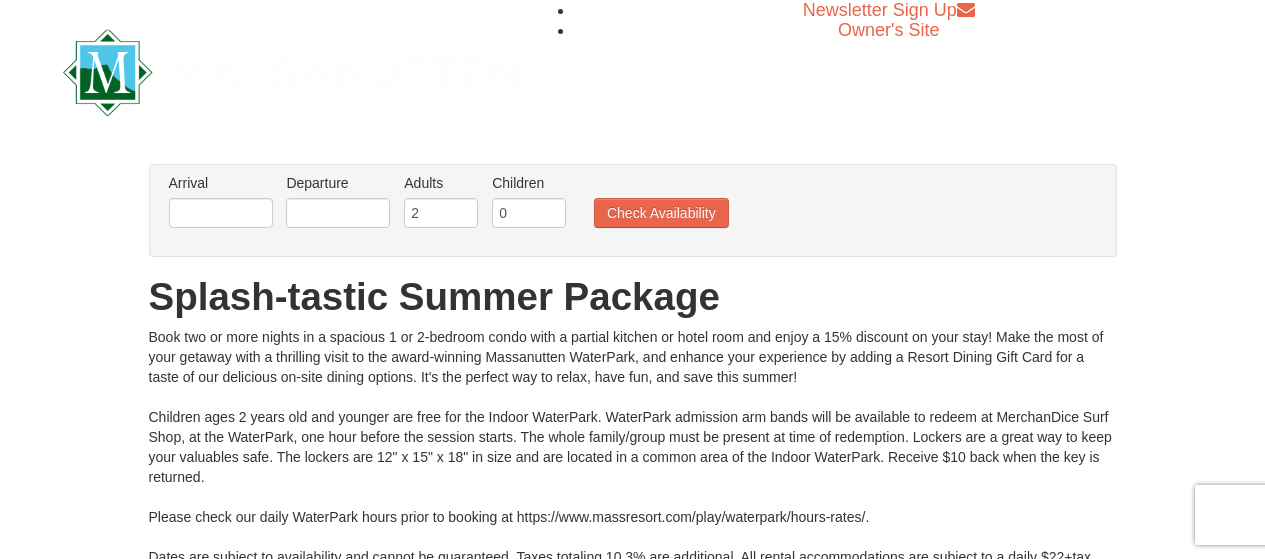 scroll, scrollTop: 0, scrollLeft: 0, axis: both 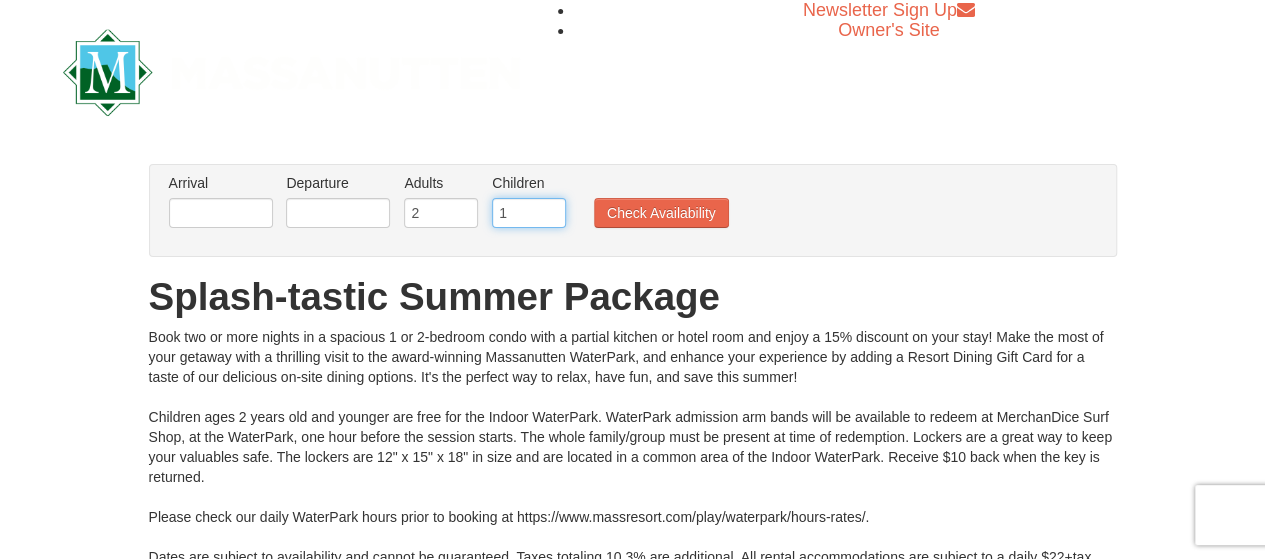 type on "1" 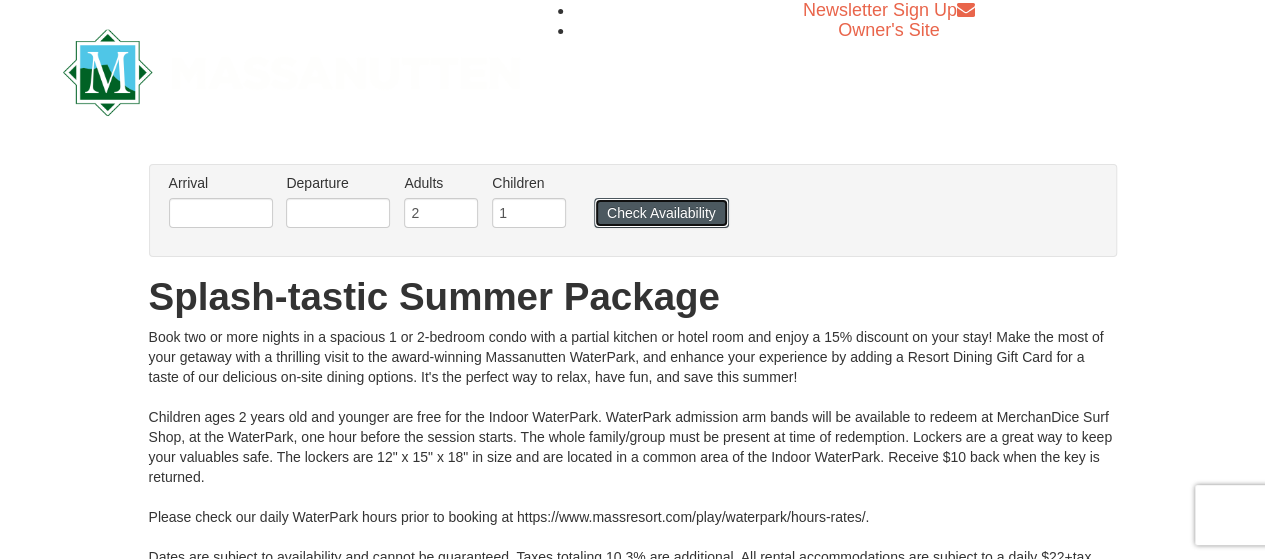 click on "Check Availability" at bounding box center [661, 213] 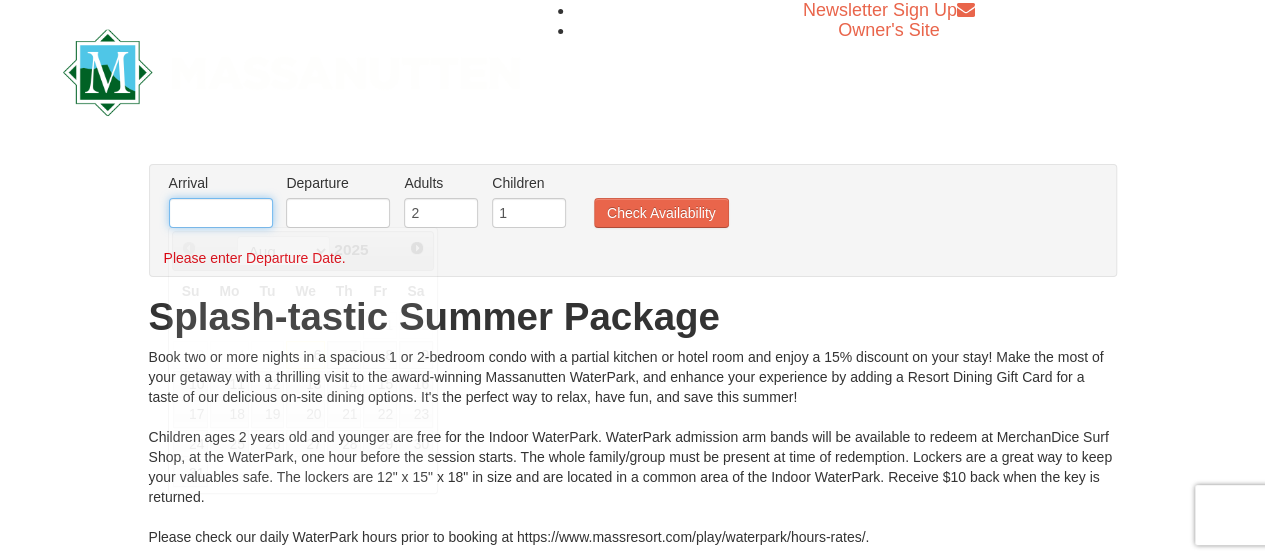 click at bounding box center [221, 213] 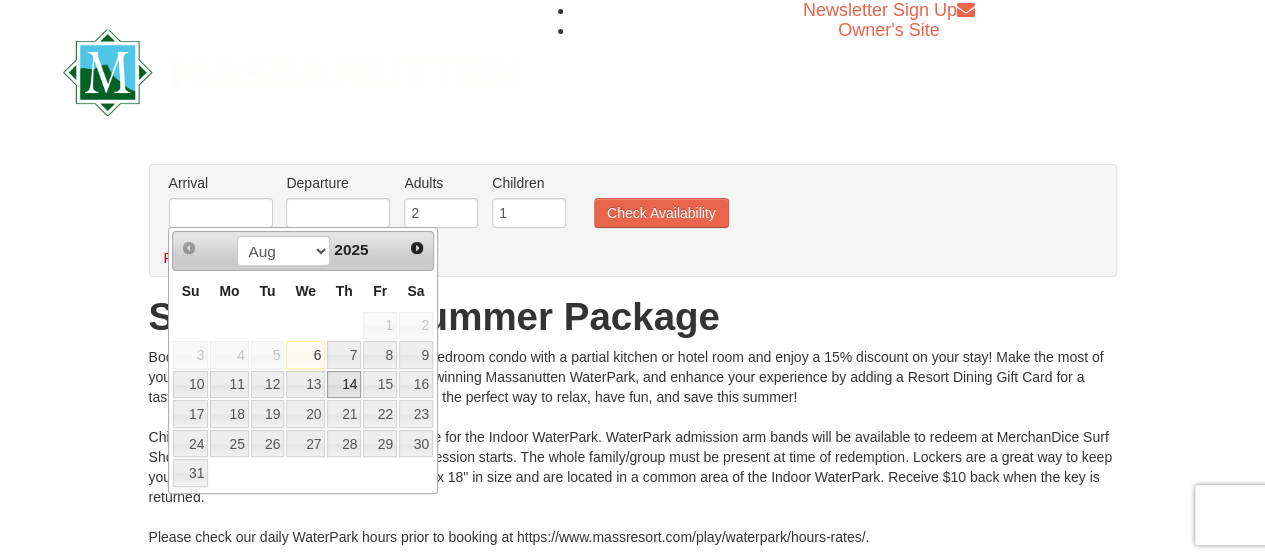 click on "14" at bounding box center [344, 385] 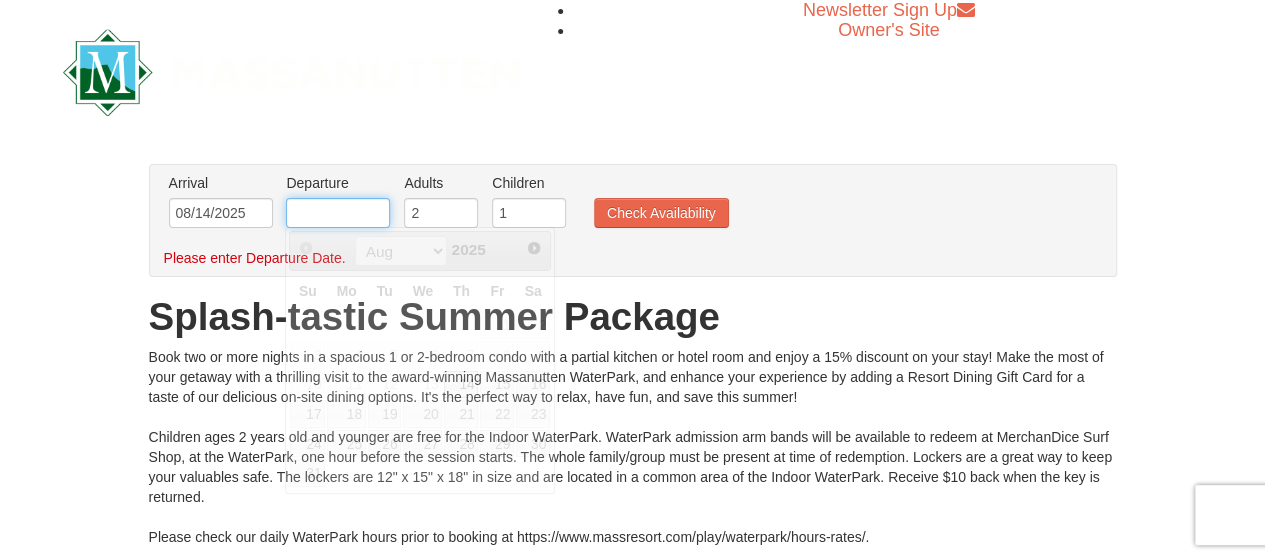 click at bounding box center [338, 213] 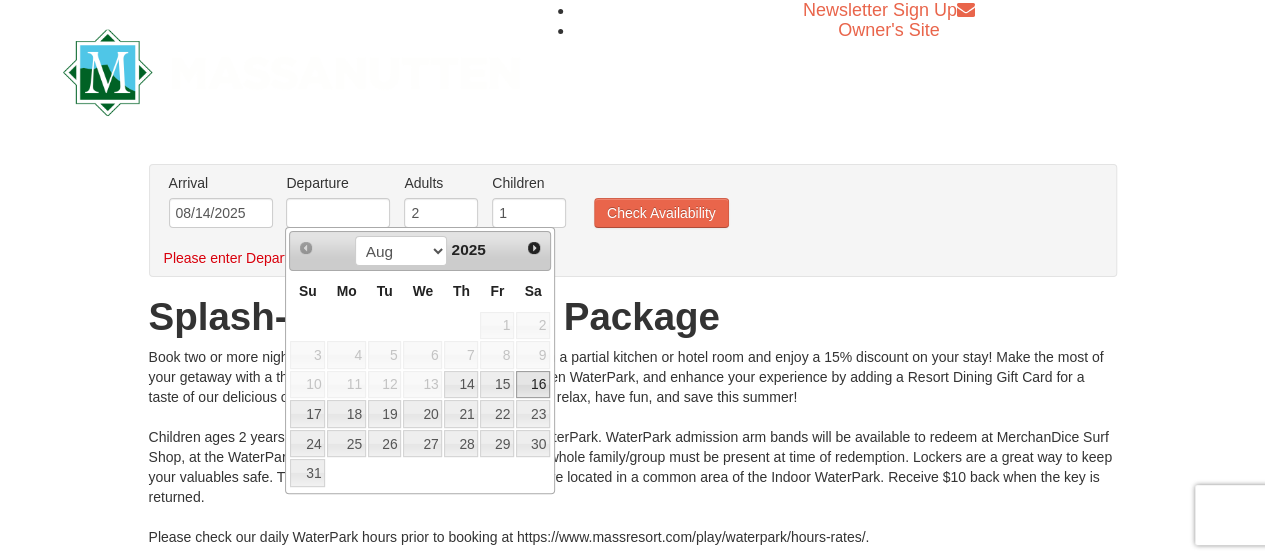 click on "16" at bounding box center [533, 385] 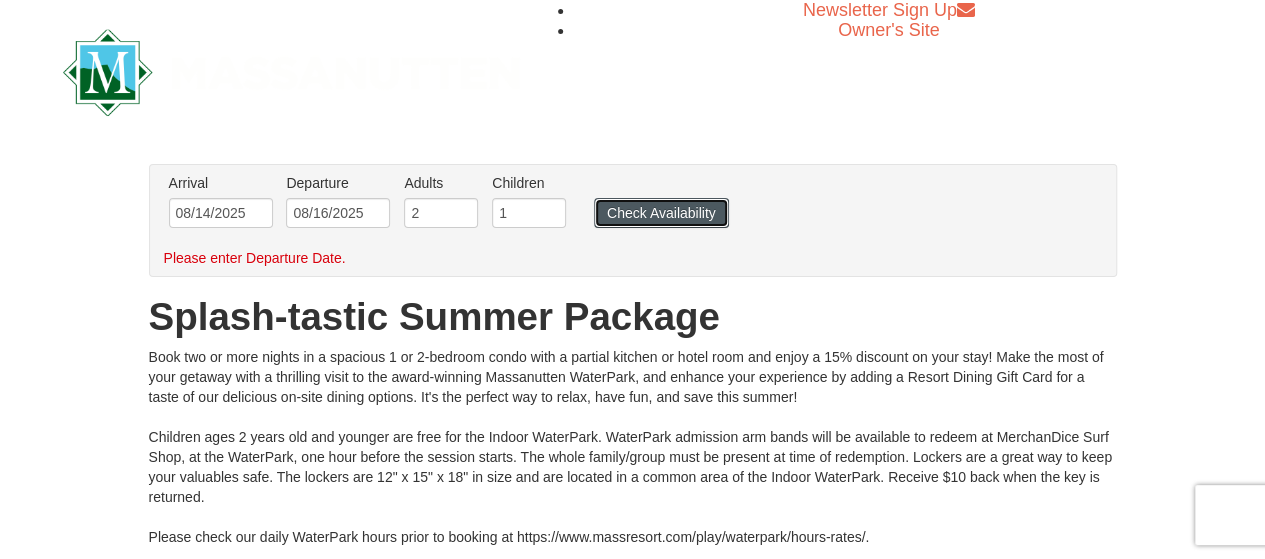 click on "Check Availability" at bounding box center [661, 213] 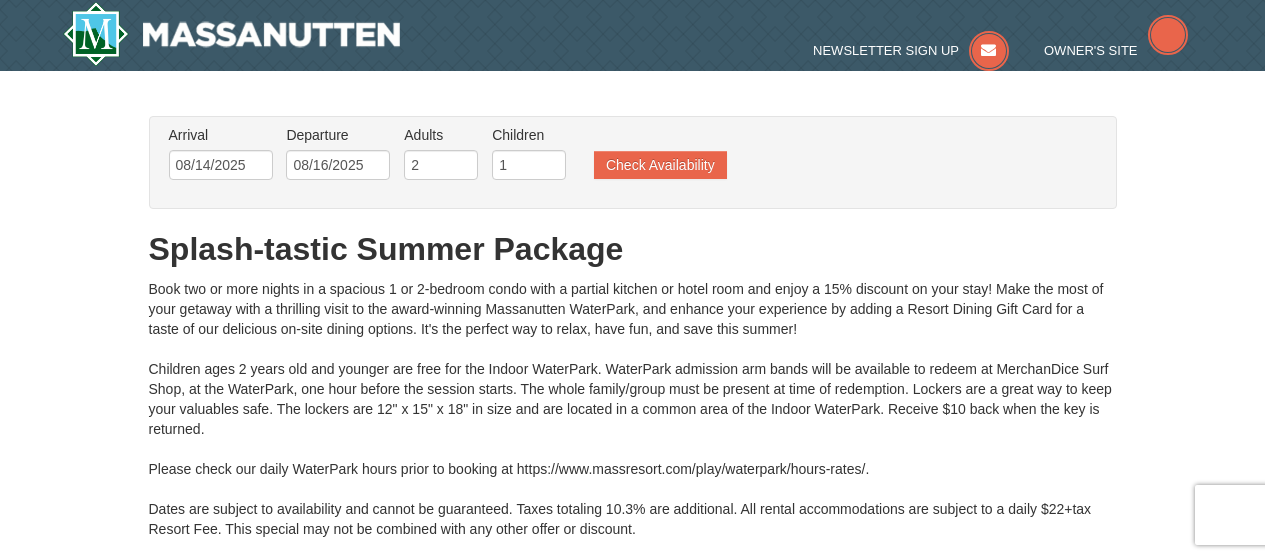 scroll, scrollTop: 0, scrollLeft: 0, axis: both 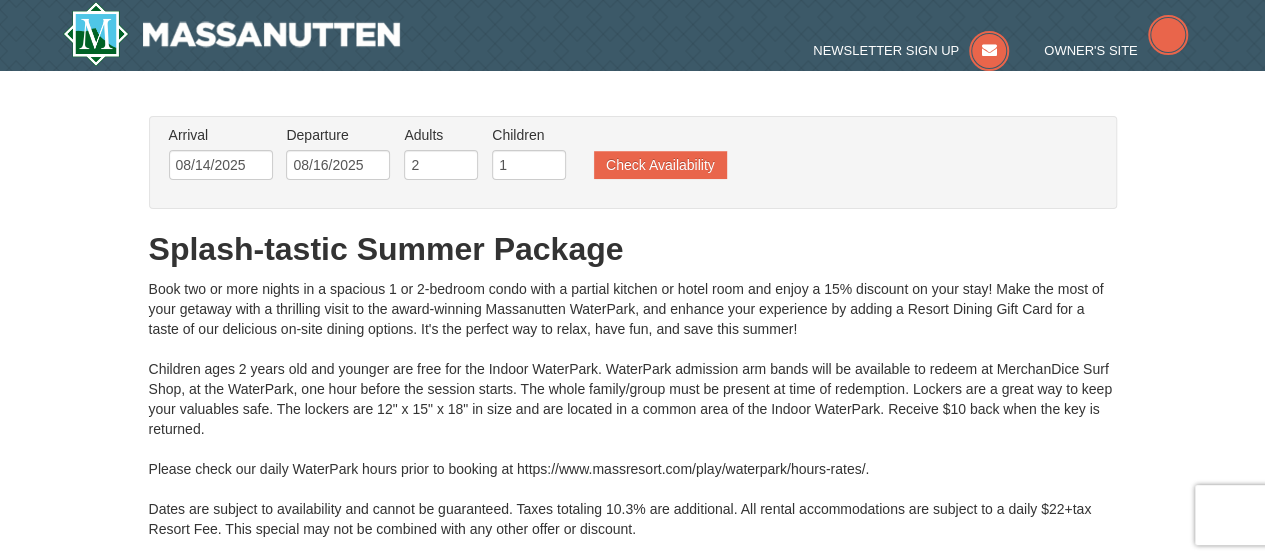 type on "08/14/2025" 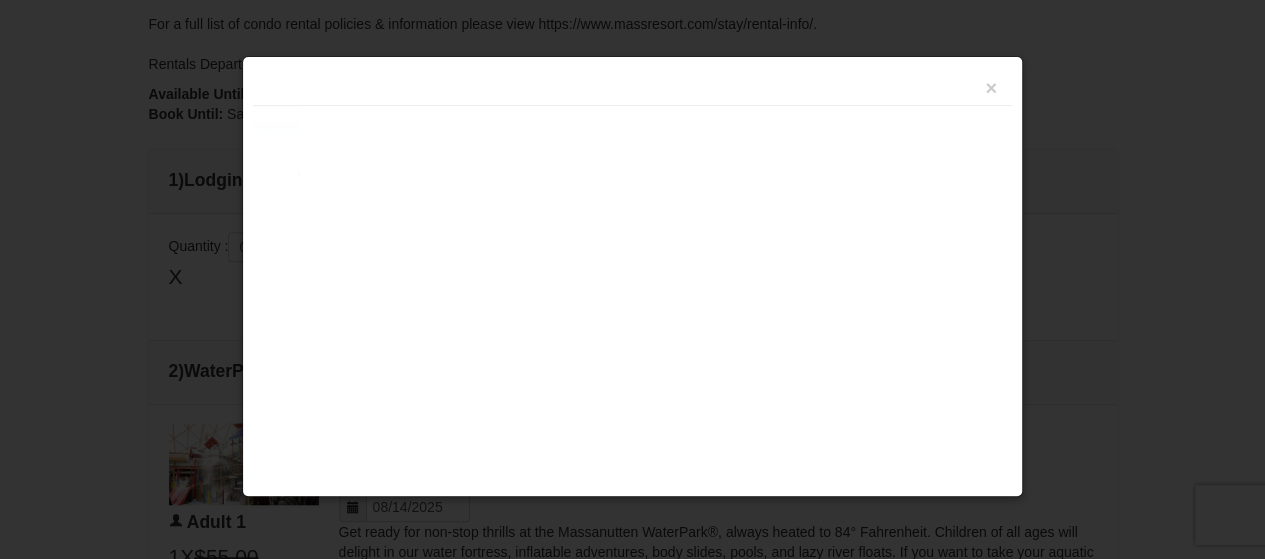 scroll, scrollTop: 770, scrollLeft: 0, axis: vertical 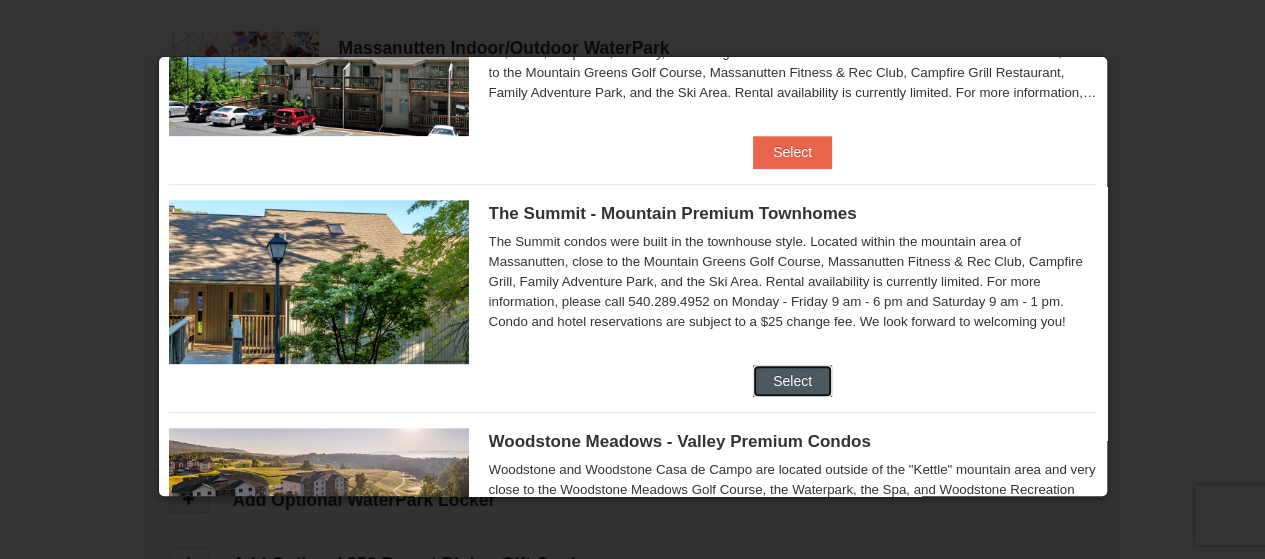 click on "Select" at bounding box center (792, 381) 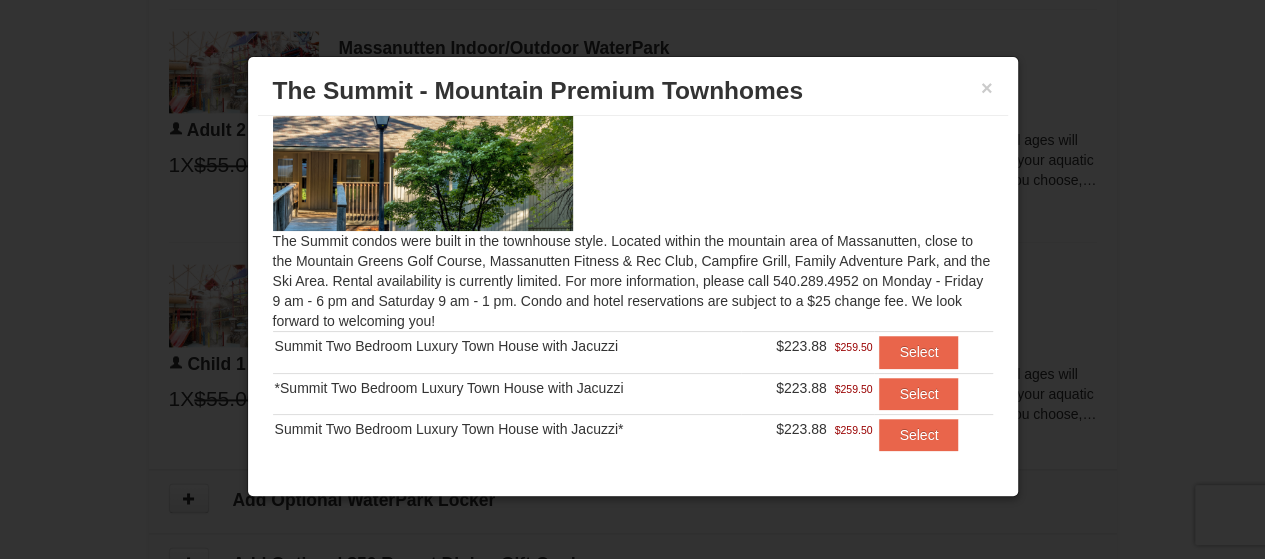 scroll, scrollTop: 92, scrollLeft: 0, axis: vertical 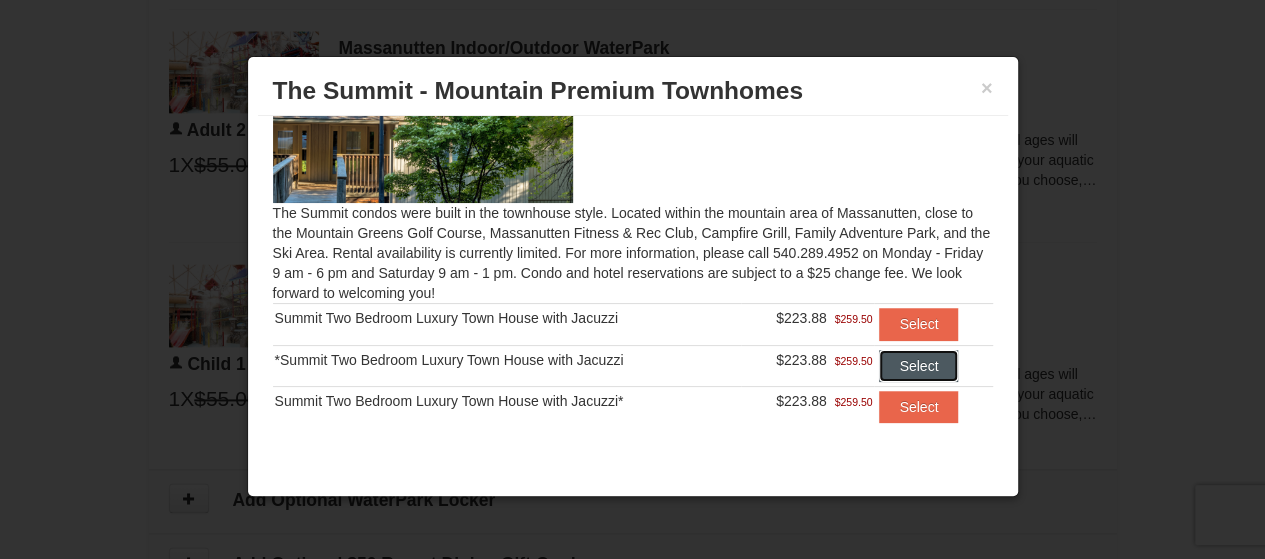 click on "Select" at bounding box center (918, 366) 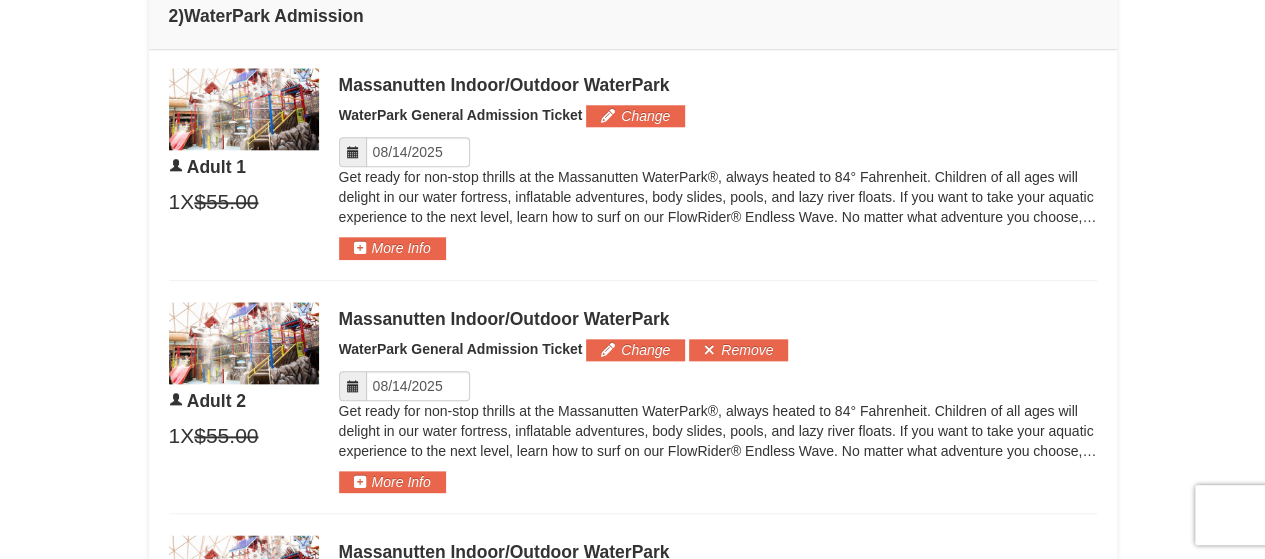 scroll, scrollTop: 956, scrollLeft: 0, axis: vertical 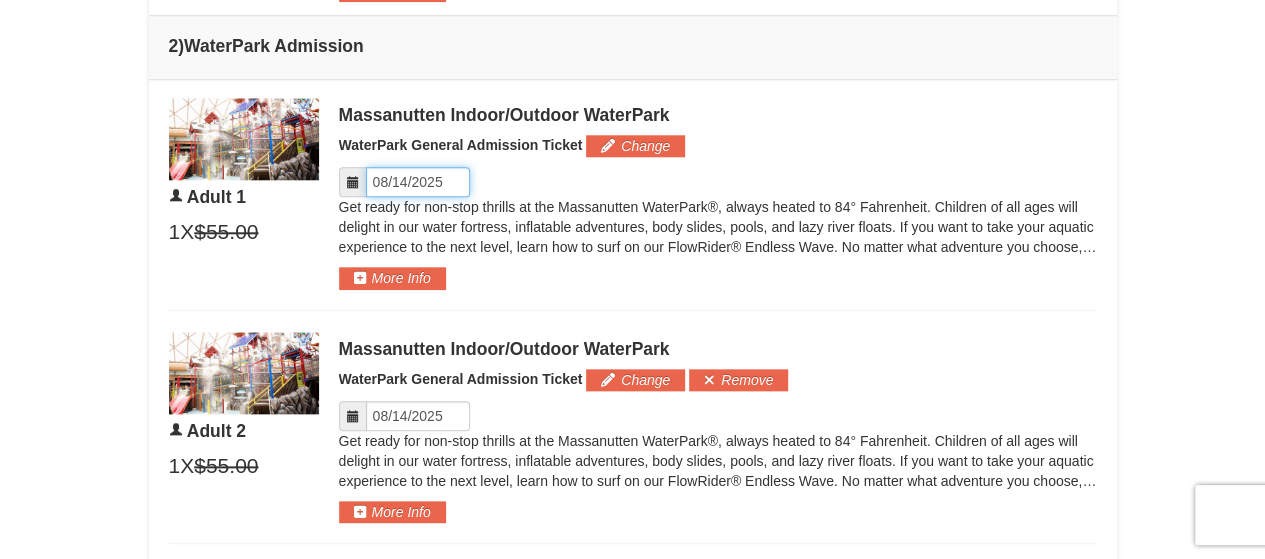 click on "Please format dates MM/DD/YYYY" at bounding box center [418, 182] 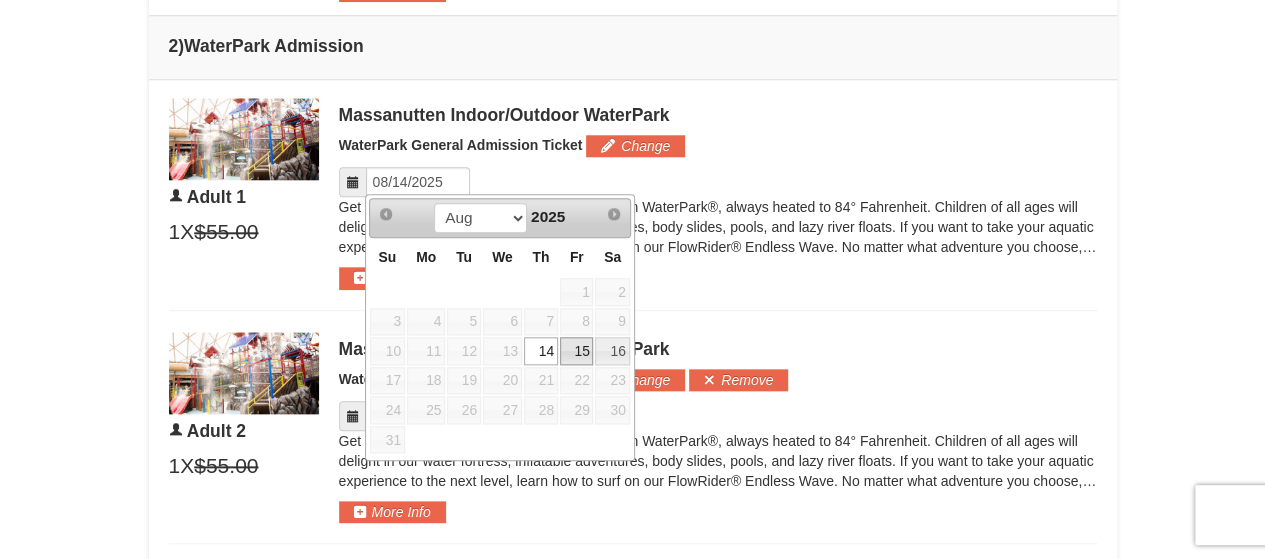 click on "15" at bounding box center (577, 351) 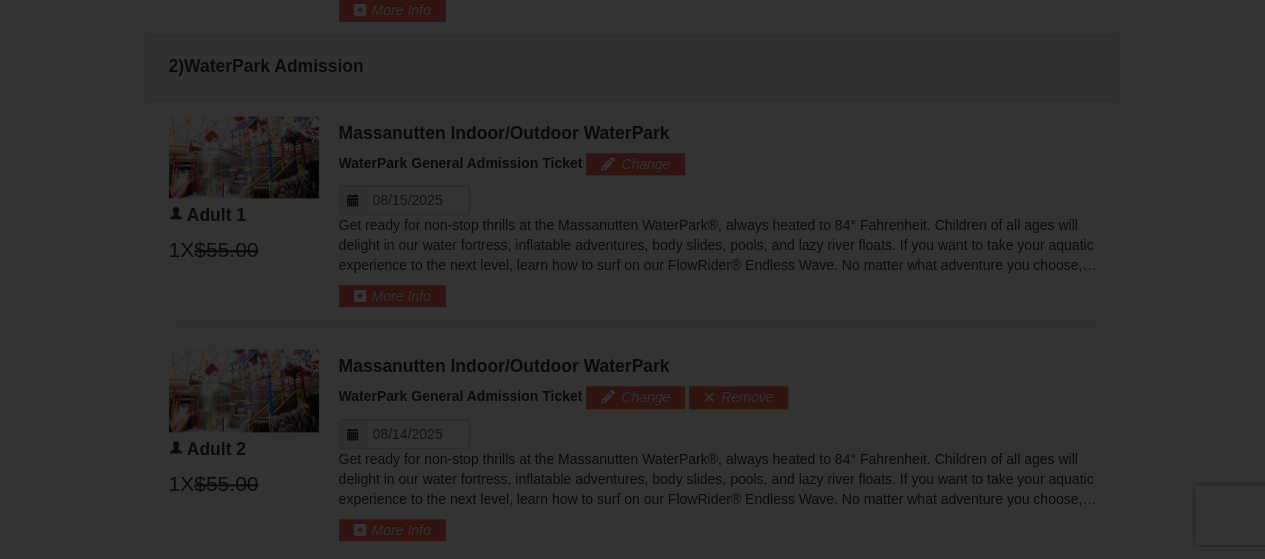 scroll, scrollTop: 880, scrollLeft: 0, axis: vertical 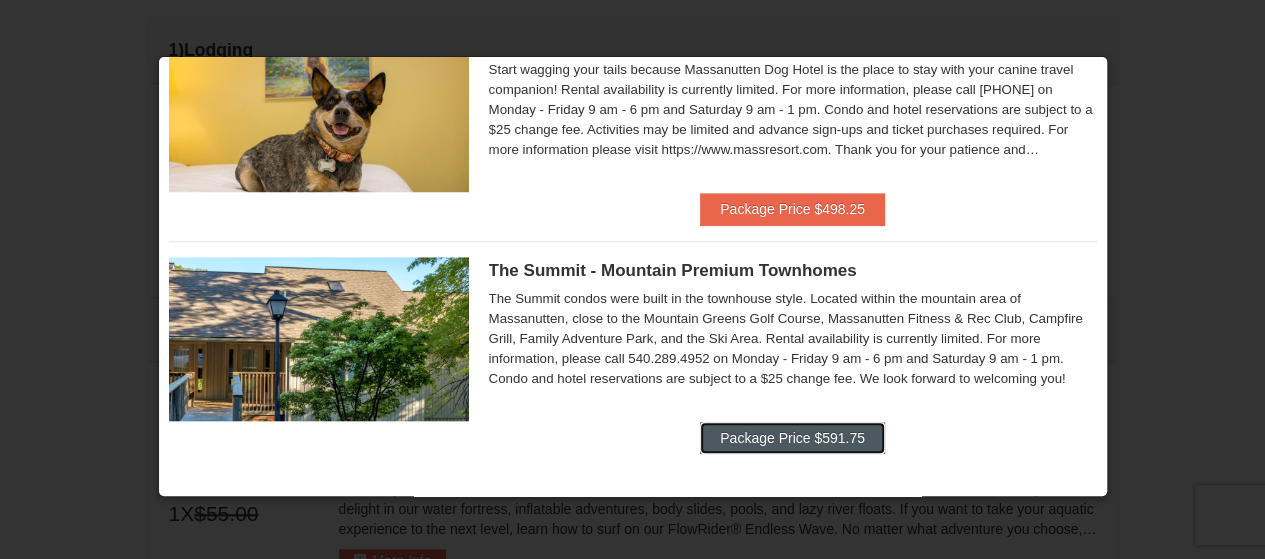 click on "Package Price $591.75" at bounding box center (792, 438) 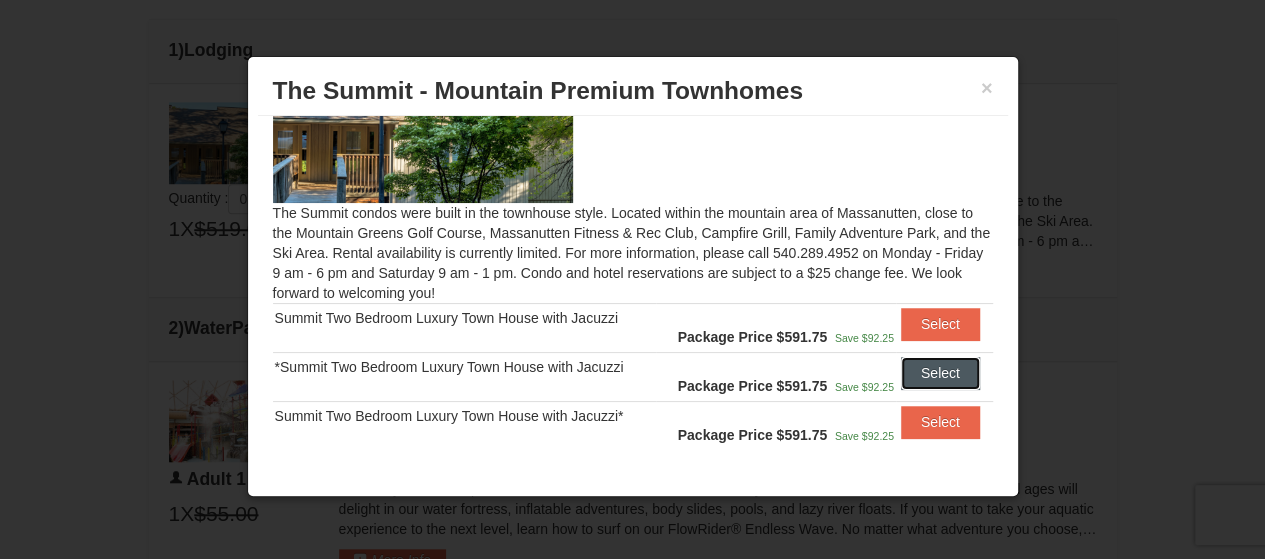 click on "Select" at bounding box center (940, 373) 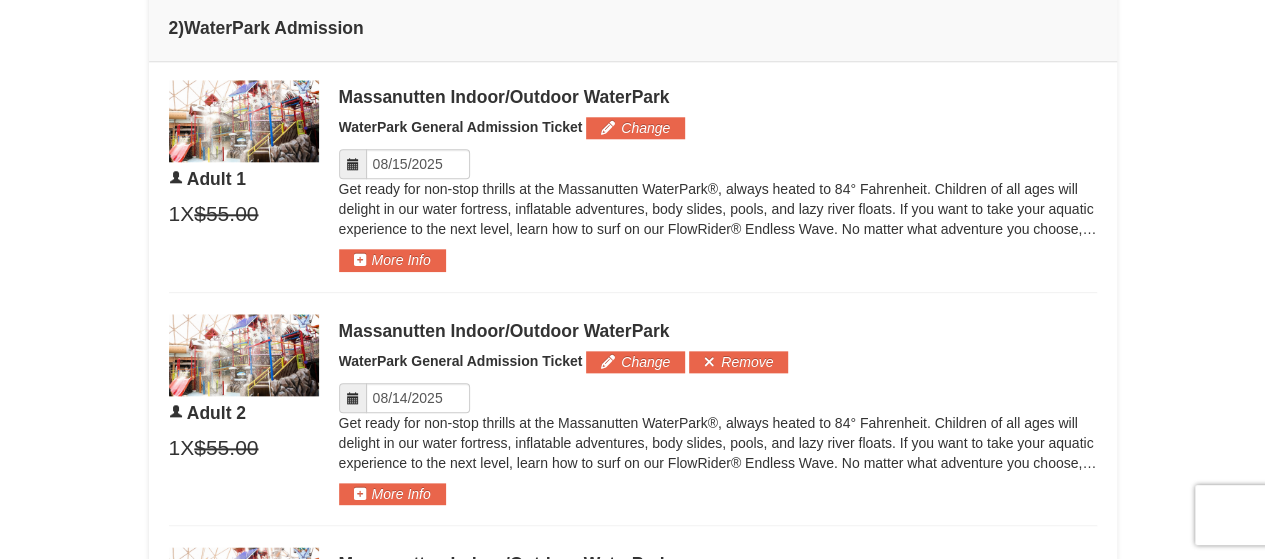 scroll, scrollTop: 1074, scrollLeft: 0, axis: vertical 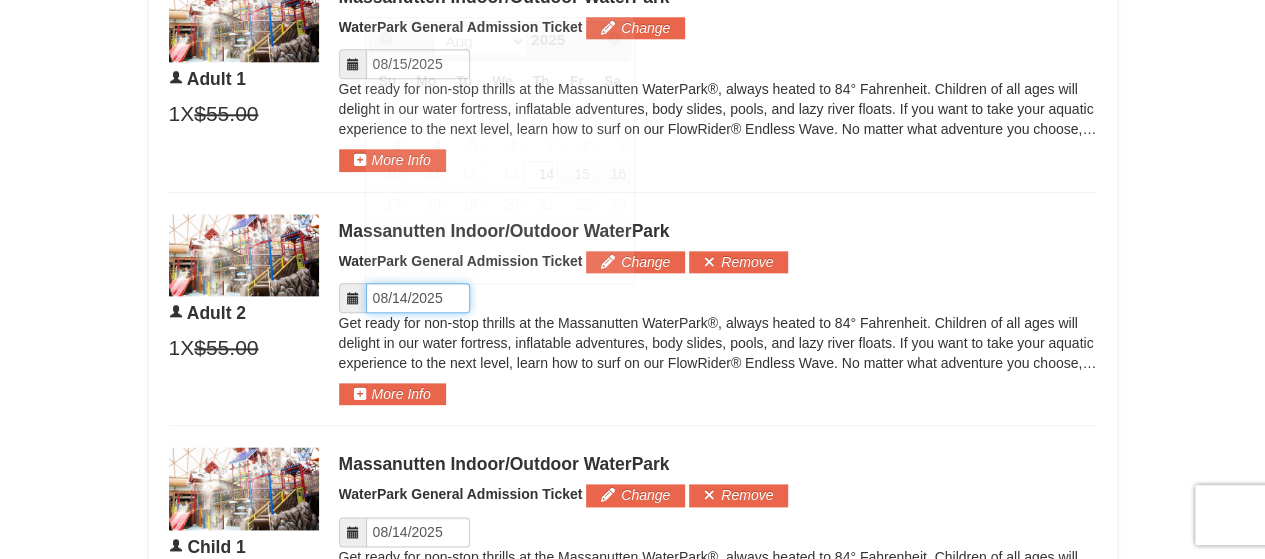 click on "Please format dates MM/DD/YYYY" at bounding box center (418, 298) 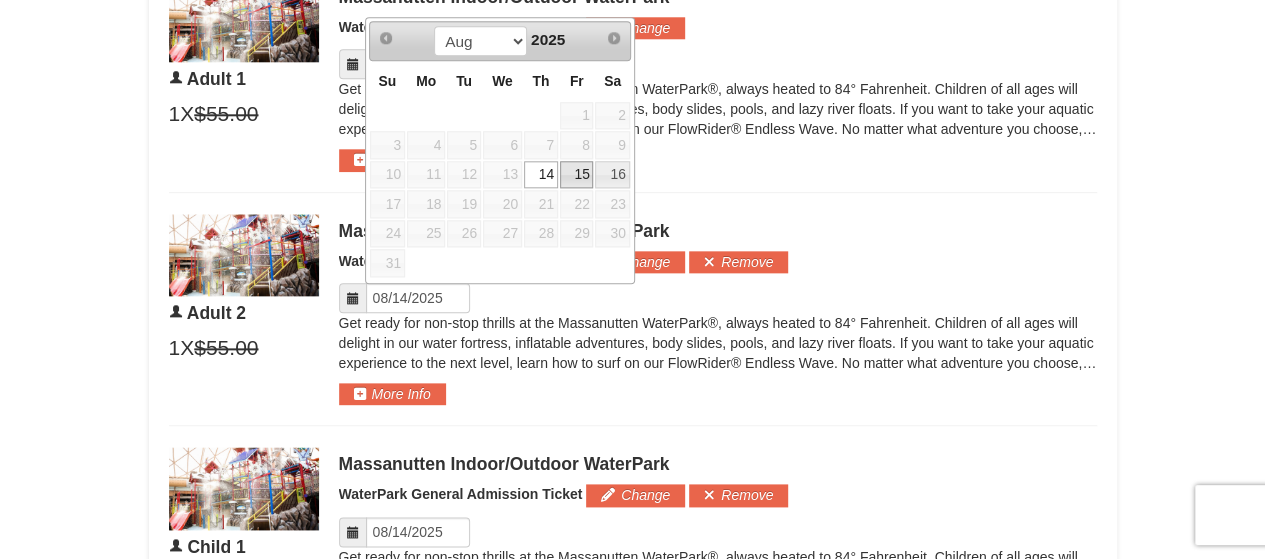 click on "15" at bounding box center [577, 175] 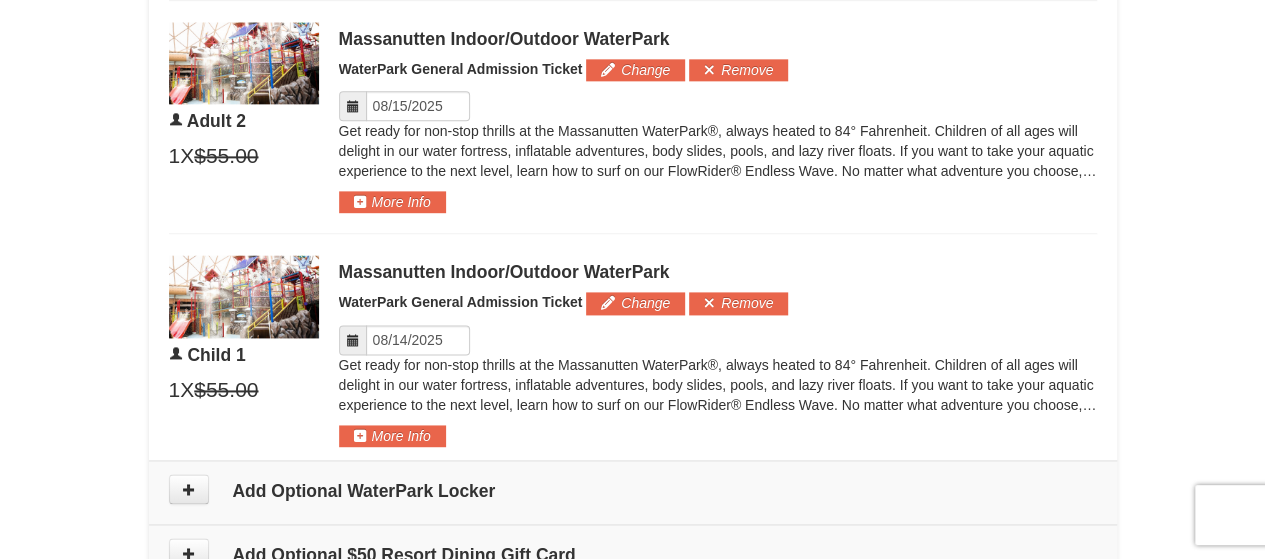 scroll, scrollTop: 1274, scrollLeft: 0, axis: vertical 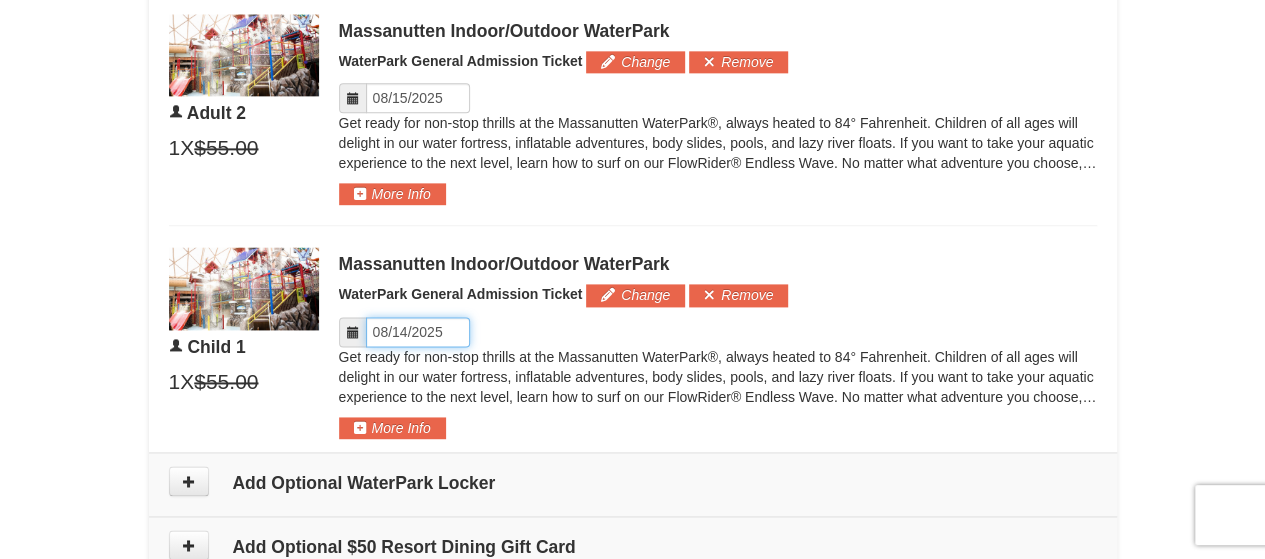 click on "Please format dates MM/DD/YYYY" at bounding box center [418, 332] 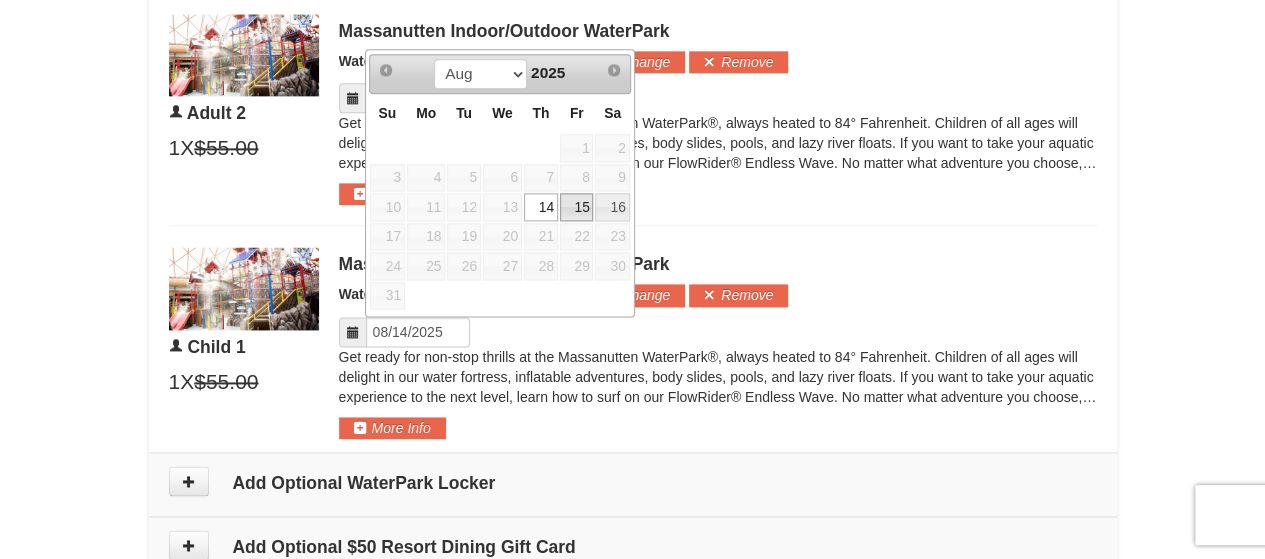 click on "15" at bounding box center [577, 207] 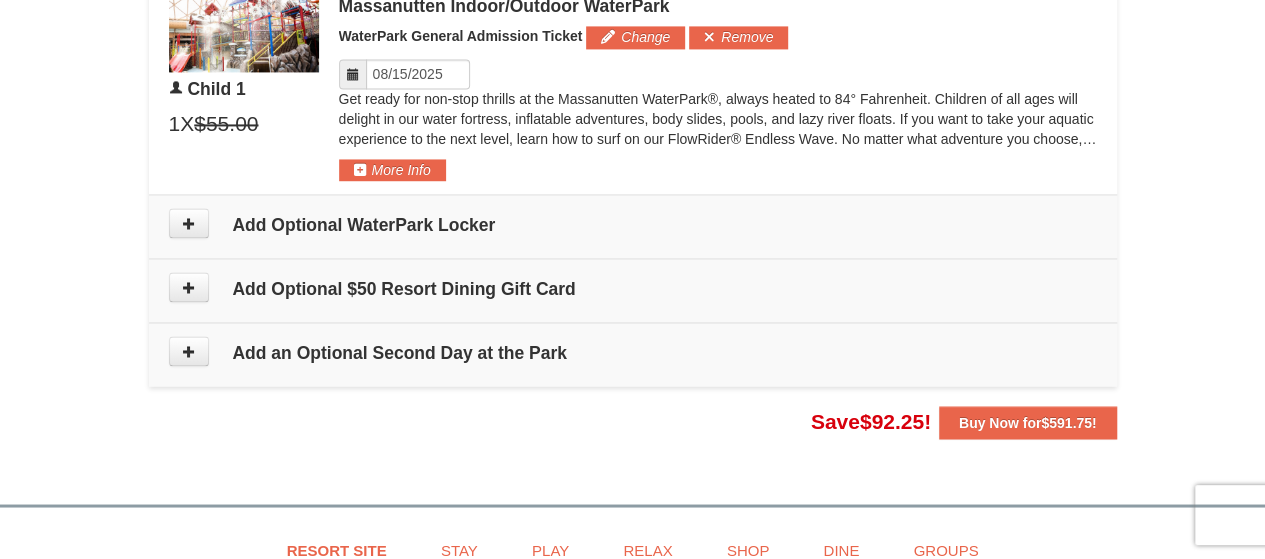 scroll, scrollTop: 1574, scrollLeft: 0, axis: vertical 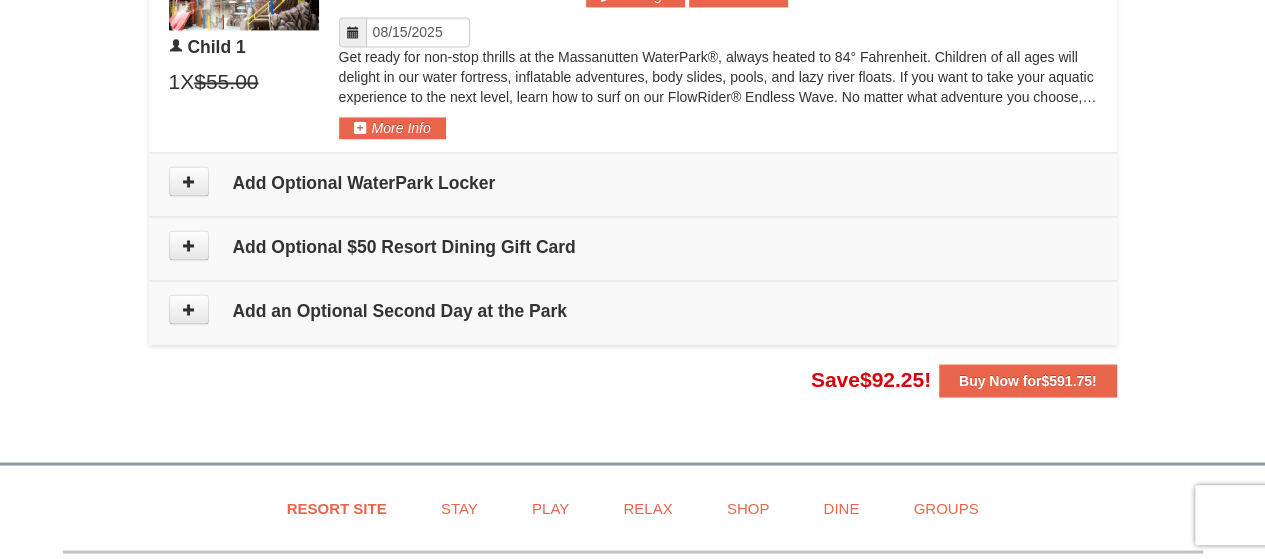 click on "Add an Optional Second Day at the Park" at bounding box center (633, 311) 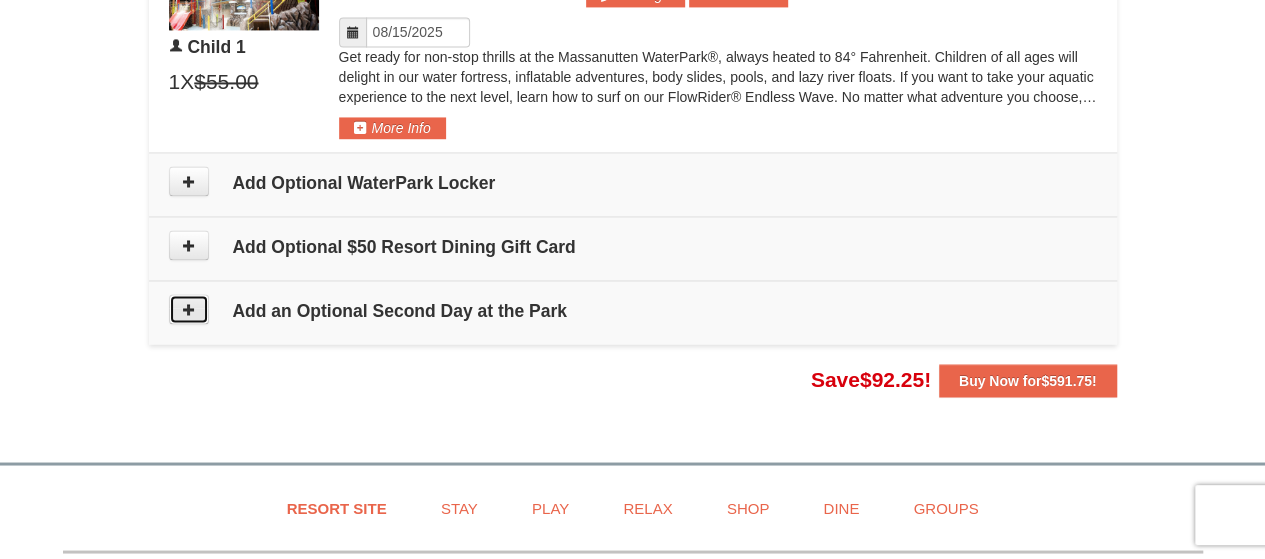 click at bounding box center (189, 309) 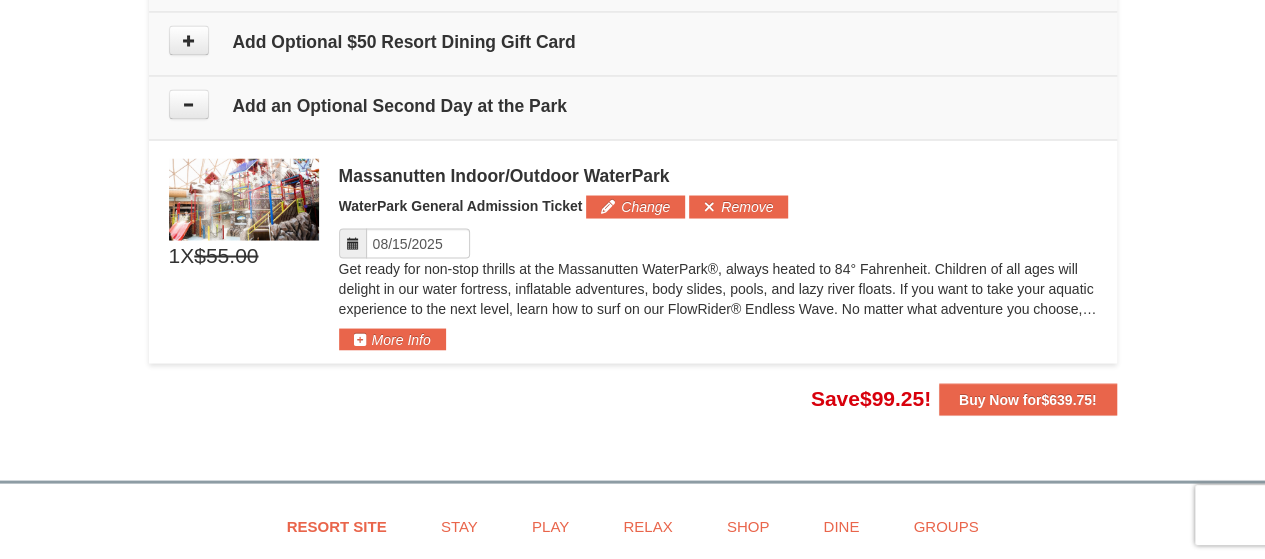 scroll, scrollTop: 1748, scrollLeft: 0, axis: vertical 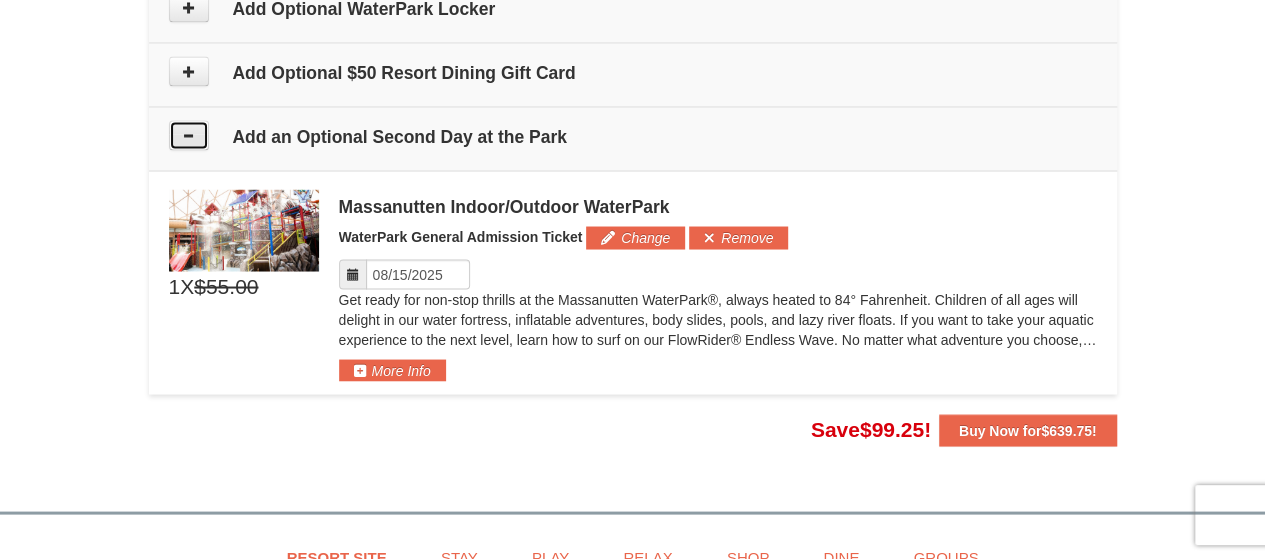 click at bounding box center [189, 135] 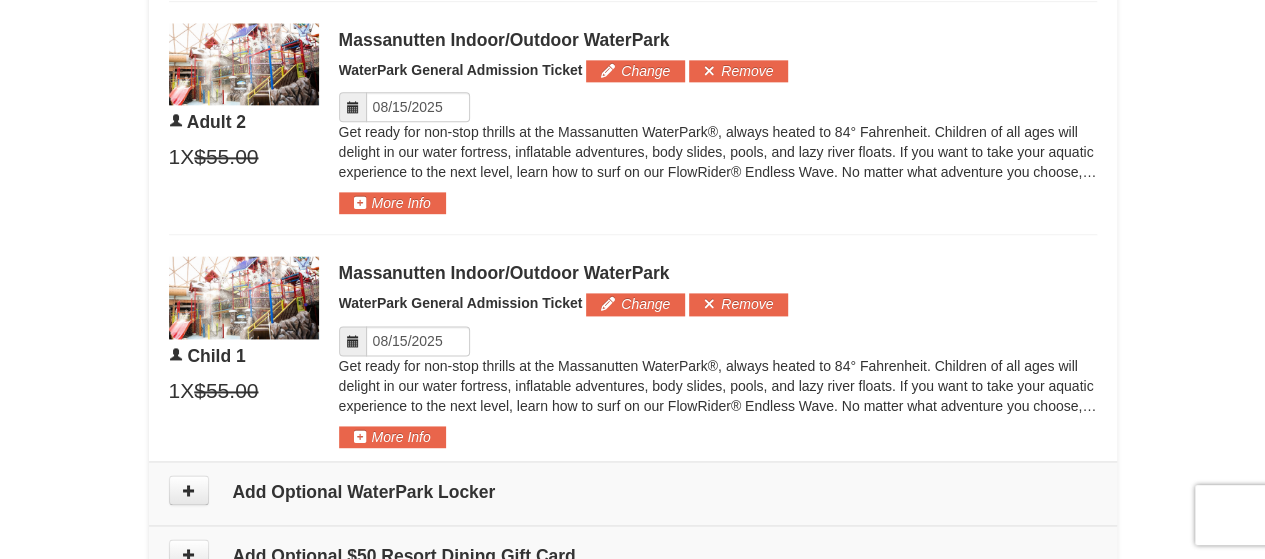 scroll, scrollTop: 1448, scrollLeft: 0, axis: vertical 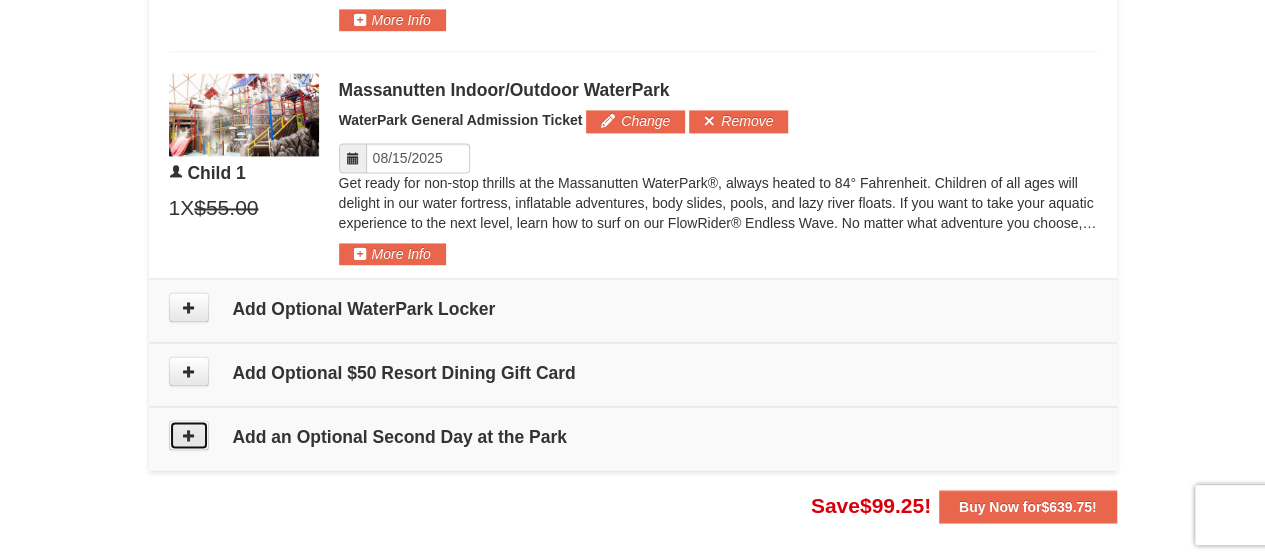 click at bounding box center (189, 435) 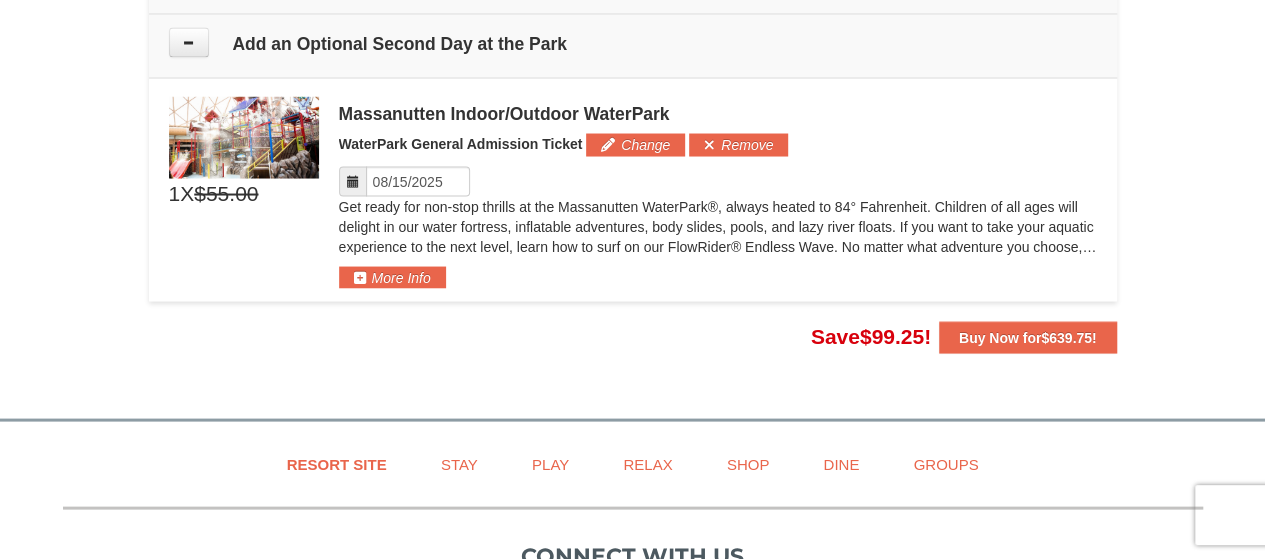 scroll, scrollTop: 1848, scrollLeft: 0, axis: vertical 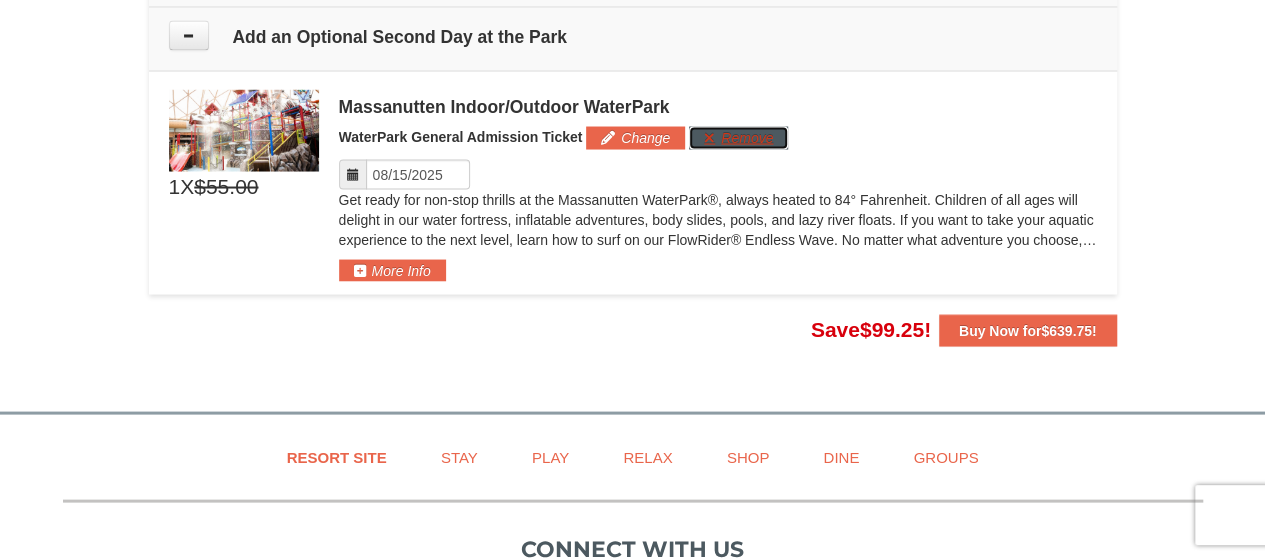 click on "Remove" at bounding box center [738, 137] 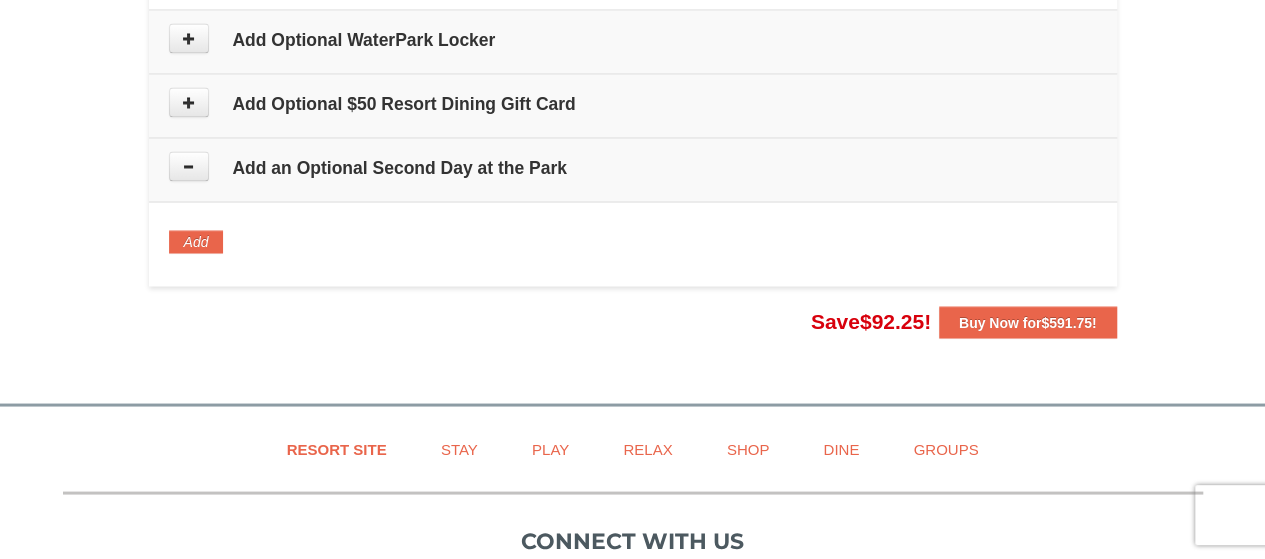 scroll, scrollTop: 1648, scrollLeft: 0, axis: vertical 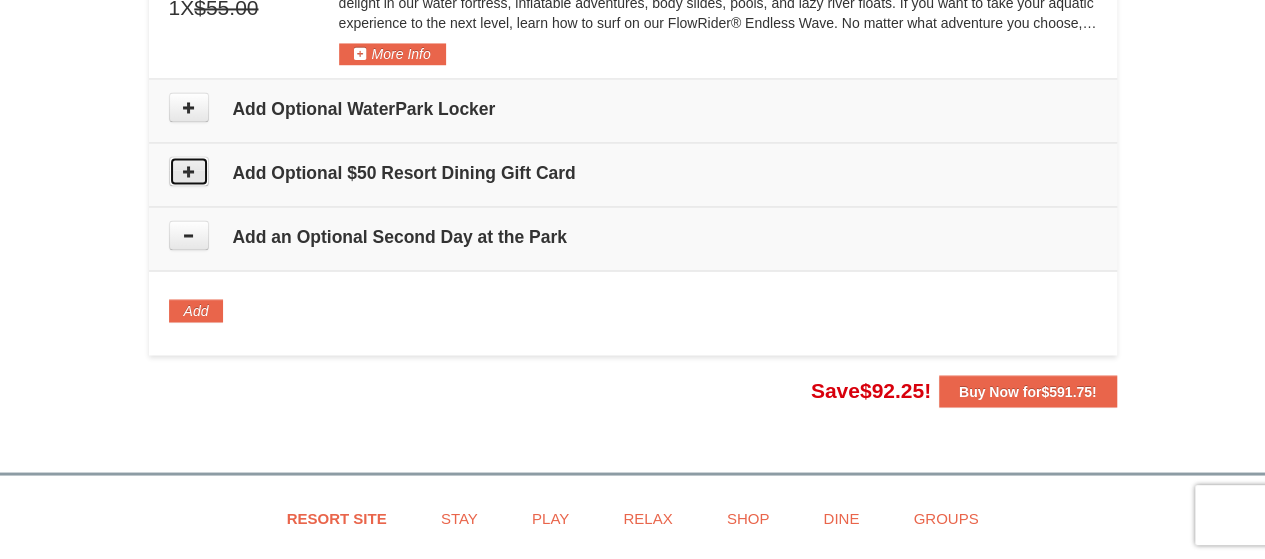 click at bounding box center (189, 171) 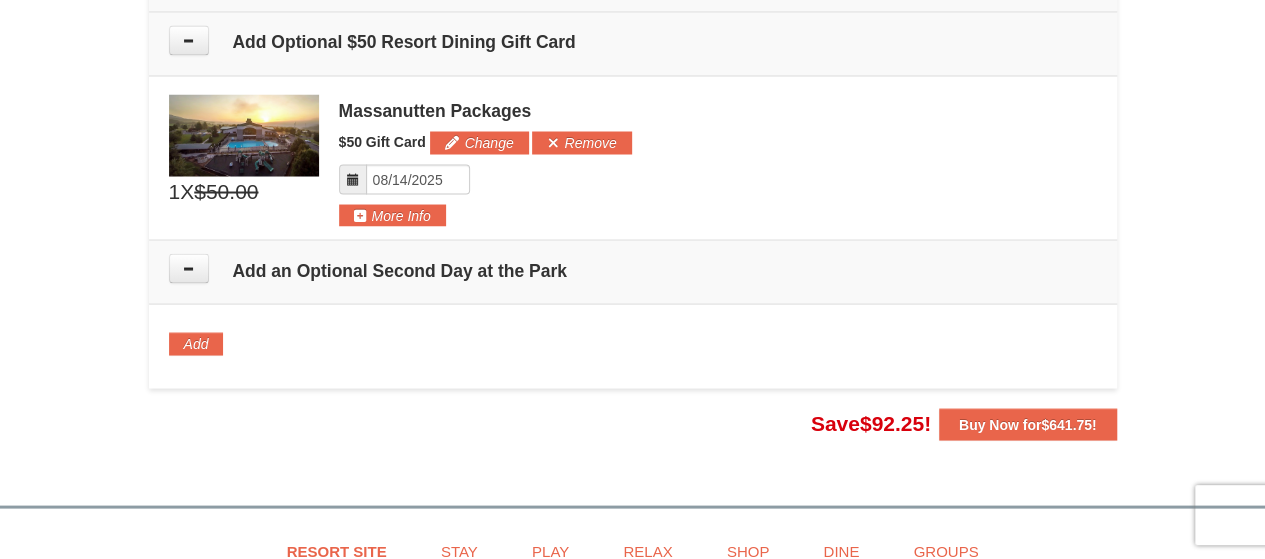 scroll, scrollTop: 1784, scrollLeft: 0, axis: vertical 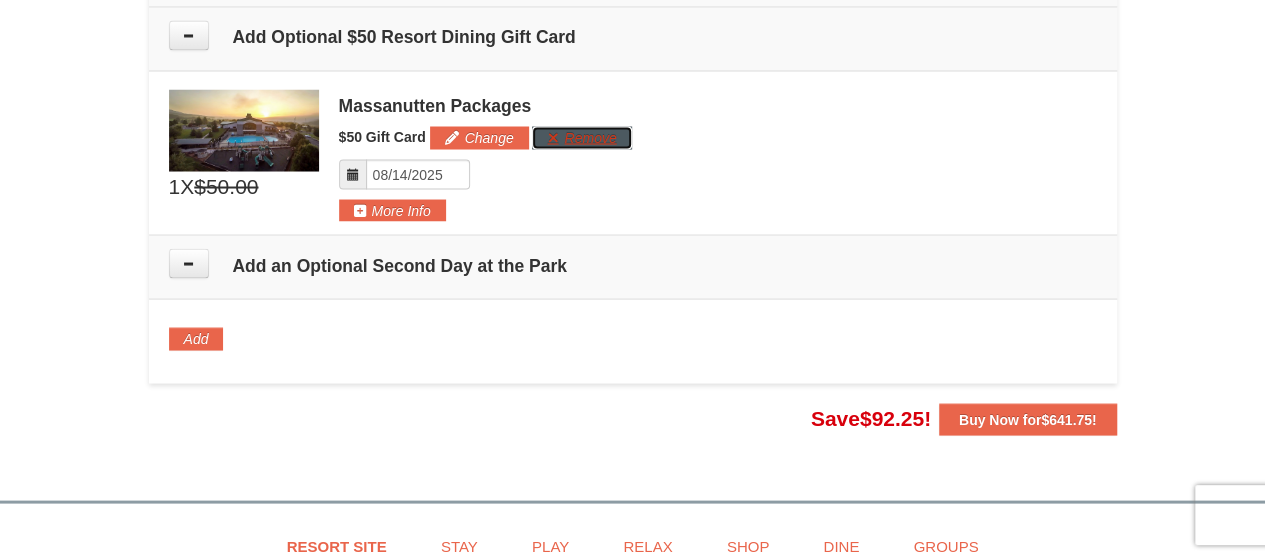 click on "Remove" at bounding box center (581, 137) 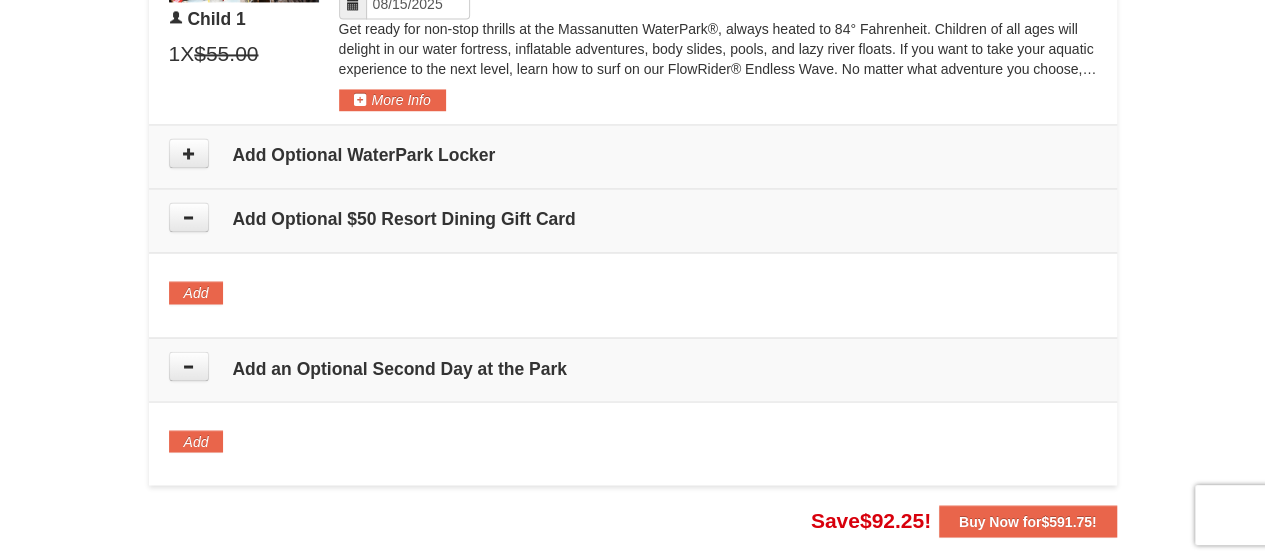 scroll, scrollTop: 1584, scrollLeft: 0, axis: vertical 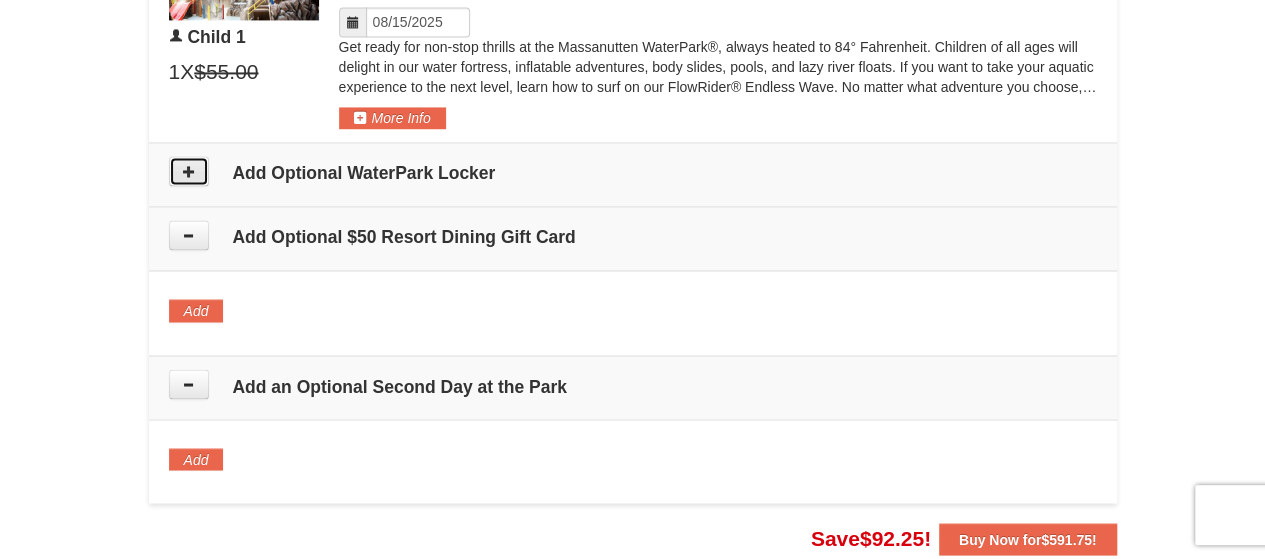 click at bounding box center (189, 171) 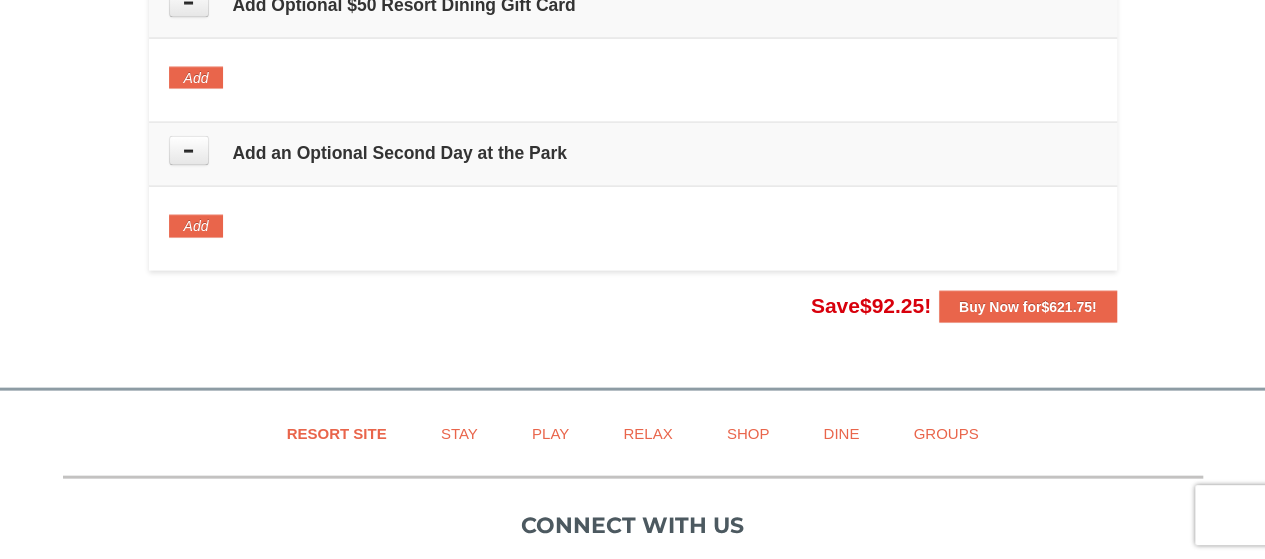 scroll, scrollTop: 1520, scrollLeft: 0, axis: vertical 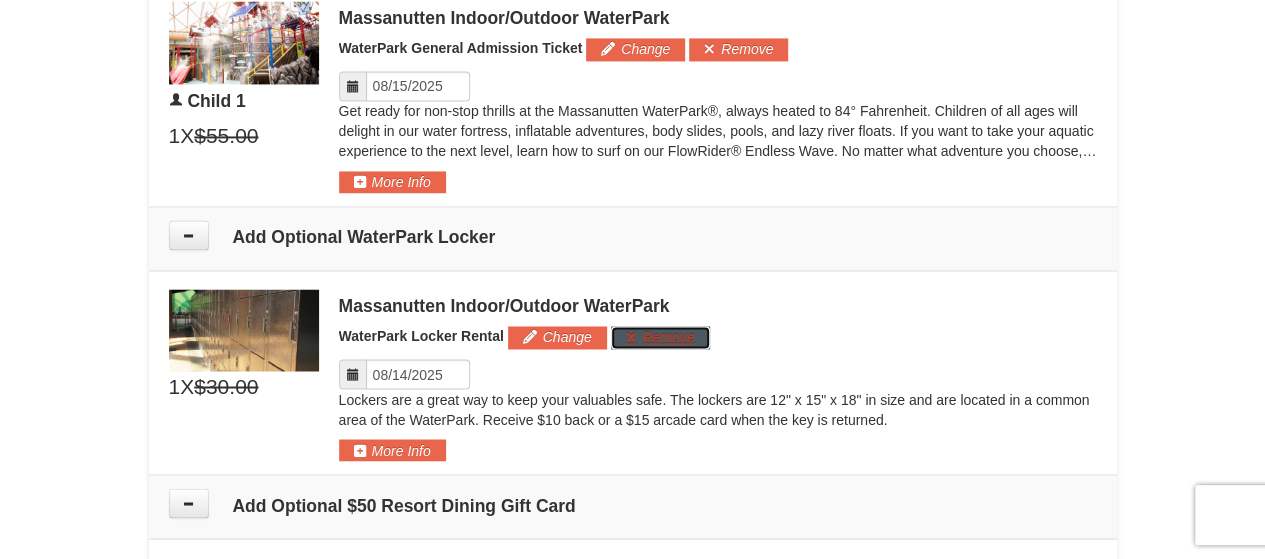 click on "Remove" at bounding box center [660, 337] 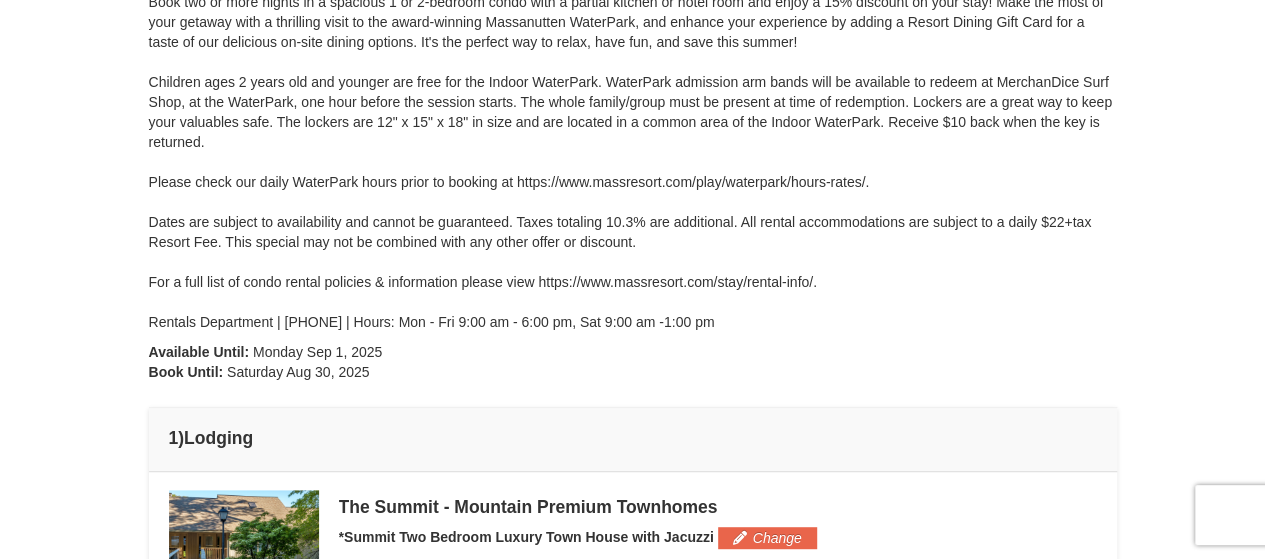 scroll, scrollTop: 100, scrollLeft: 0, axis: vertical 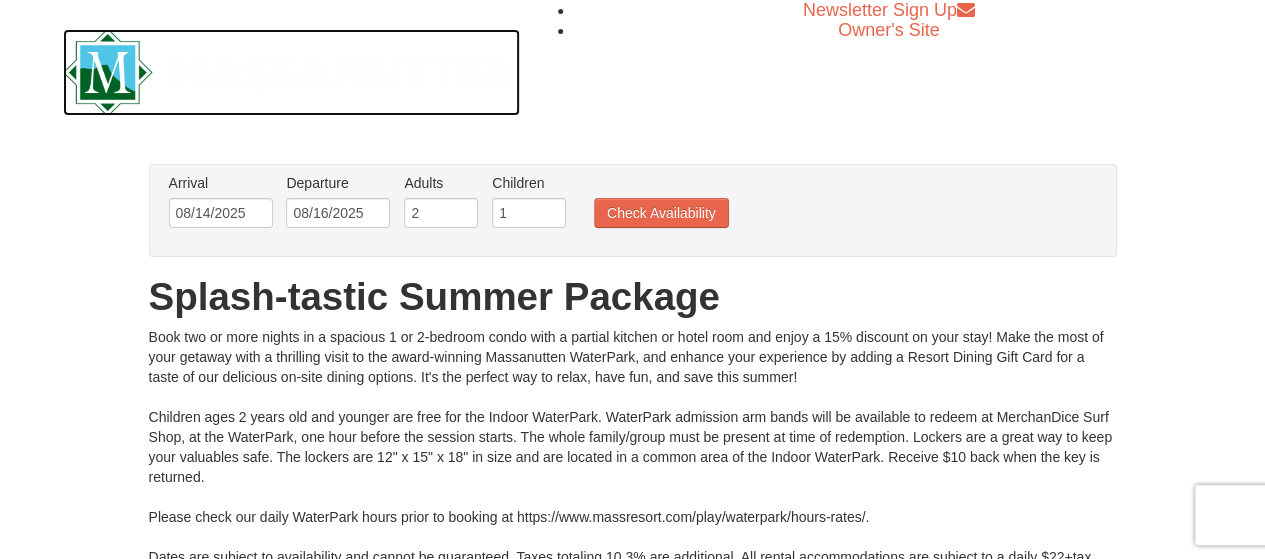 click at bounding box center [292, 72] 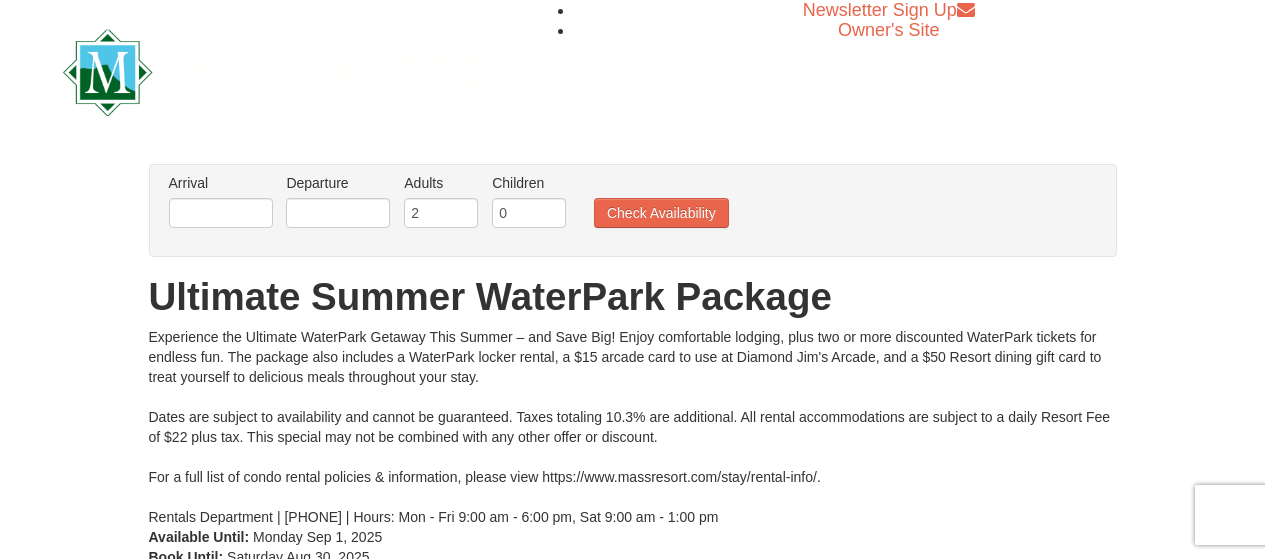 scroll, scrollTop: 0, scrollLeft: 0, axis: both 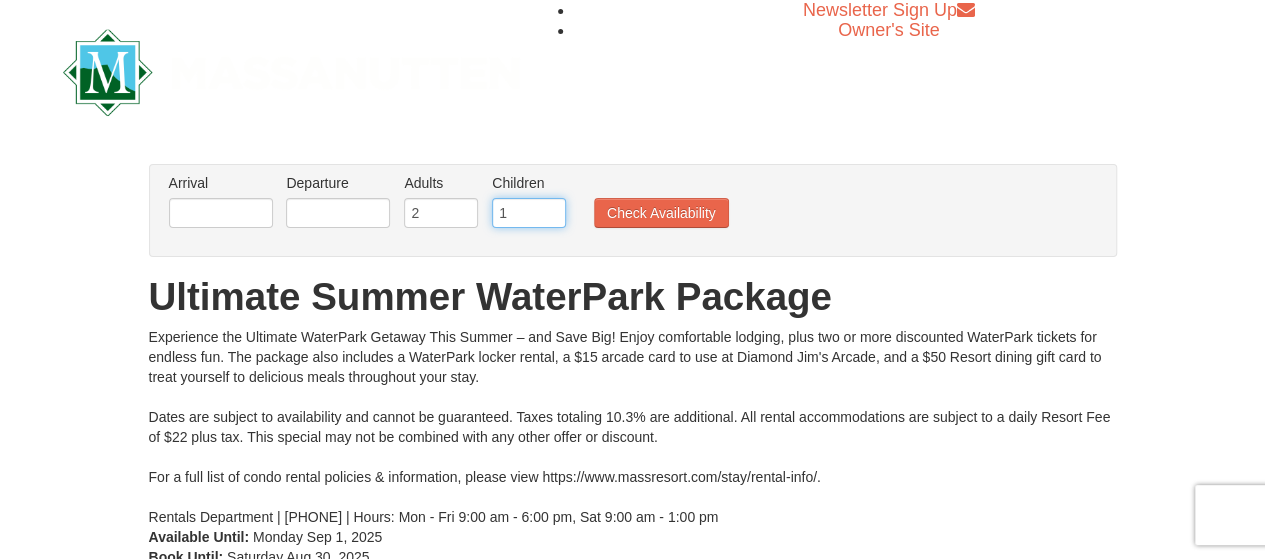 type on "1" 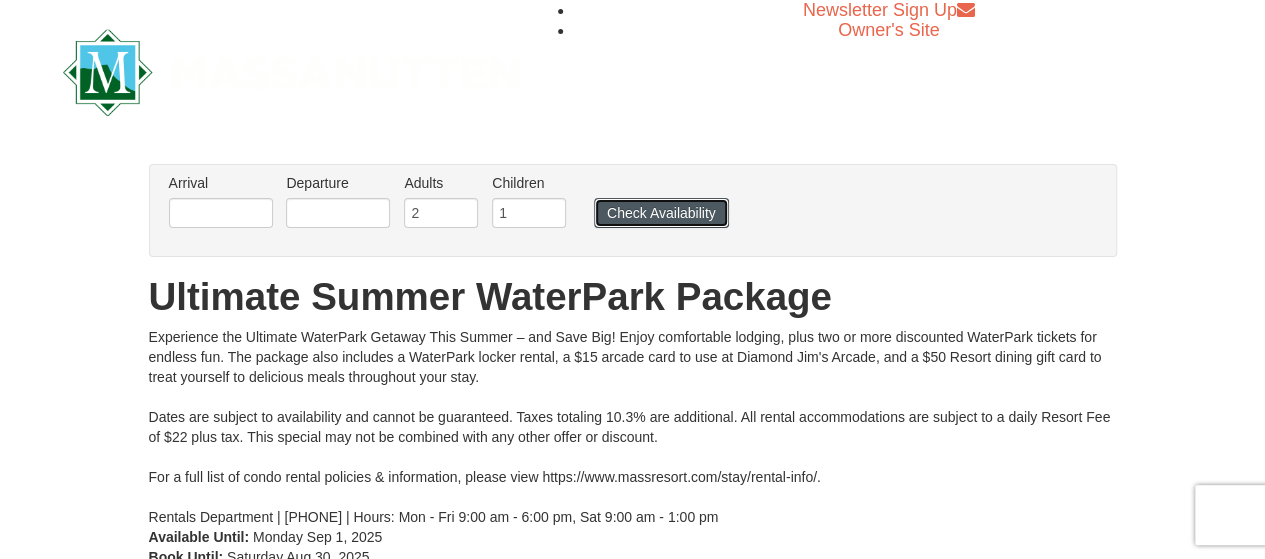 drag, startPoint x: 636, startPoint y: 214, endPoint x: 634, endPoint y: 229, distance: 15.132746 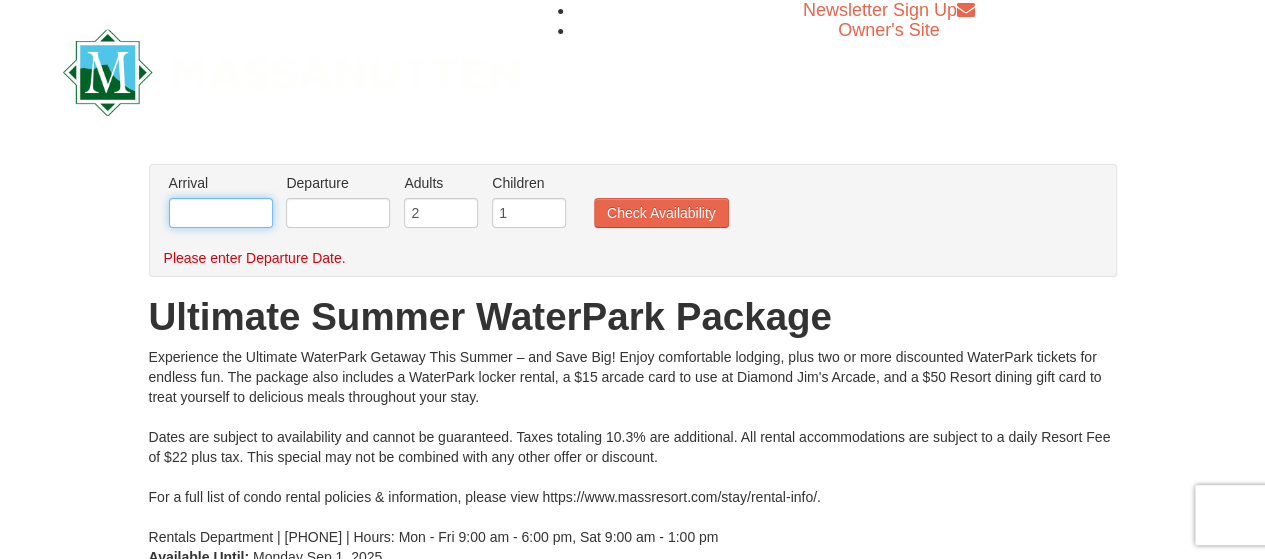 click at bounding box center (221, 213) 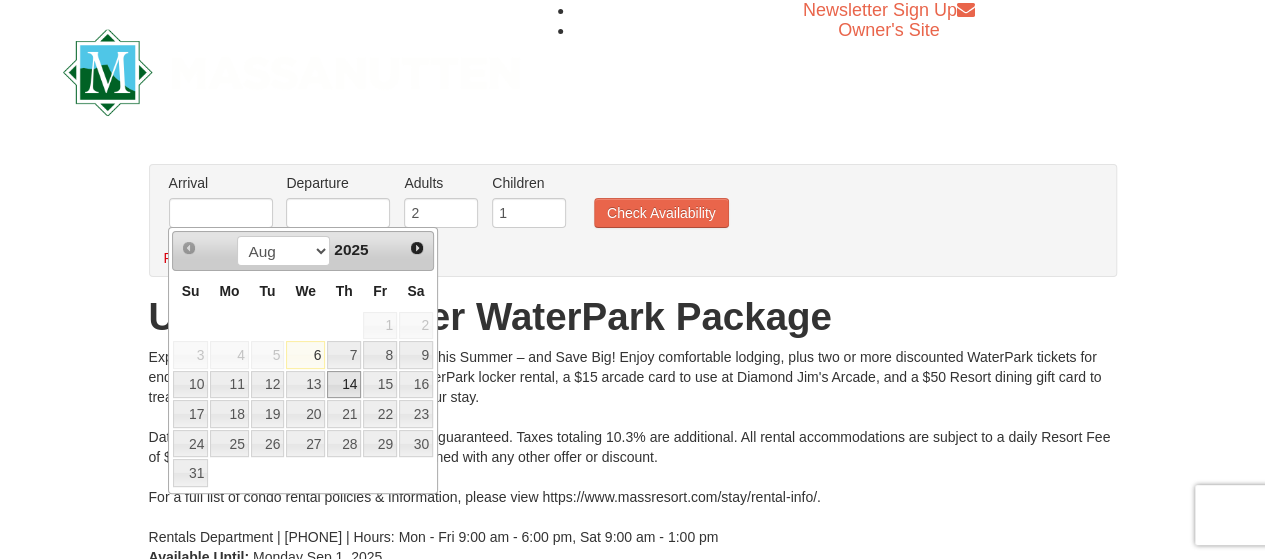 click on "14" at bounding box center (344, 385) 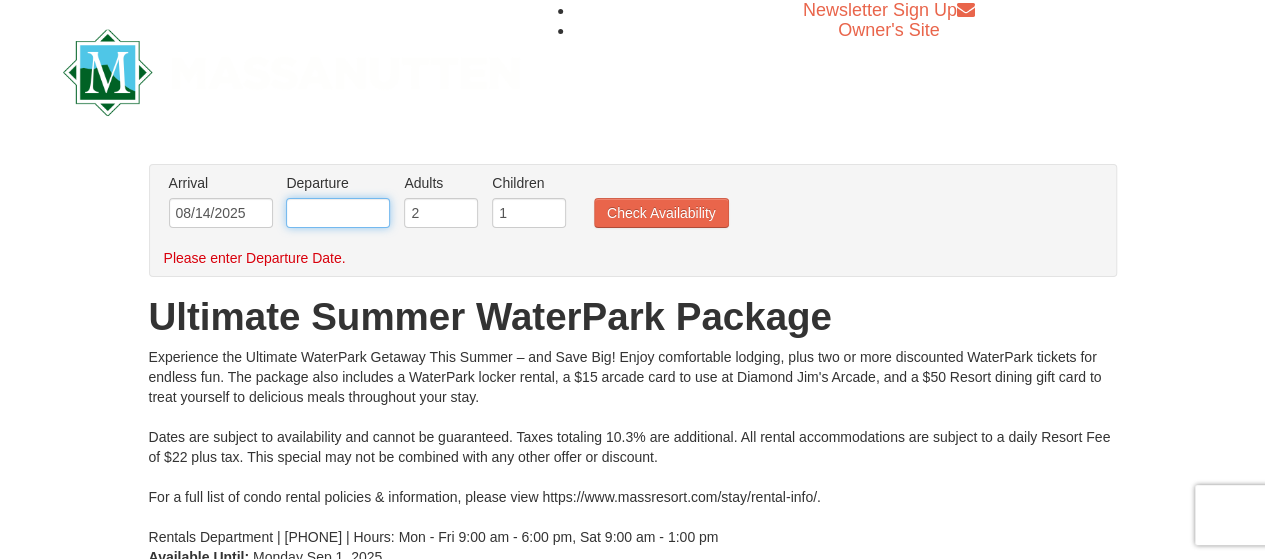 click at bounding box center [338, 213] 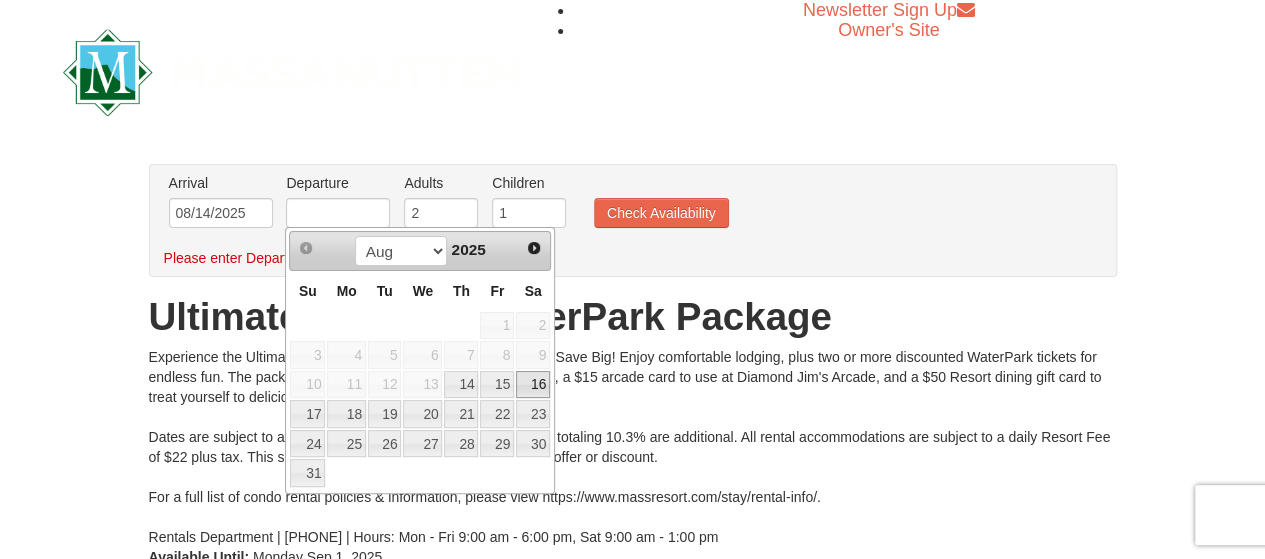 click on "16" at bounding box center (533, 385) 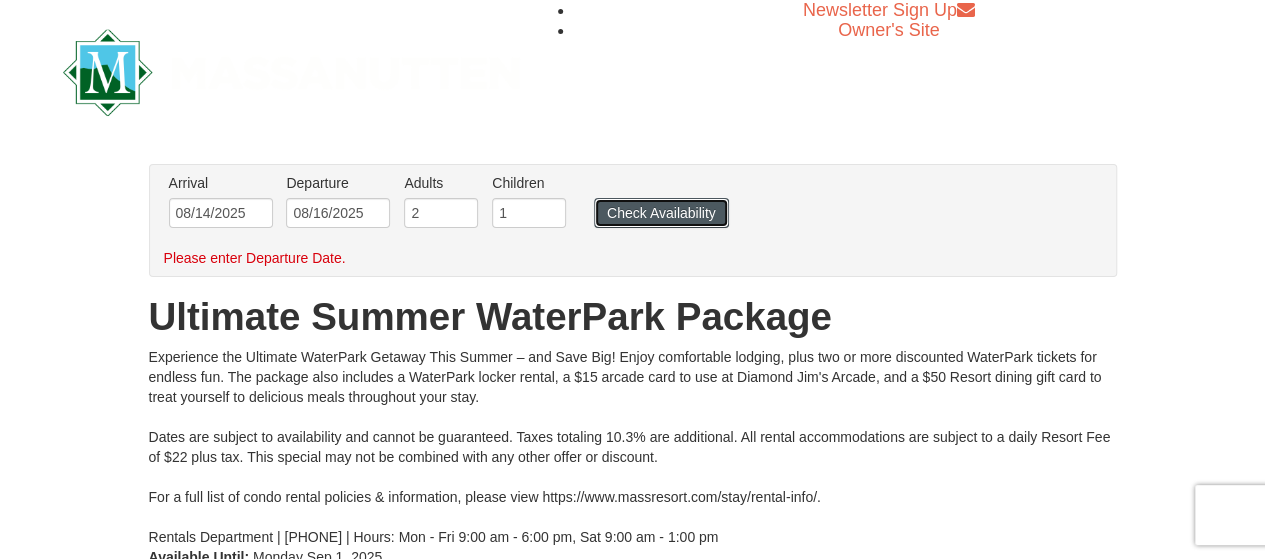 click on "Check Availability" at bounding box center [661, 213] 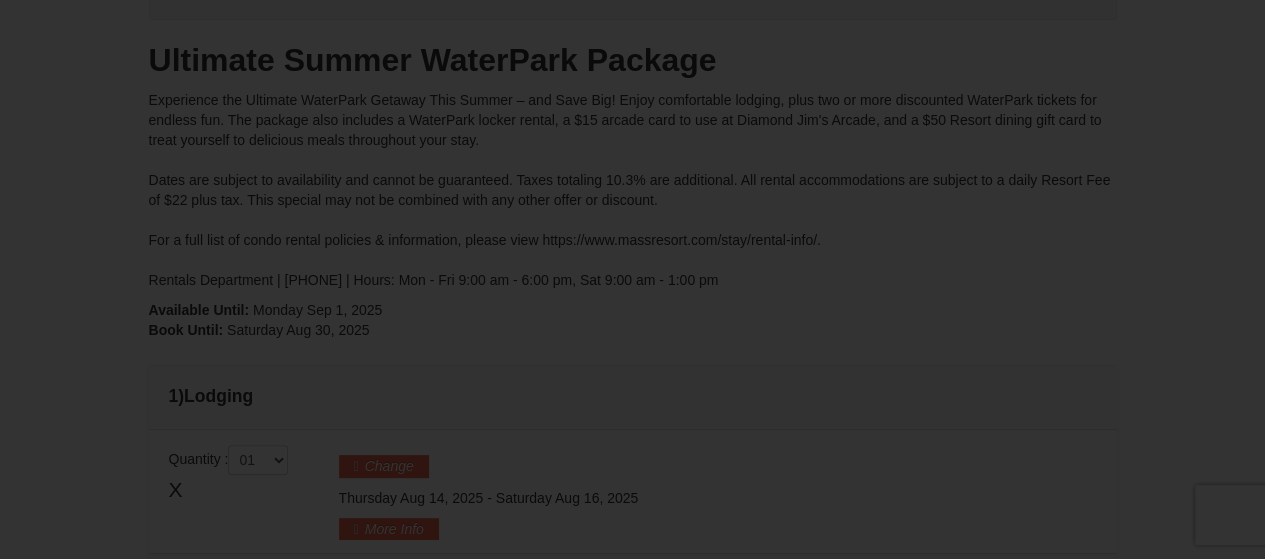 type on "08/14/2025" 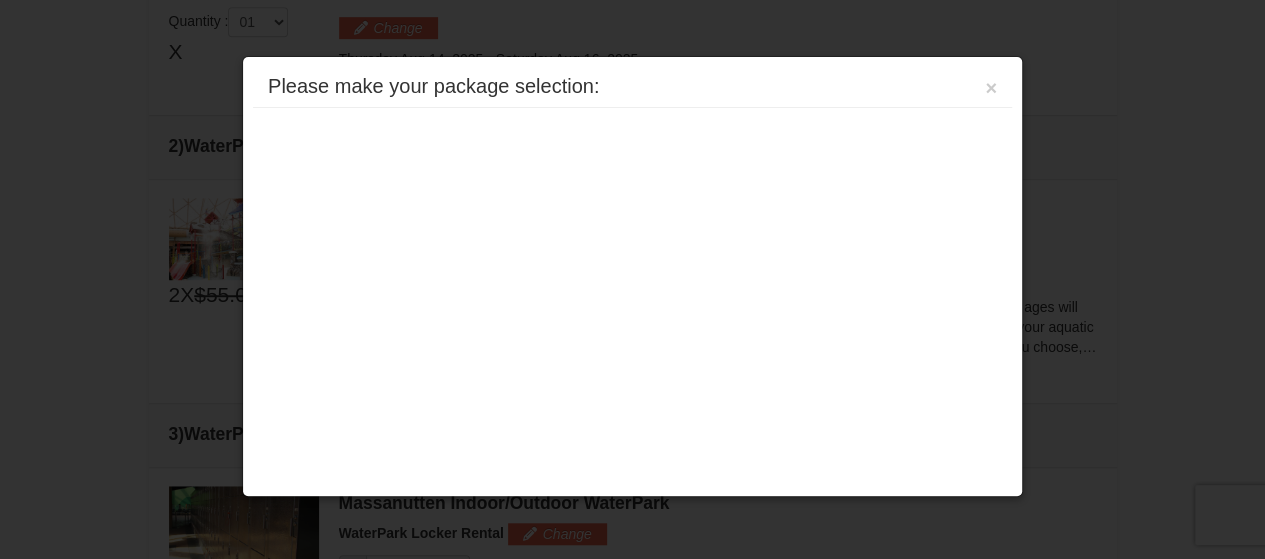 scroll, scrollTop: 0, scrollLeft: 0, axis: both 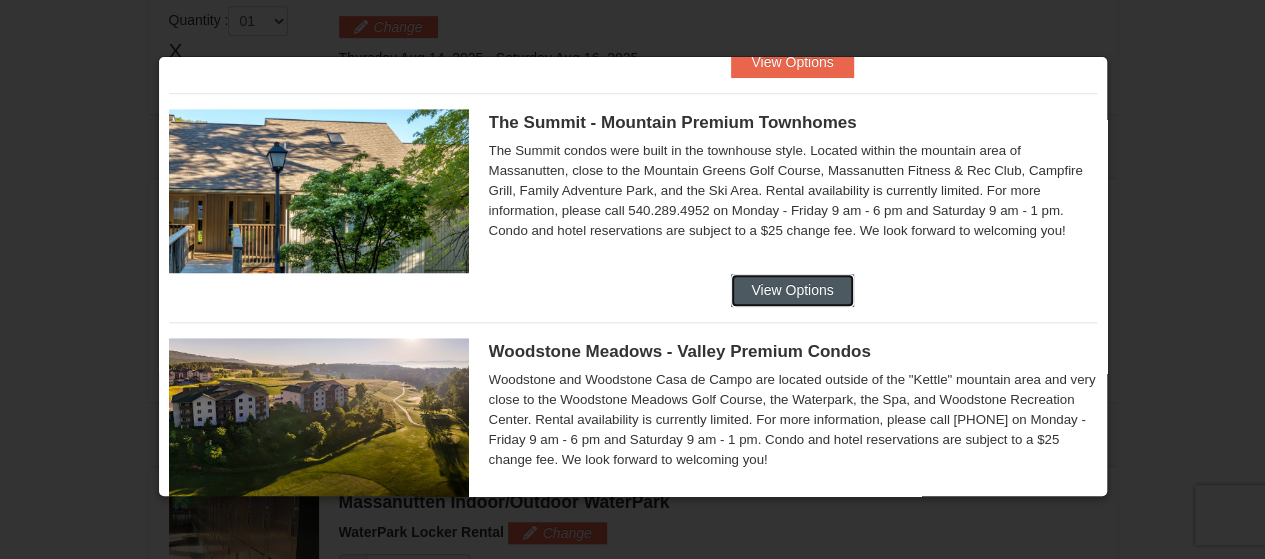 click on "View Options" at bounding box center [792, 290] 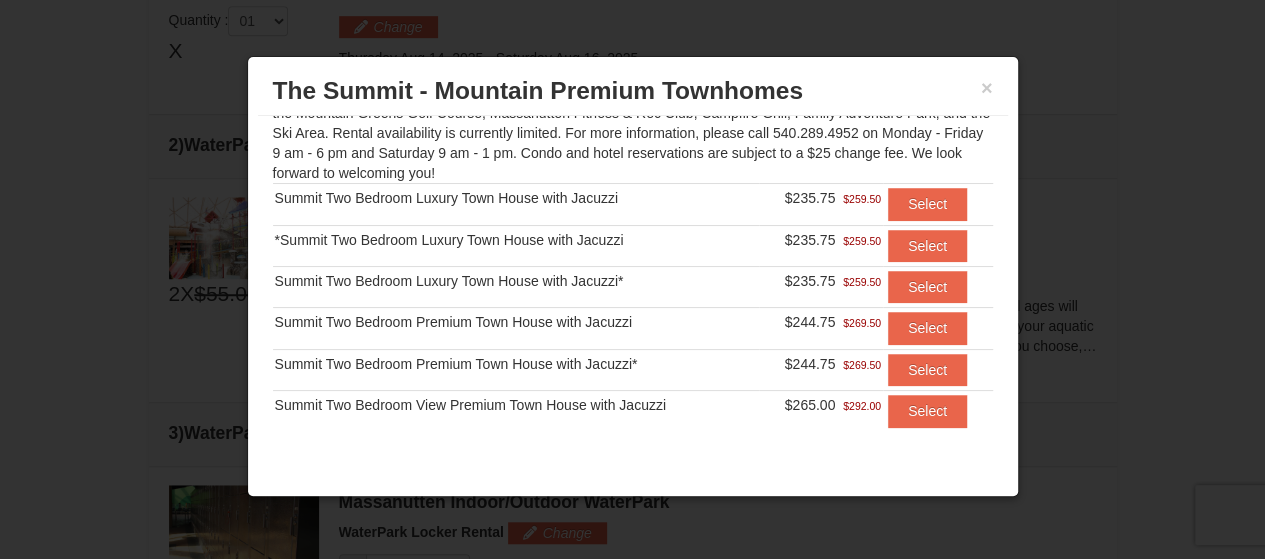 scroll, scrollTop: 216, scrollLeft: 0, axis: vertical 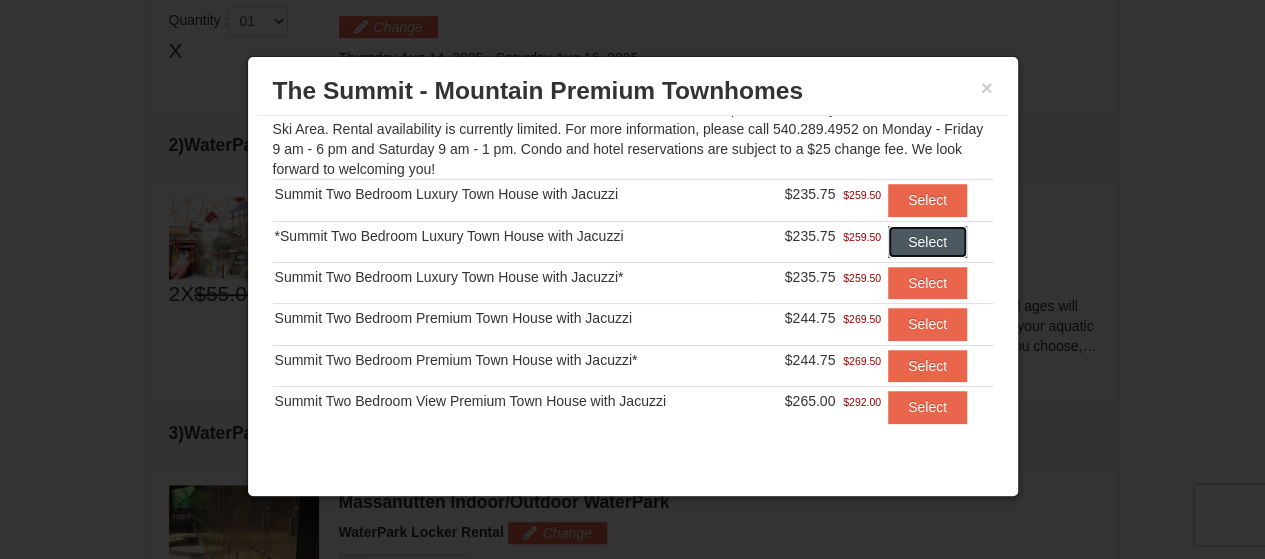 click on "Select" at bounding box center [927, 242] 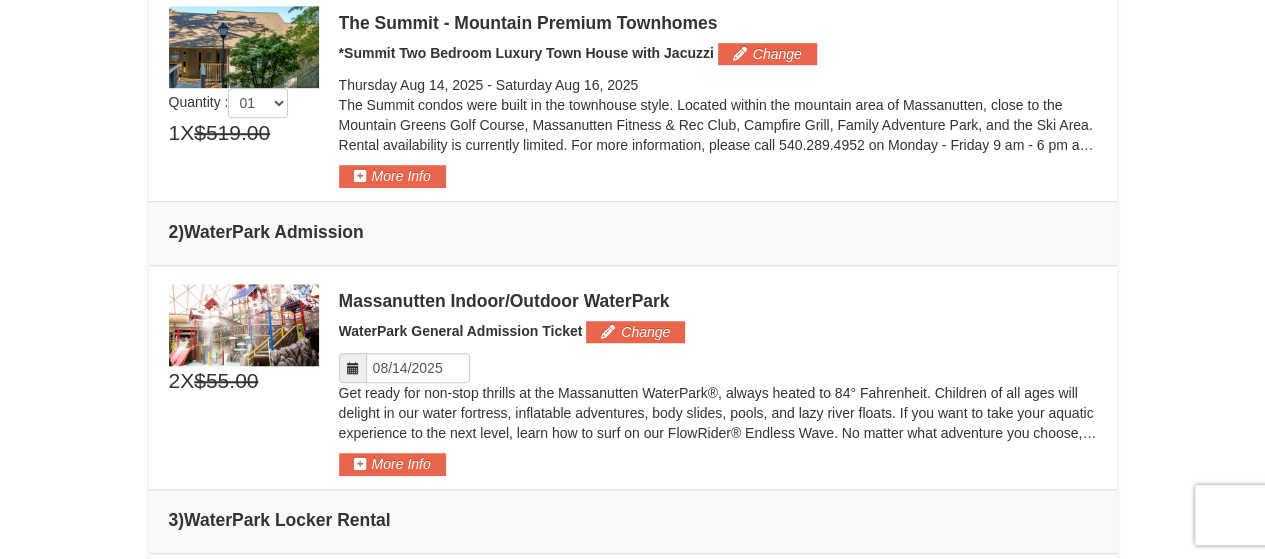 scroll, scrollTop: 730, scrollLeft: 0, axis: vertical 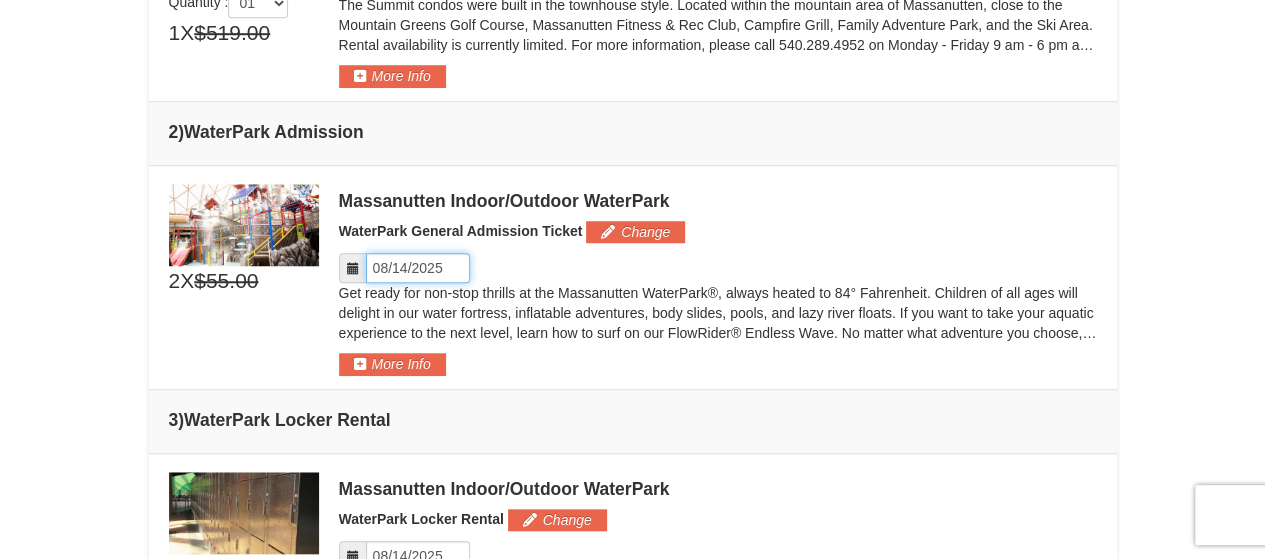 click on "Please format dates MM/DD/YYYY" at bounding box center [418, 268] 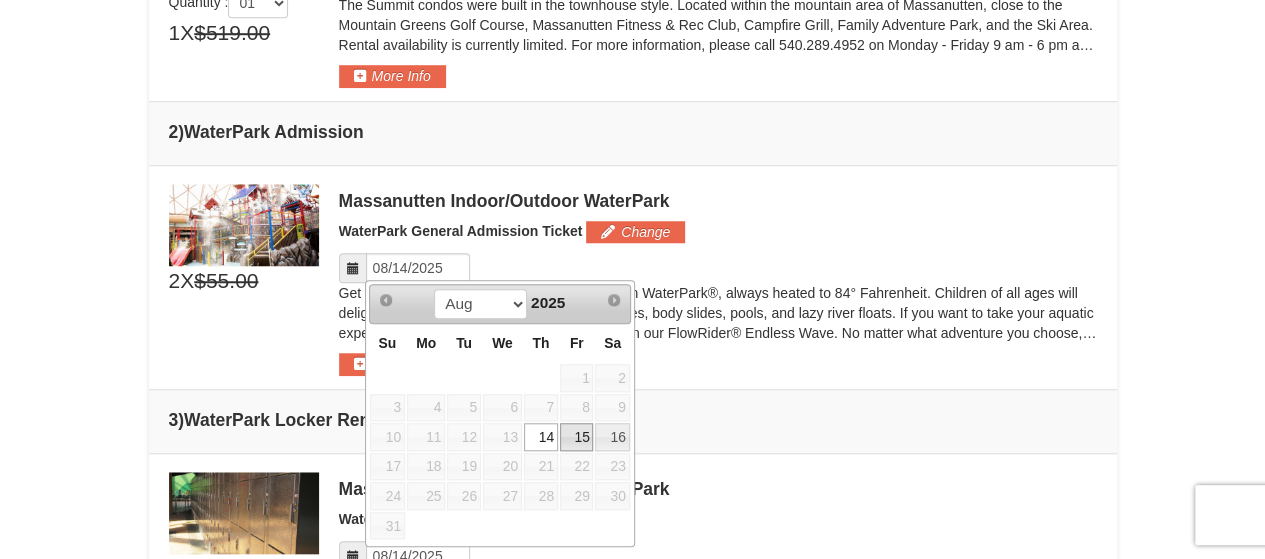 click on "15" at bounding box center [577, 437] 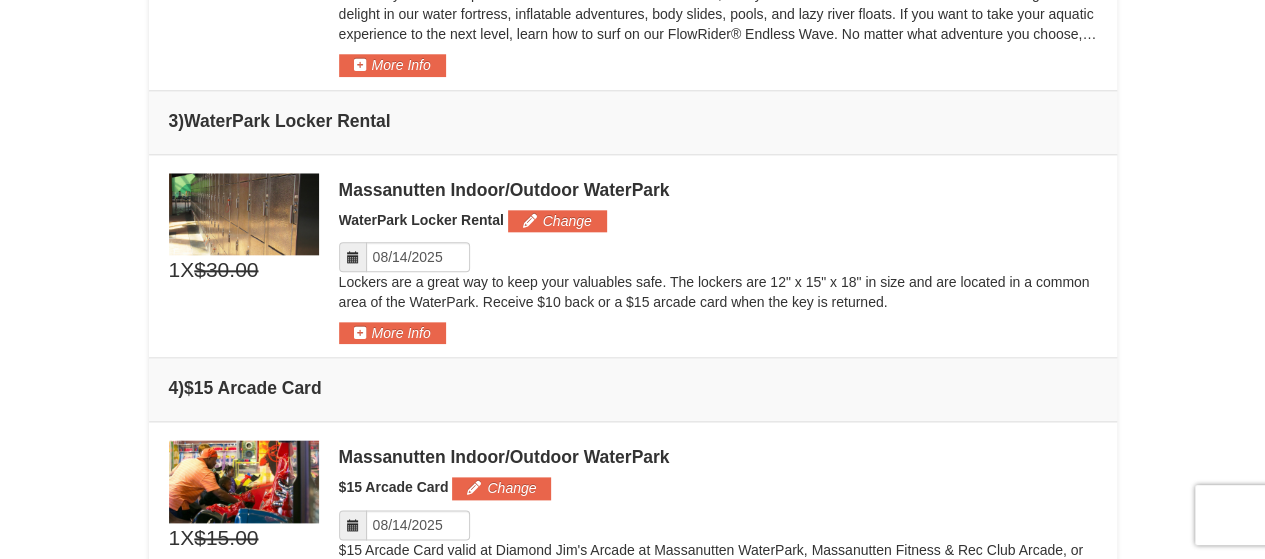 scroll, scrollTop: 1030, scrollLeft: 0, axis: vertical 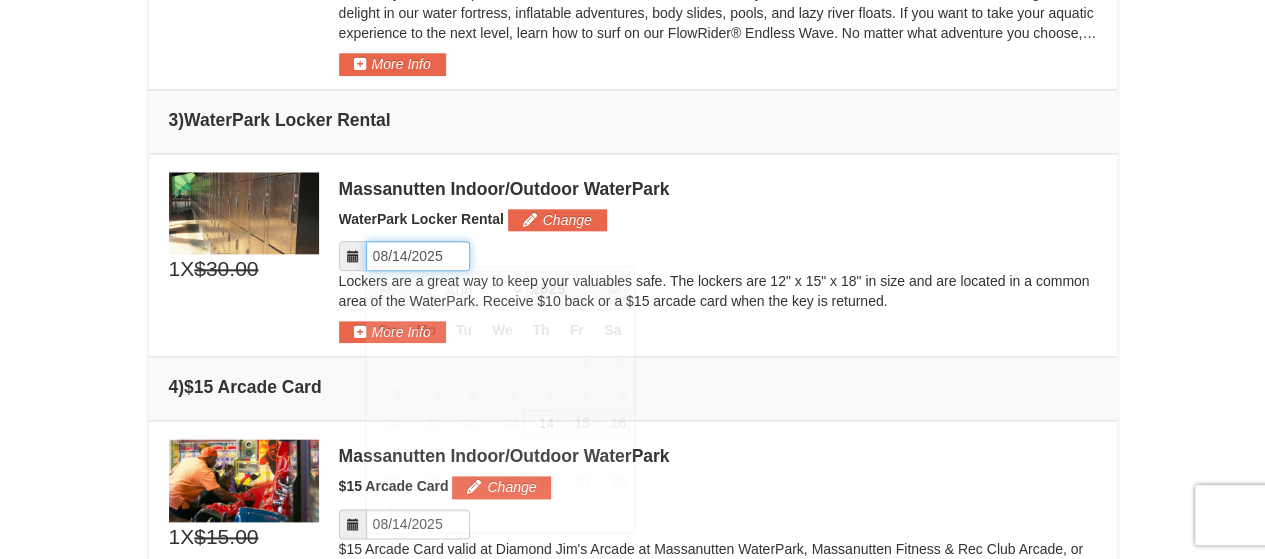click on "Please format dates MM/DD/YYYY" at bounding box center (418, 256) 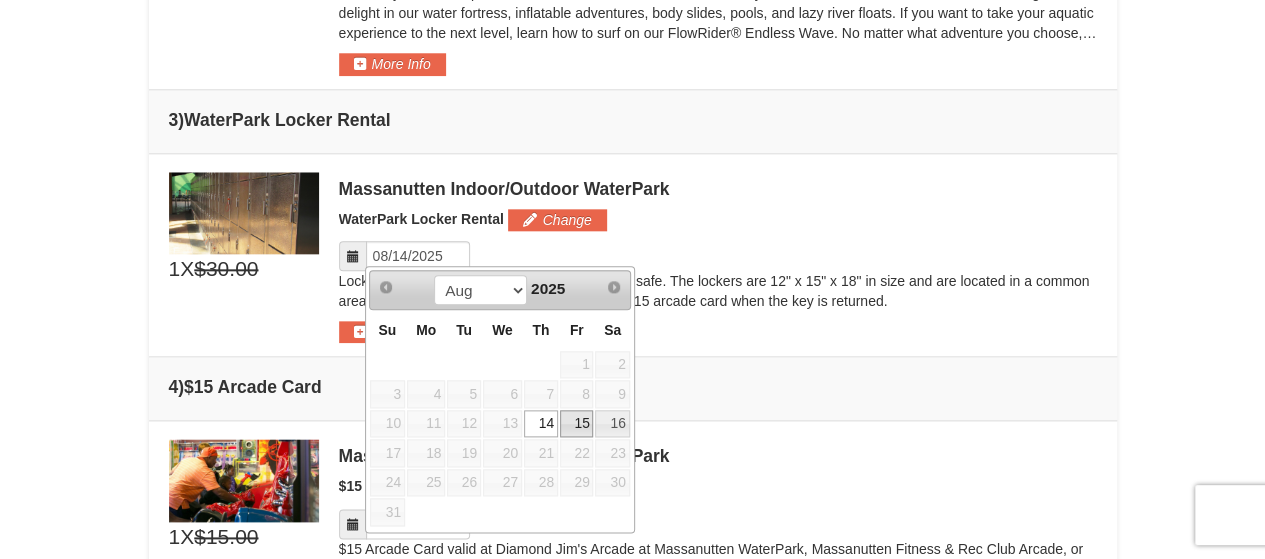 click on "15" at bounding box center [577, 424] 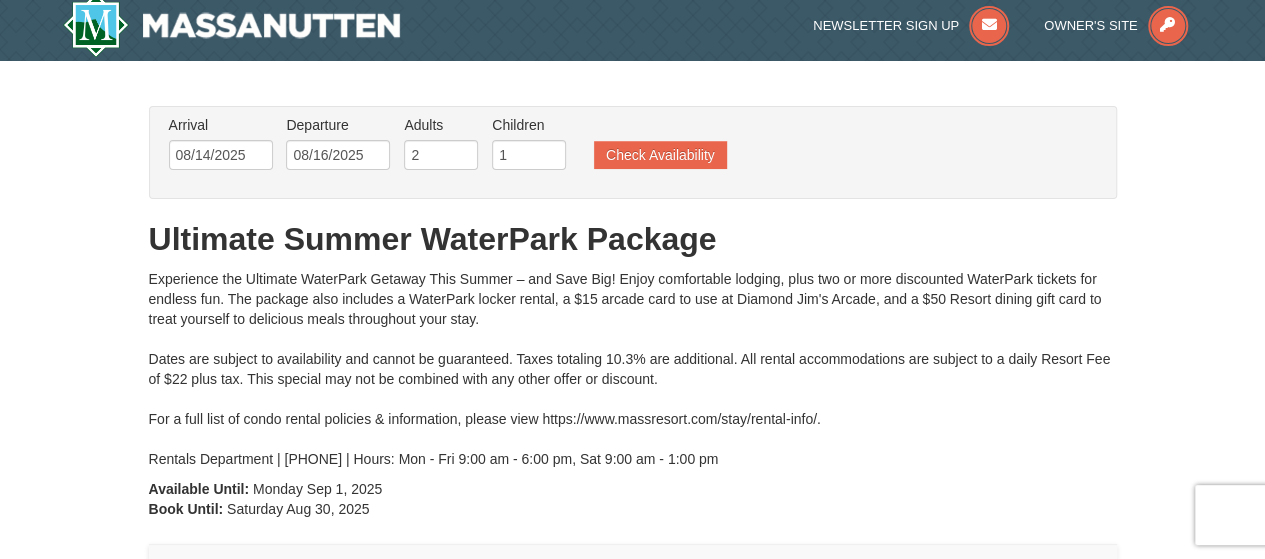 scroll, scrollTop: 0, scrollLeft: 0, axis: both 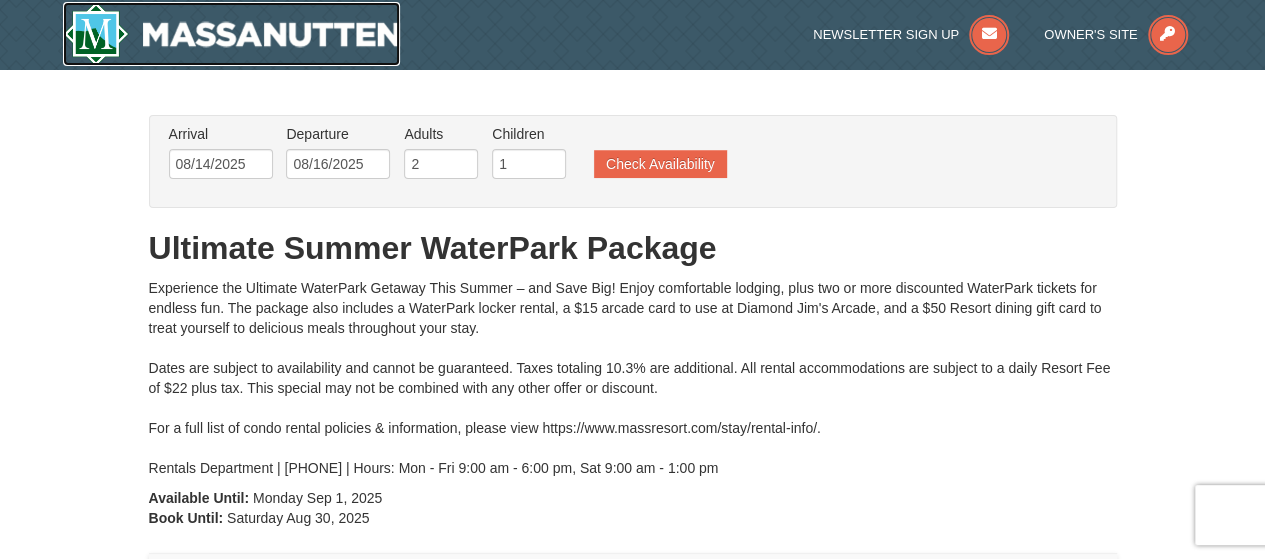 click at bounding box center (232, 34) 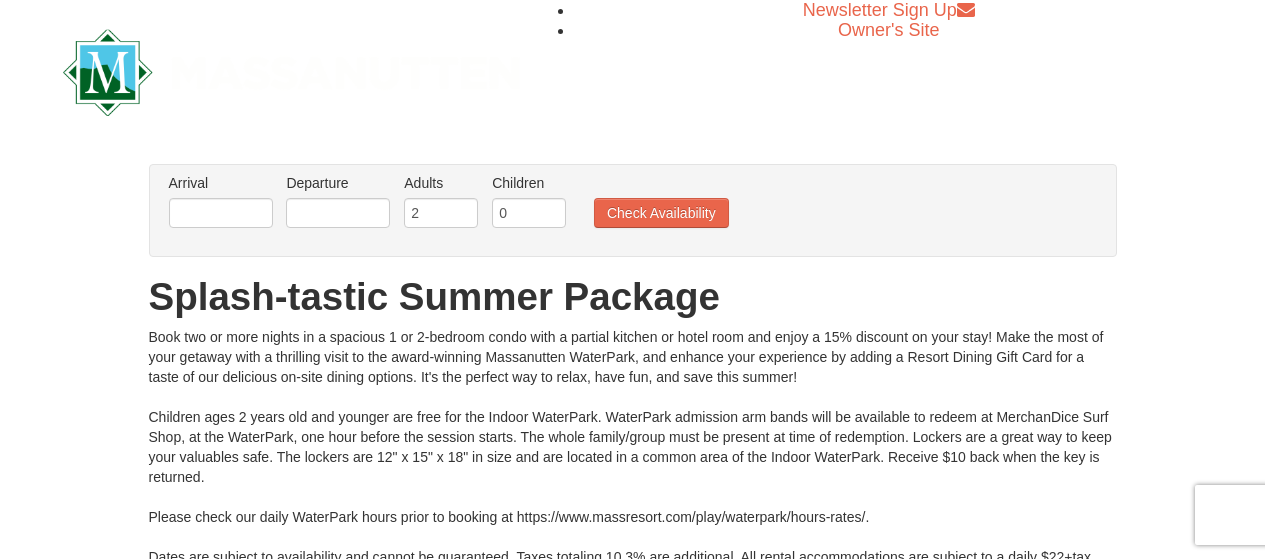 scroll, scrollTop: 0, scrollLeft: 0, axis: both 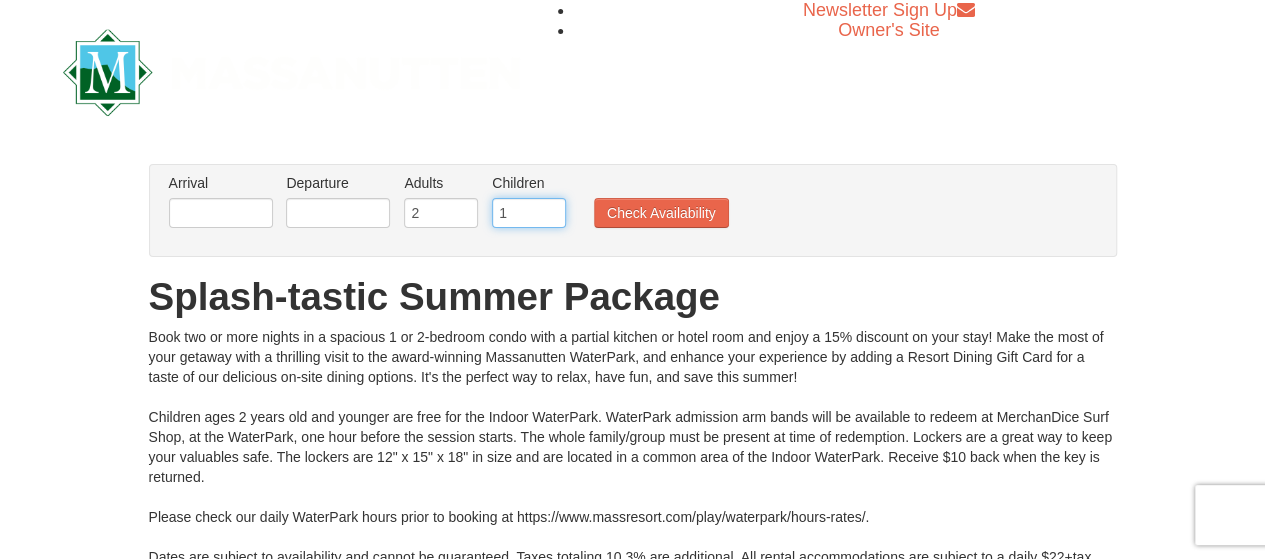 type on "1" 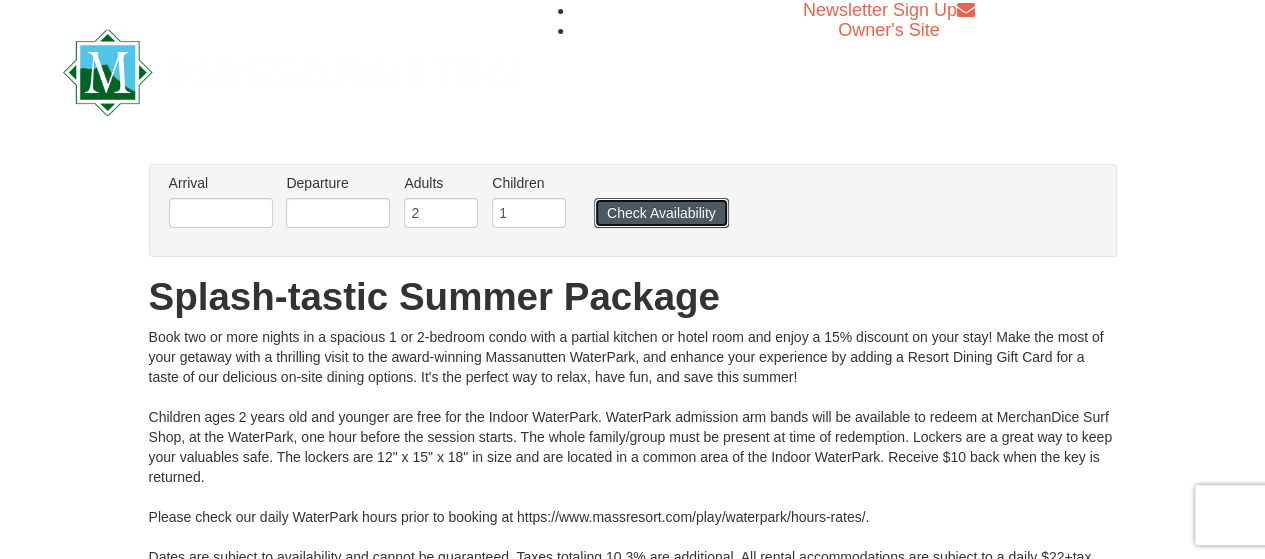click on "Check Availability" at bounding box center (661, 213) 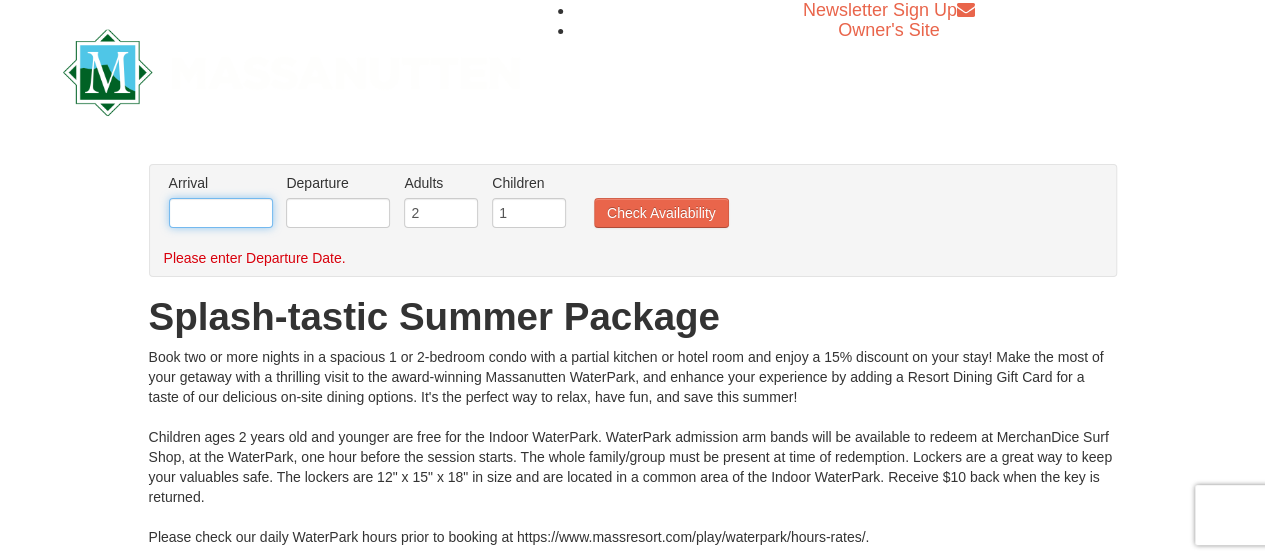click at bounding box center (221, 213) 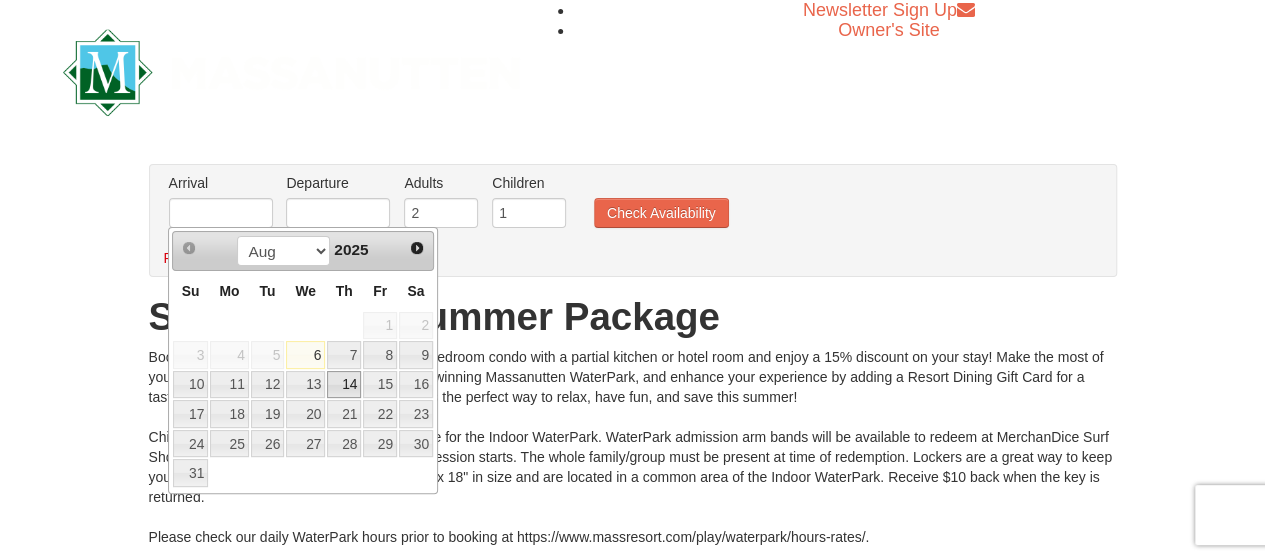 click on "14" at bounding box center [344, 385] 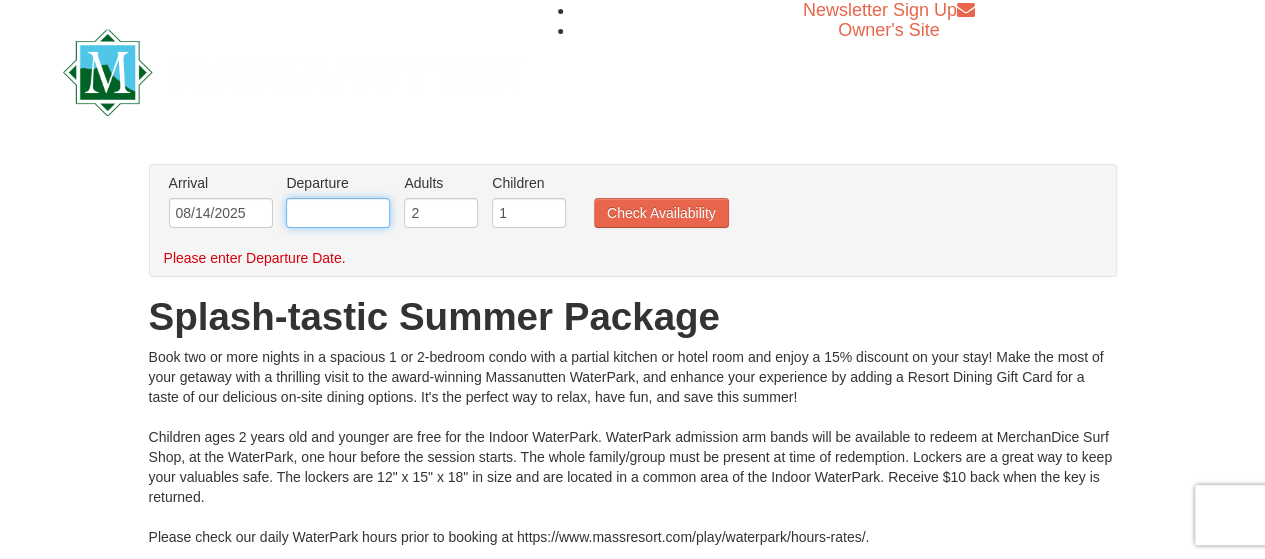 click at bounding box center [338, 213] 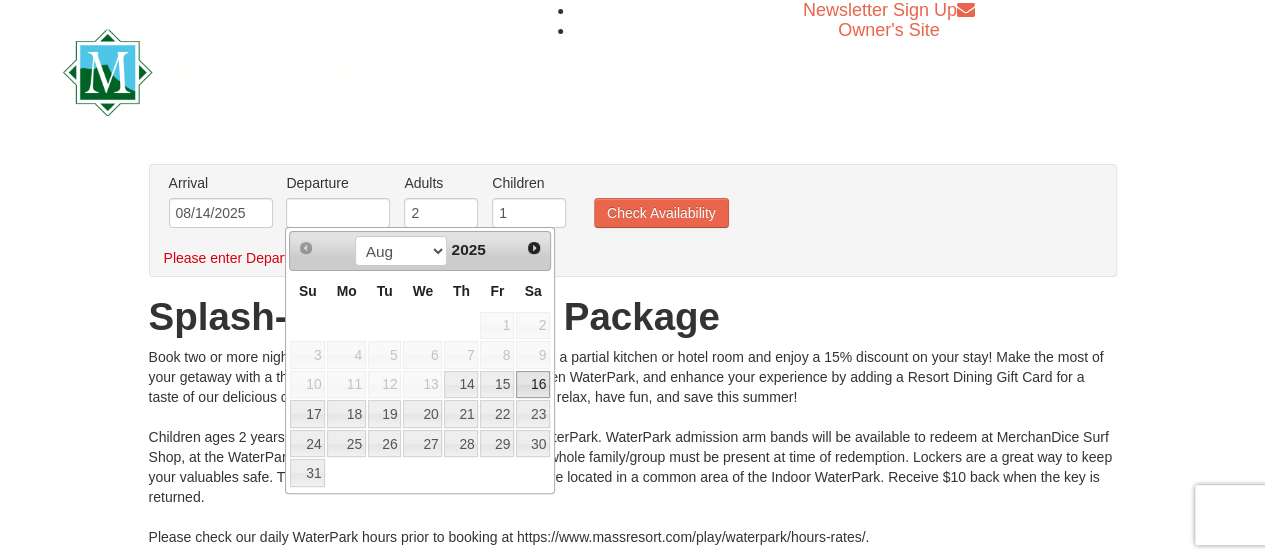 click on "16" at bounding box center [533, 385] 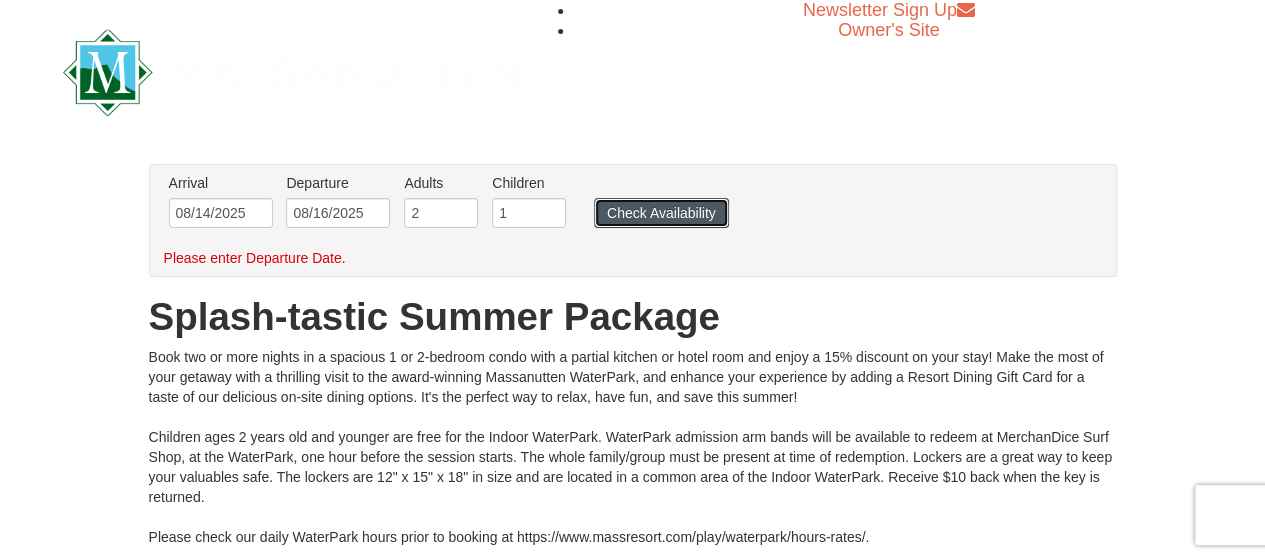 click on "Check Availability" at bounding box center (661, 213) 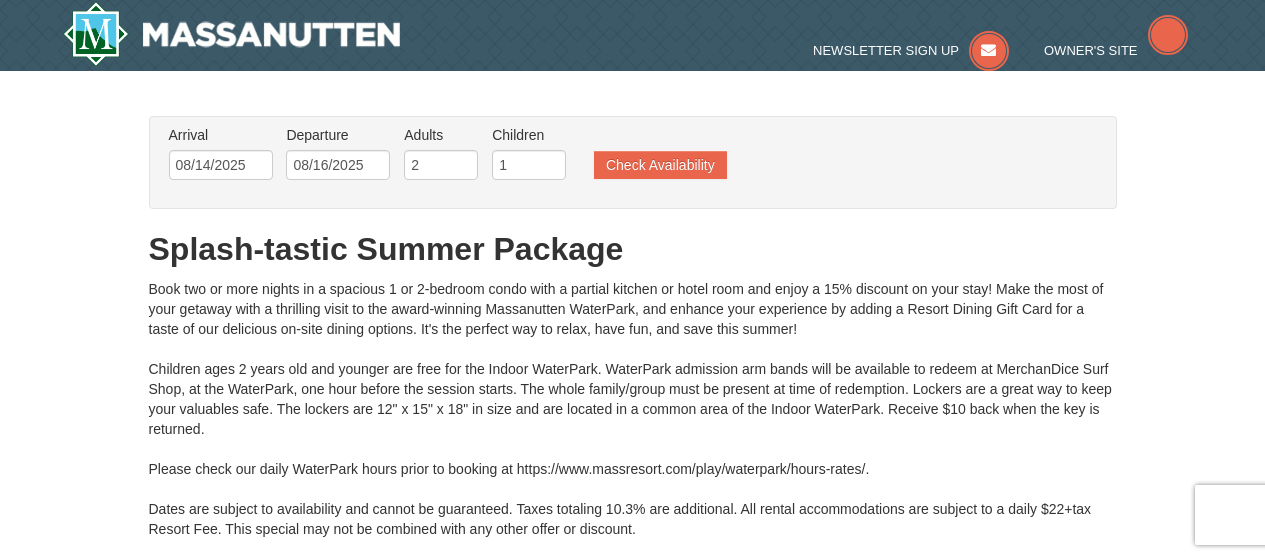 scroll, scrollTop: 0, scrollLeft: 0, axis: both 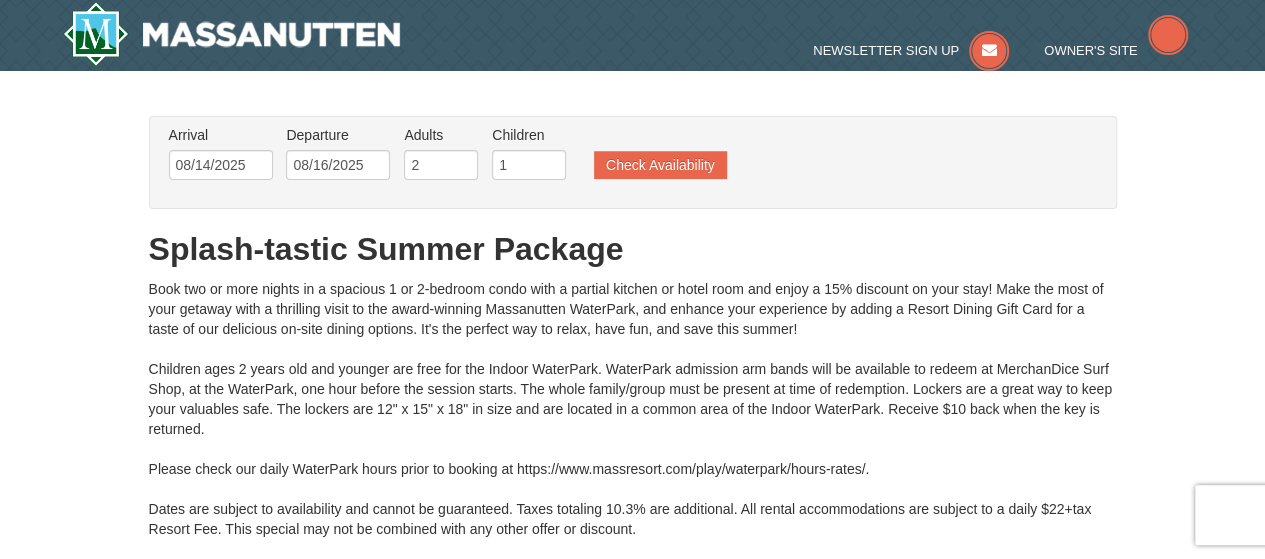 type on "08/14/2025" 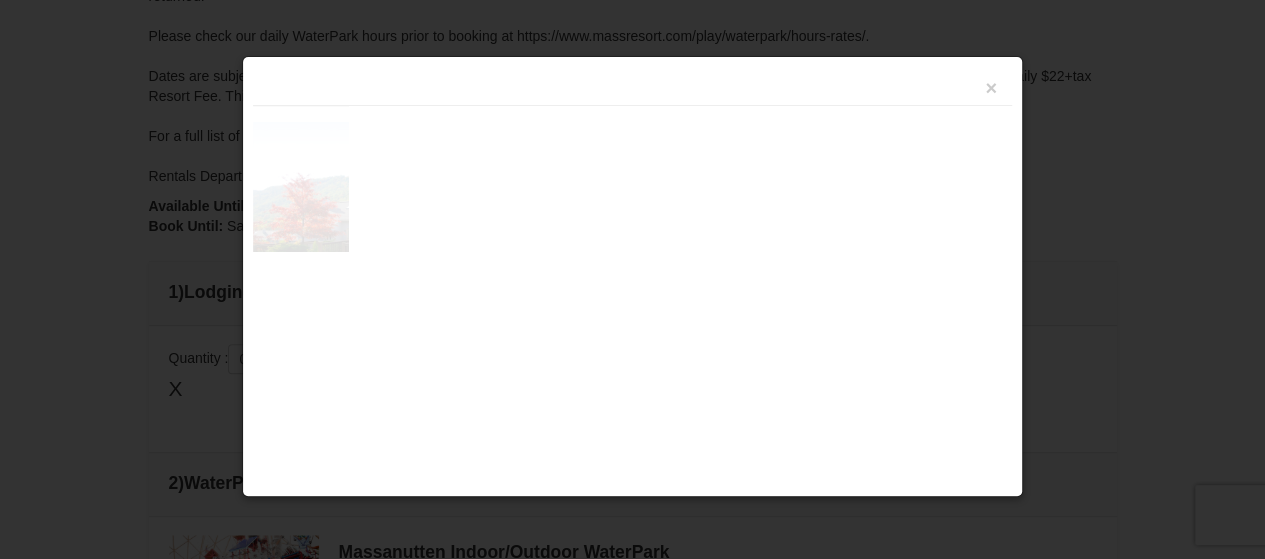 scroll, scrollTop: 770, scrollLeft: 0, axis: vertical 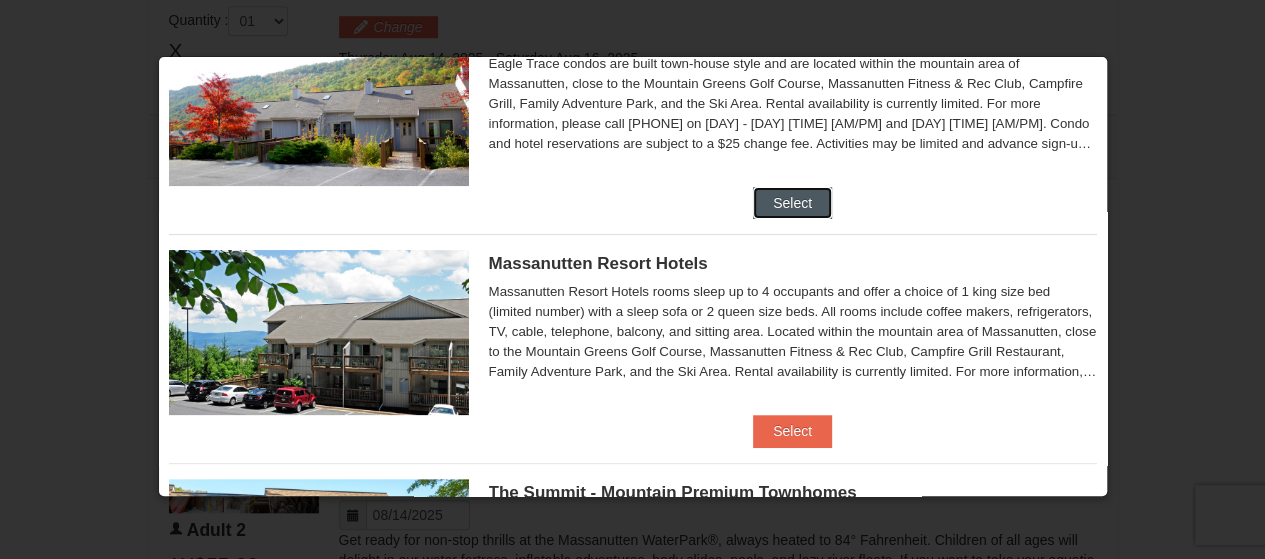 click on "Select" at bounding box center [792, 203] 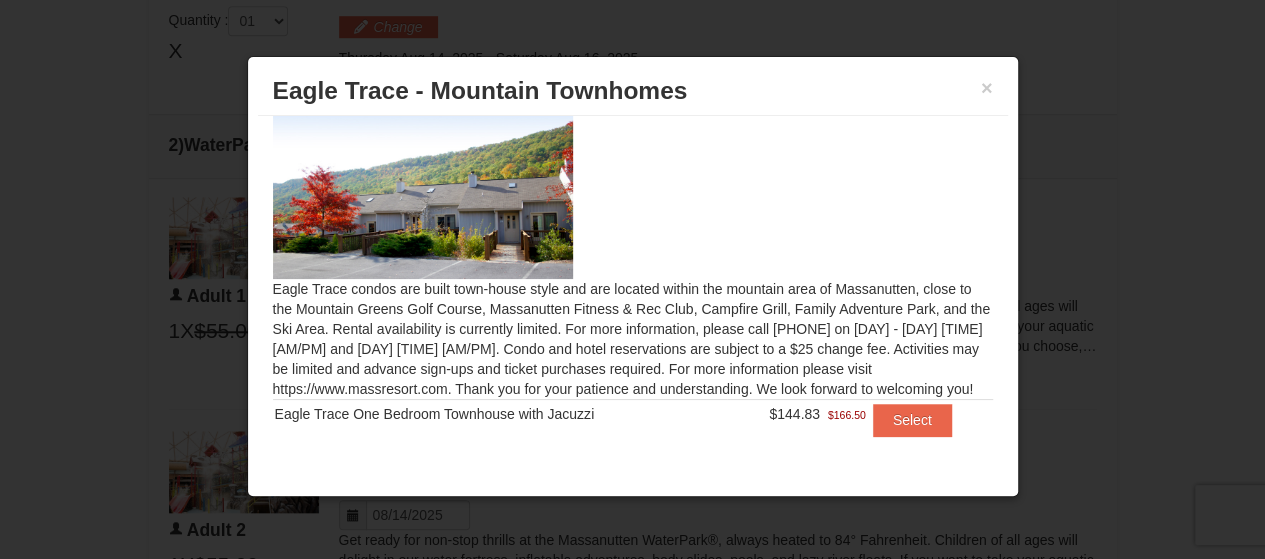 scroll, scrollTop: 30, scrollLeft: 0, axis: vertical 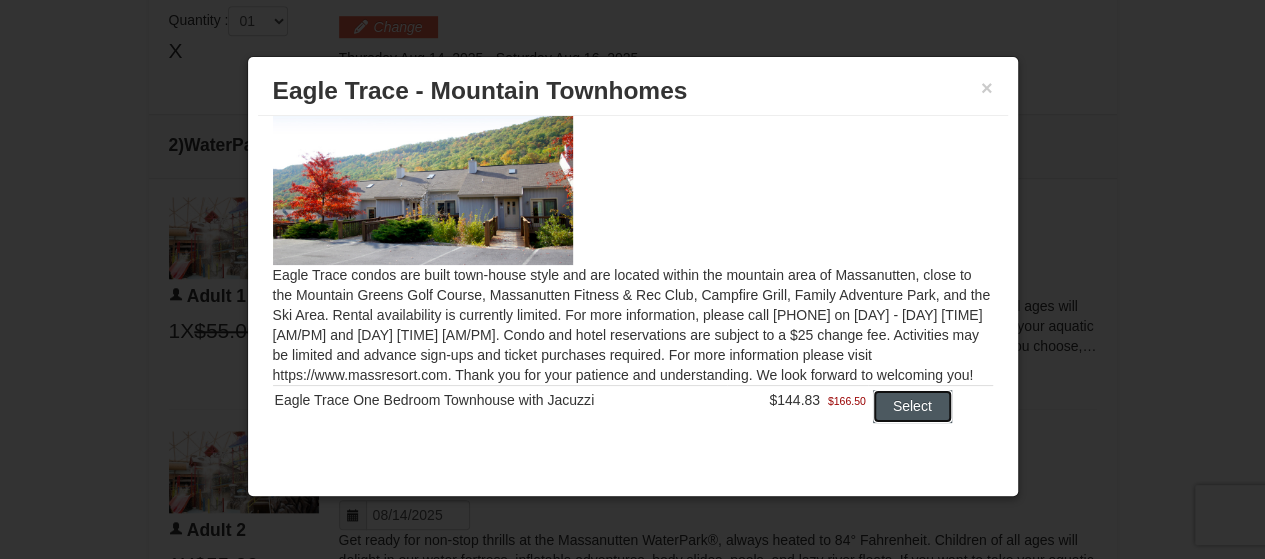 click on "Select" at bounding box center [912, 406] 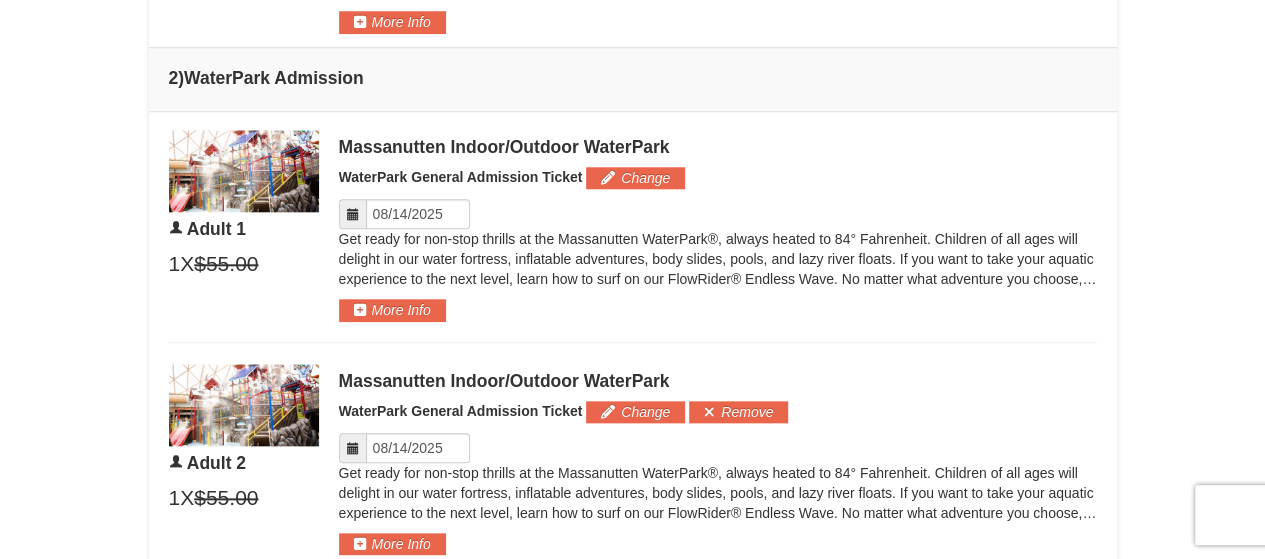 scroll, scrollTop: 970, scrollLeft: 0, axis: vertical 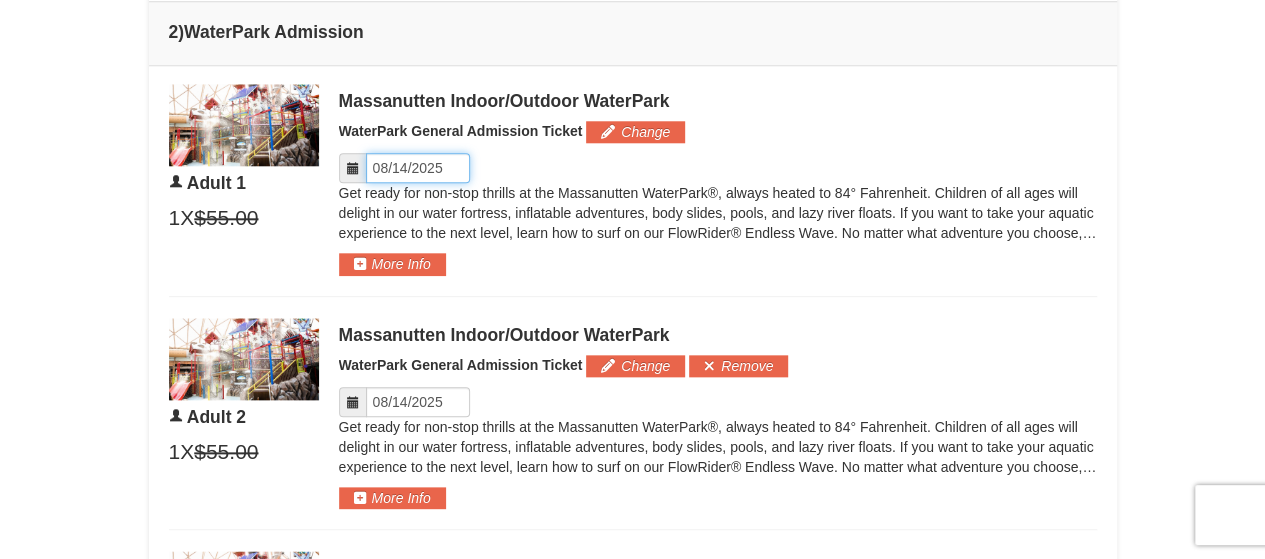 click on "Please format dates MM/DD/YYYY" at bounding box center [418, 168] 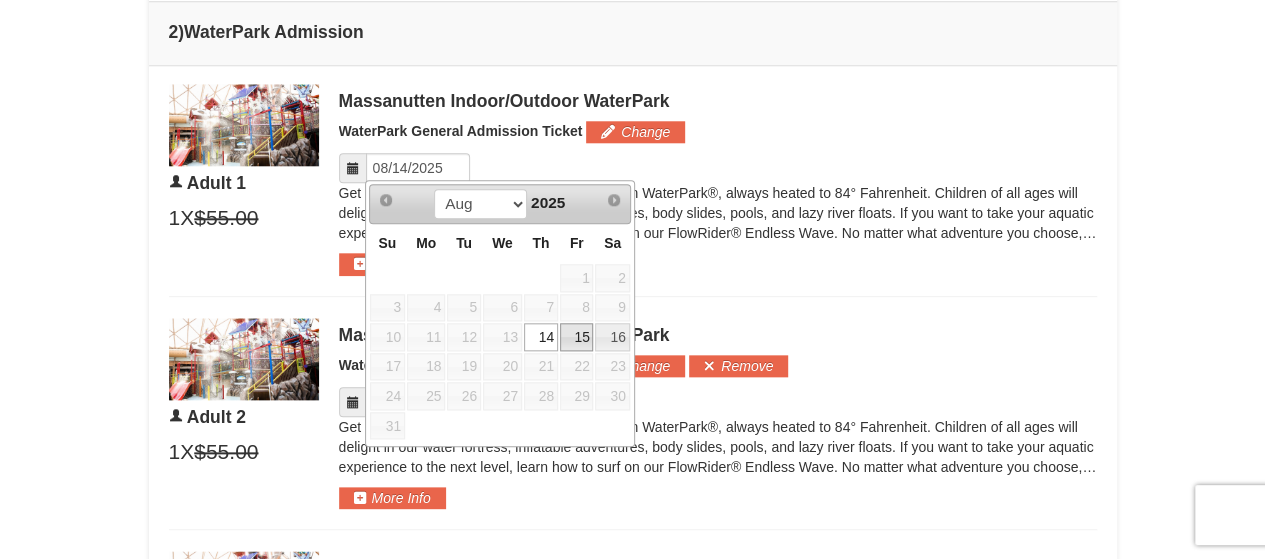 click on "15" at bounding box center (577, 337) 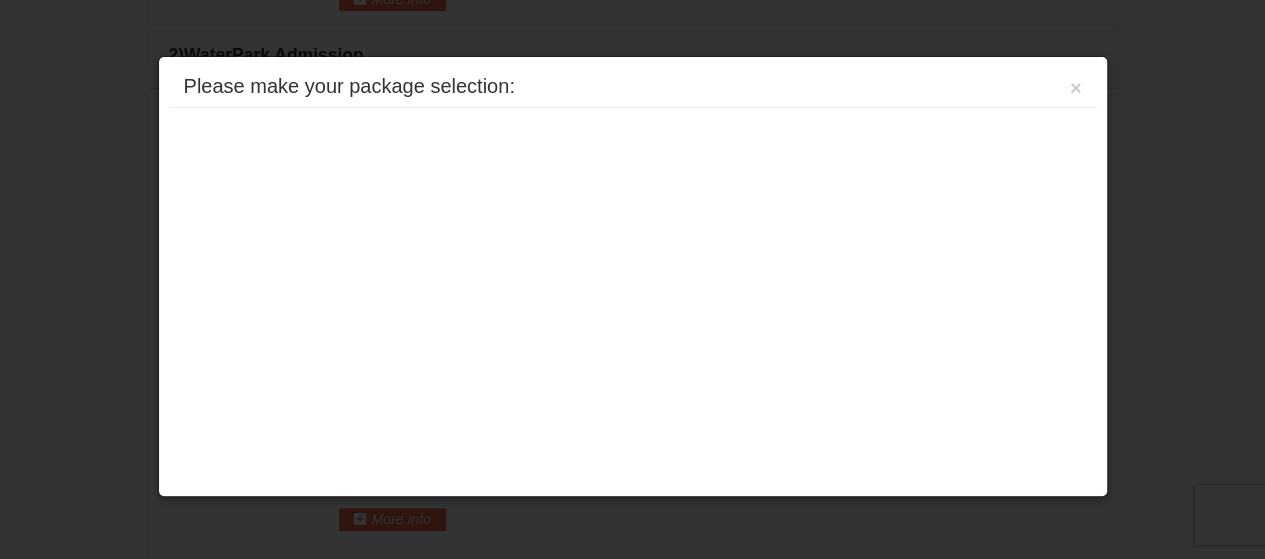 scroll, scrollTop: 858, scrollLeft: 0, axis: vertical 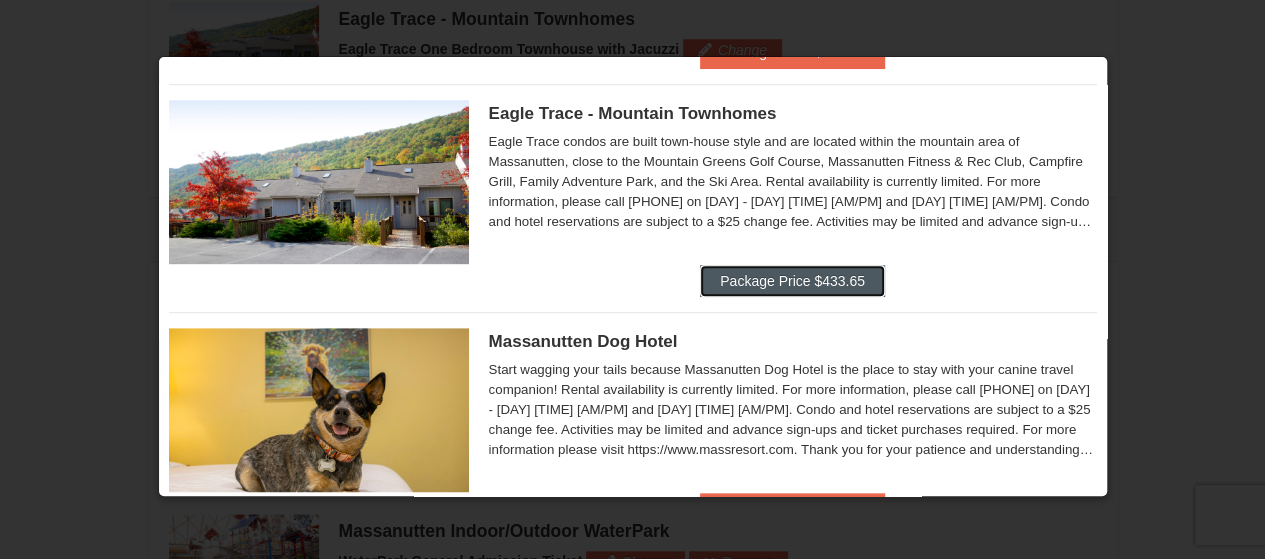 click on "Package Price $433.65" at bounding box center (792, 281) 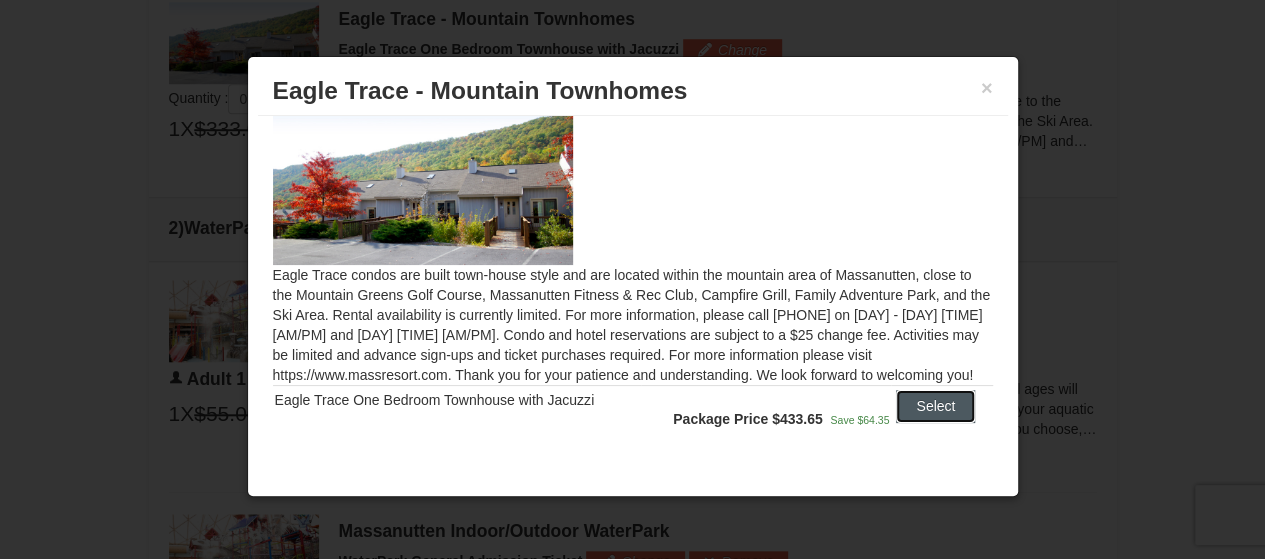 click on "Select" at bounding box center [935, 406] 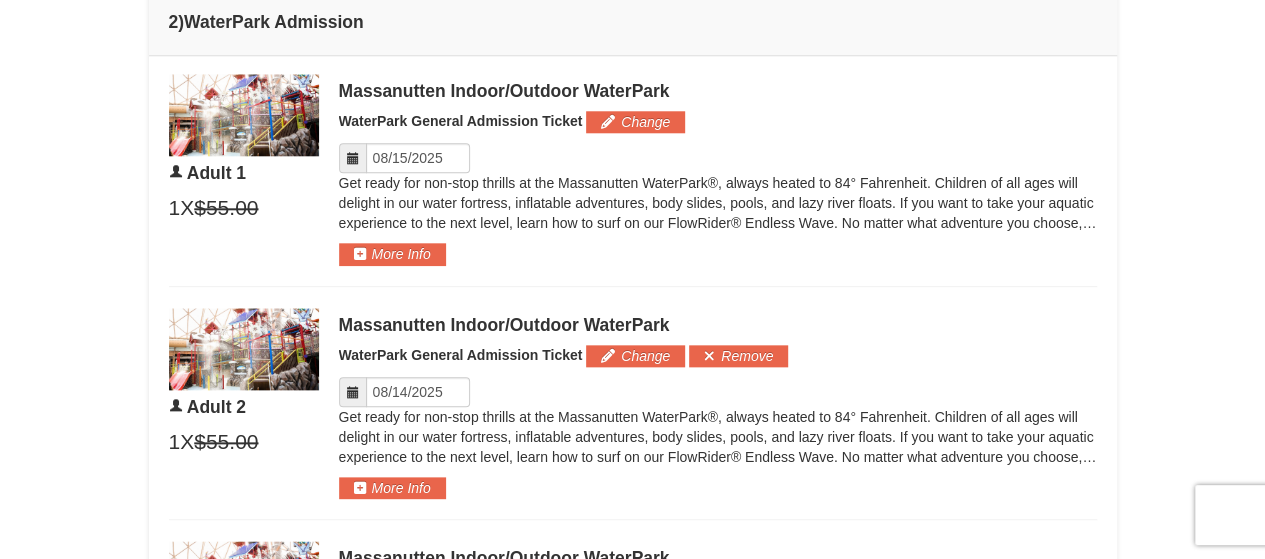 scroll, scrollTop: 1074, scrollLeft: 0, axis: vertical 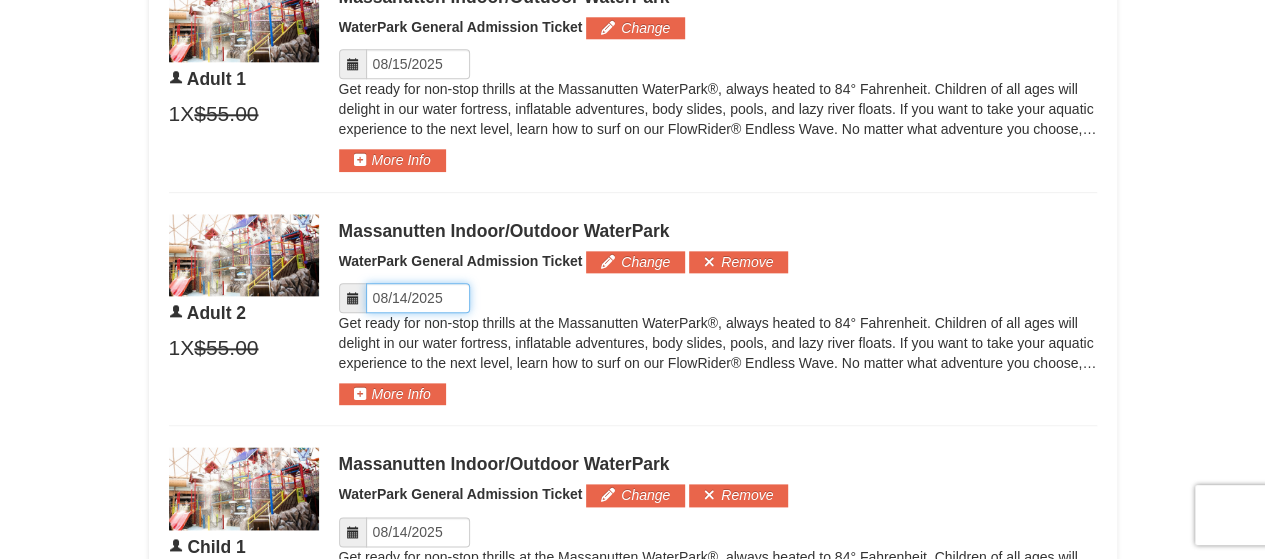 click on "Please format dates MM/DD/YYYY" at bounding box center (418, 298) 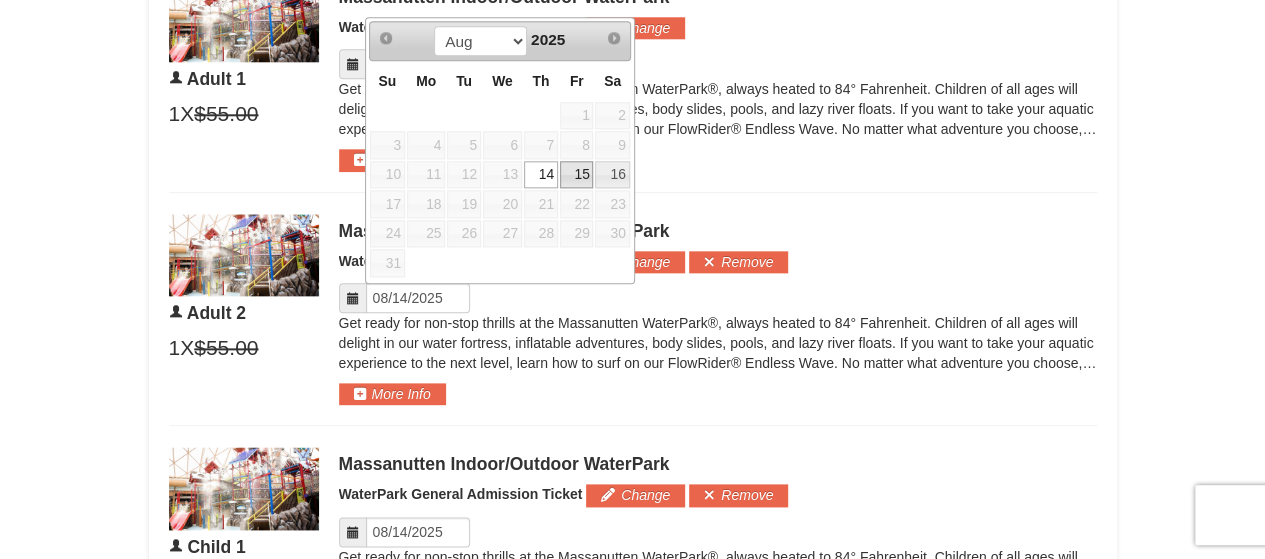 click on "15" at bounding box center (577, 175) 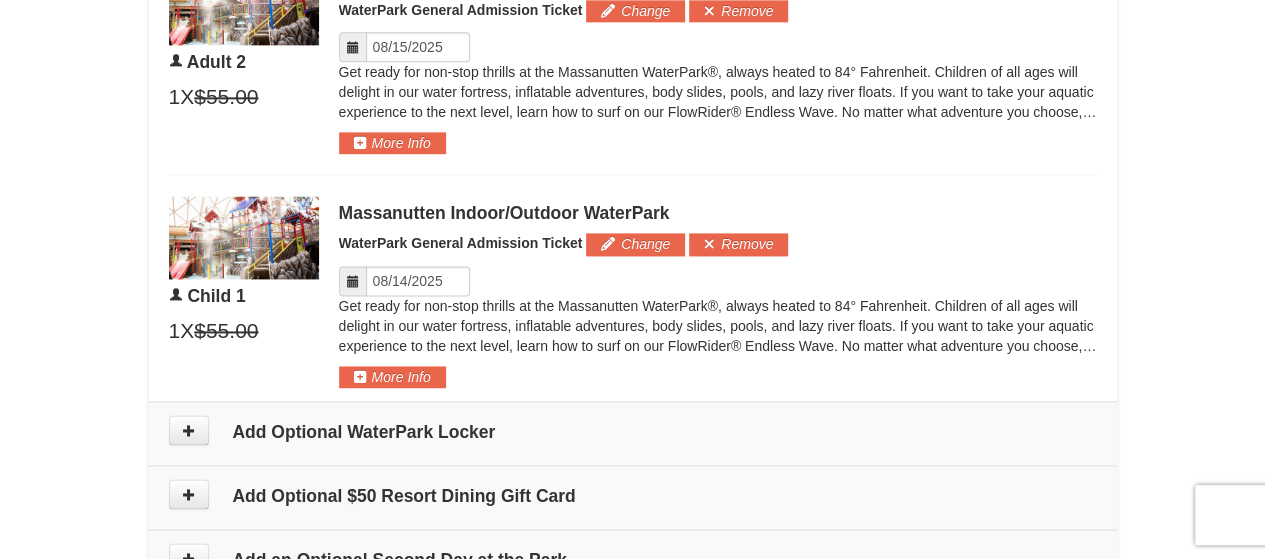 scroll, scrollTop: 1374, scrollLeft: 0, axis: vertical 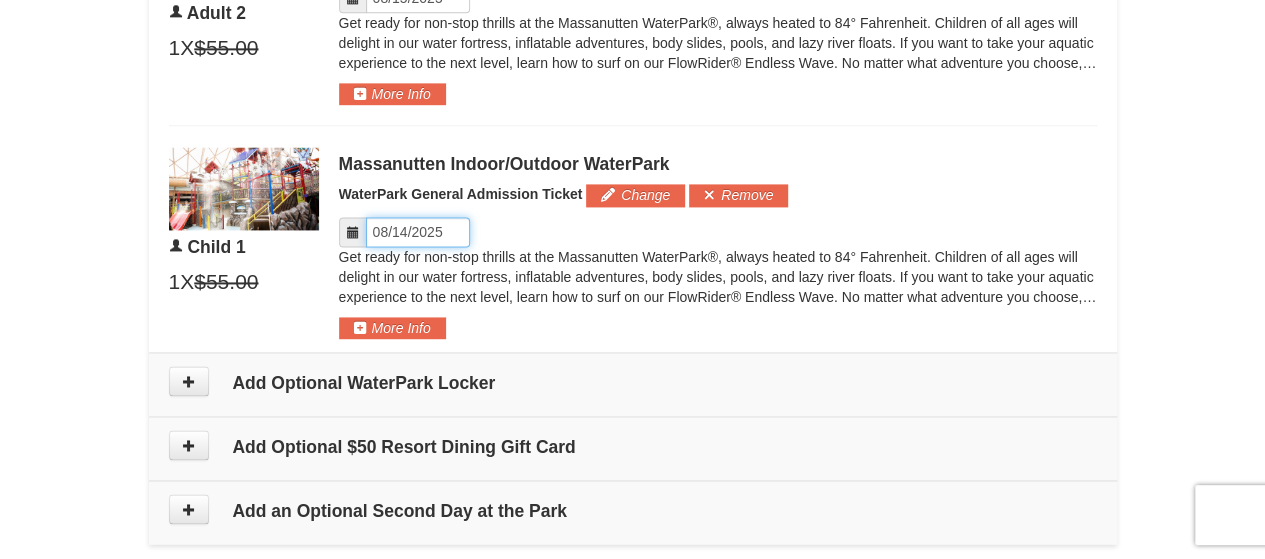 click on "Please format dates MM/DD/YYYY" at bounding box center (418, 232) 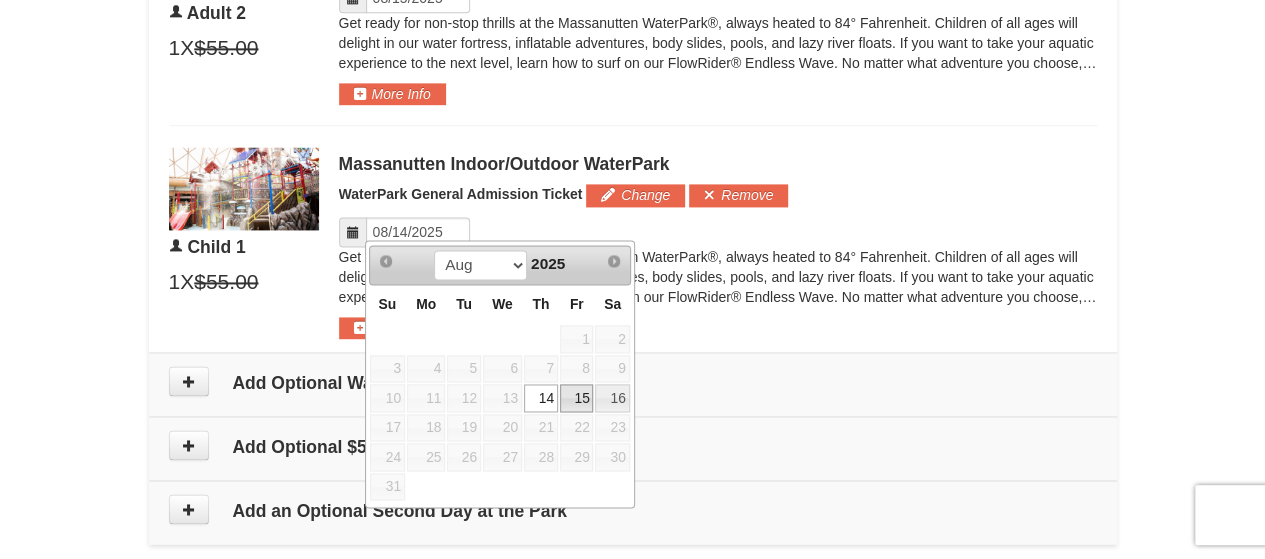 click on "15" at bounding box center [577, 398] 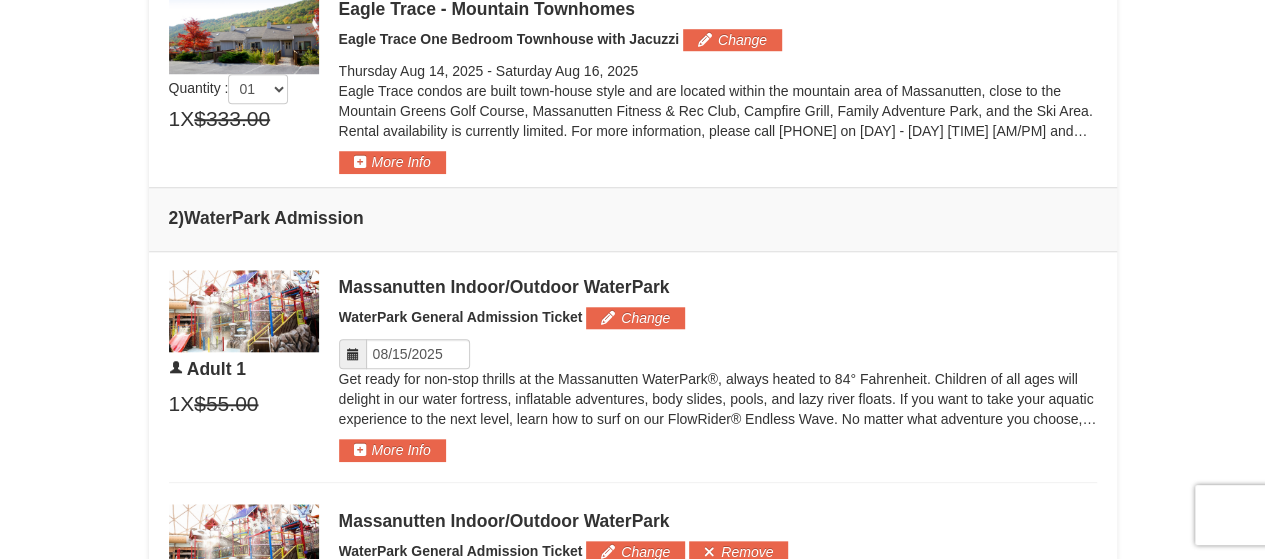 scroll, scrollTop: 674, scrollLeft: 0, axis: vertical 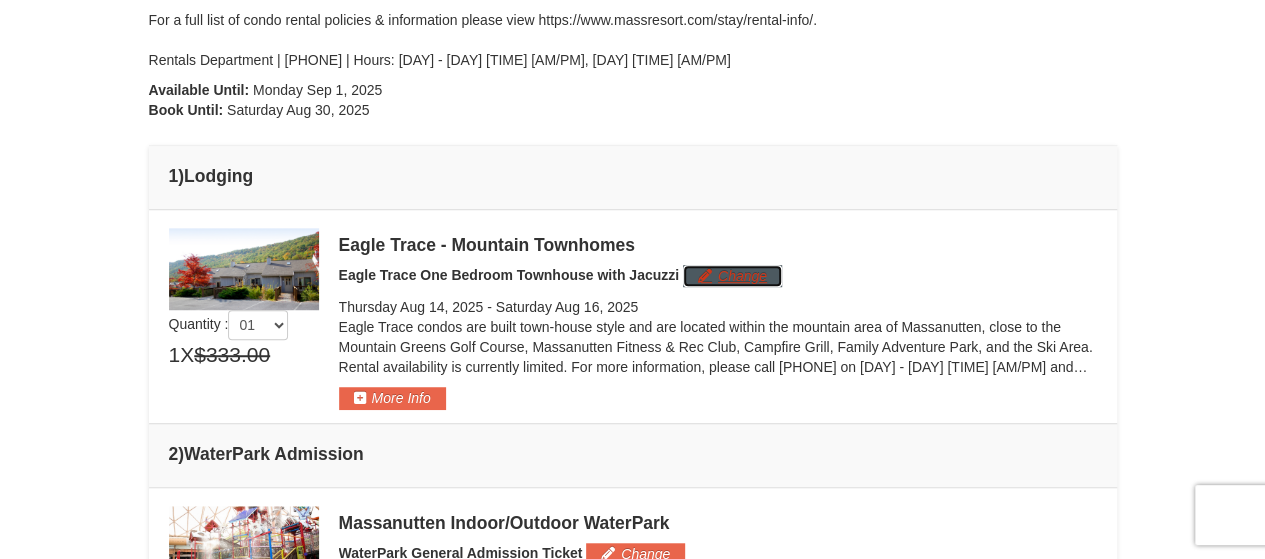 click on "Change" at bounding box center (732, 276) 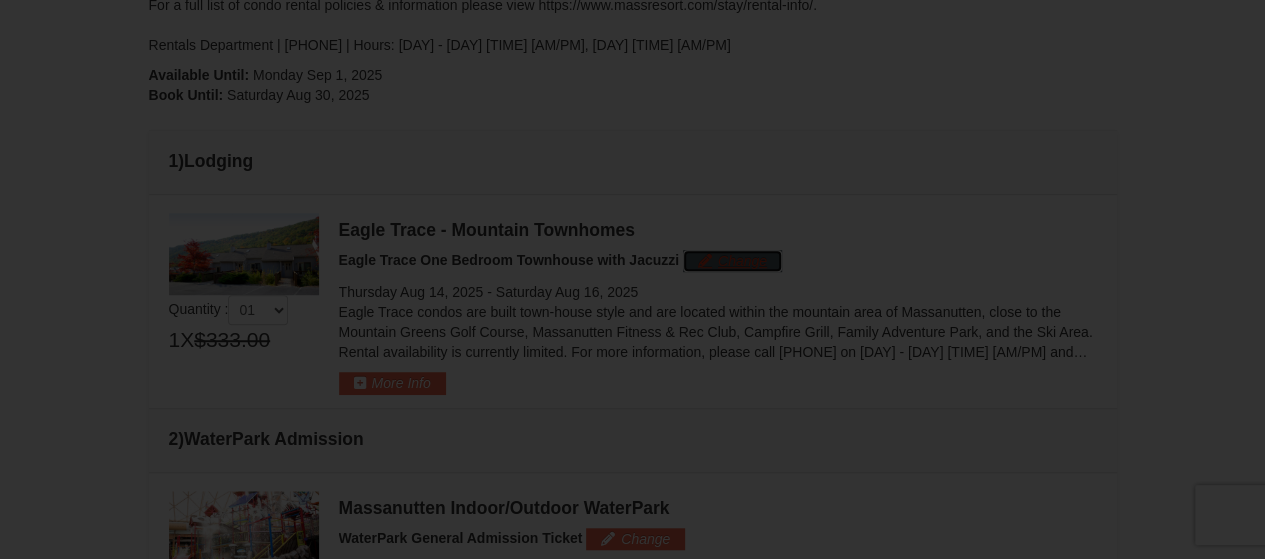 scroll, scrollTop: 598, scrollLeft: 0, axis: vertical 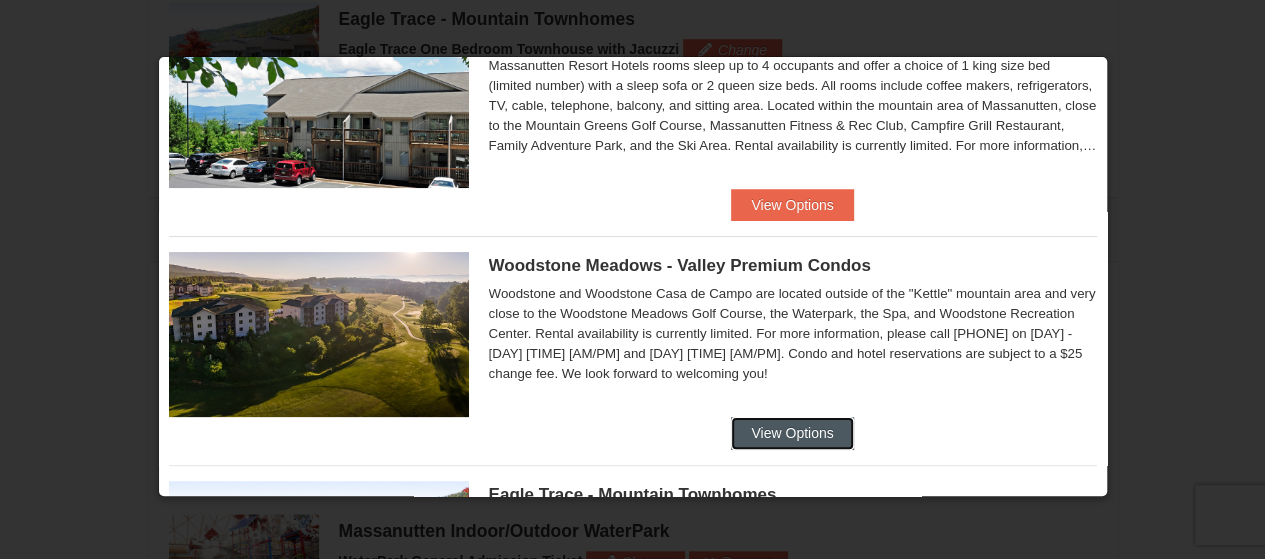 click on "View Options" at bounding box center (792, 433) 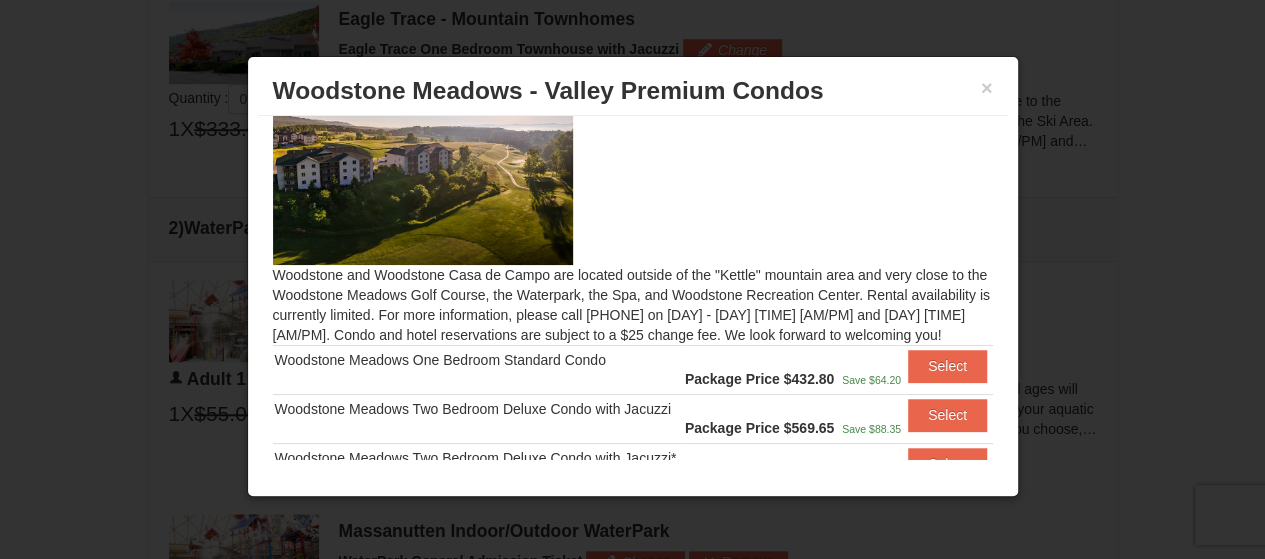 scroll, scrollTop: 115, scrollLeft: 0, axis: vertical 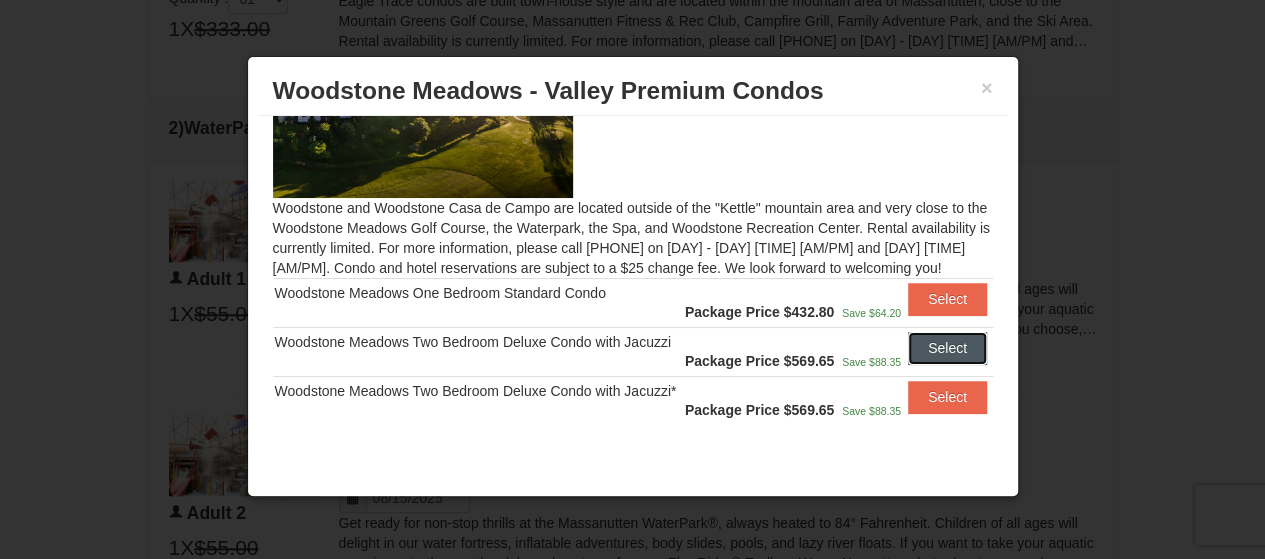 click on "Select" at bounding box center (947, 348) 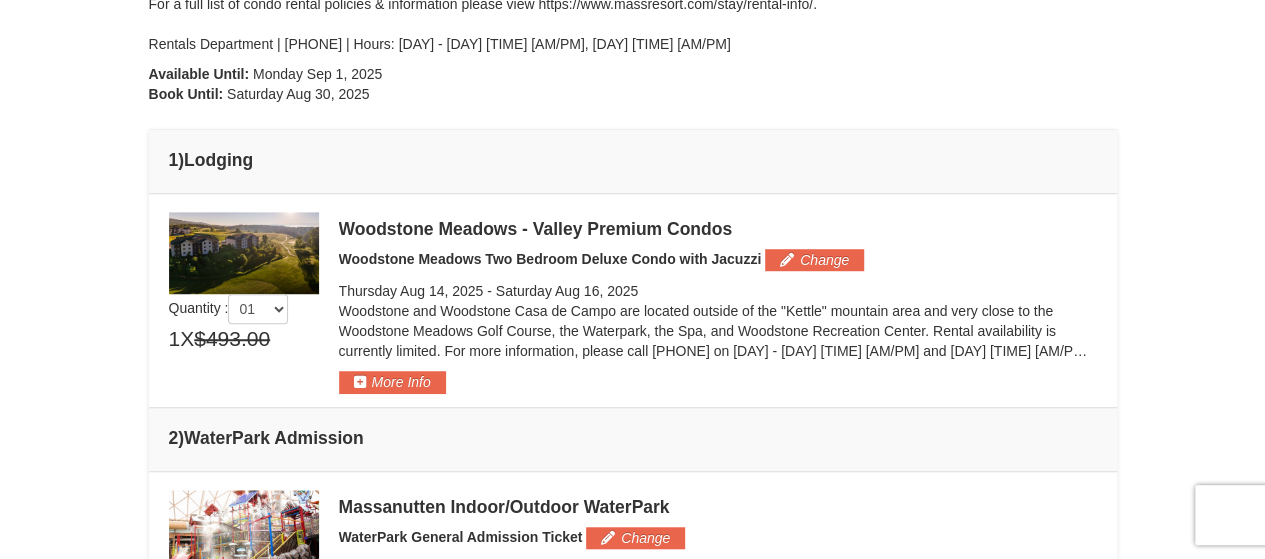 scroll, scrollTop: 574, scrollLeft: 0, axis: vertical 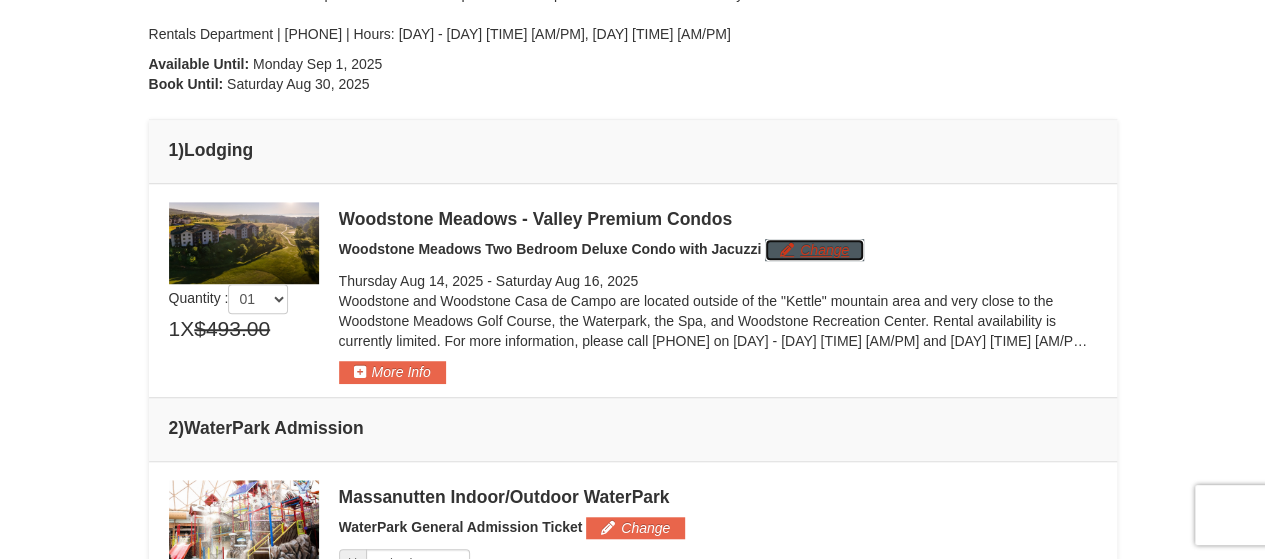 click on "Change" at bounding box center (814, 250) 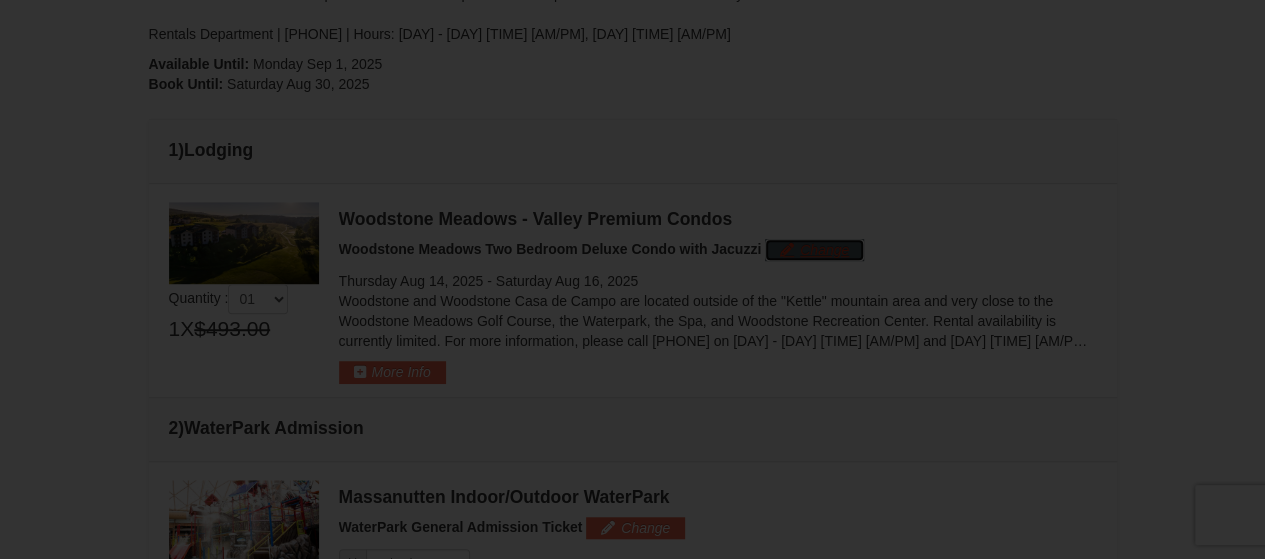scroll, scrollTop: 602, scrollLeft: 0, axis: vertical 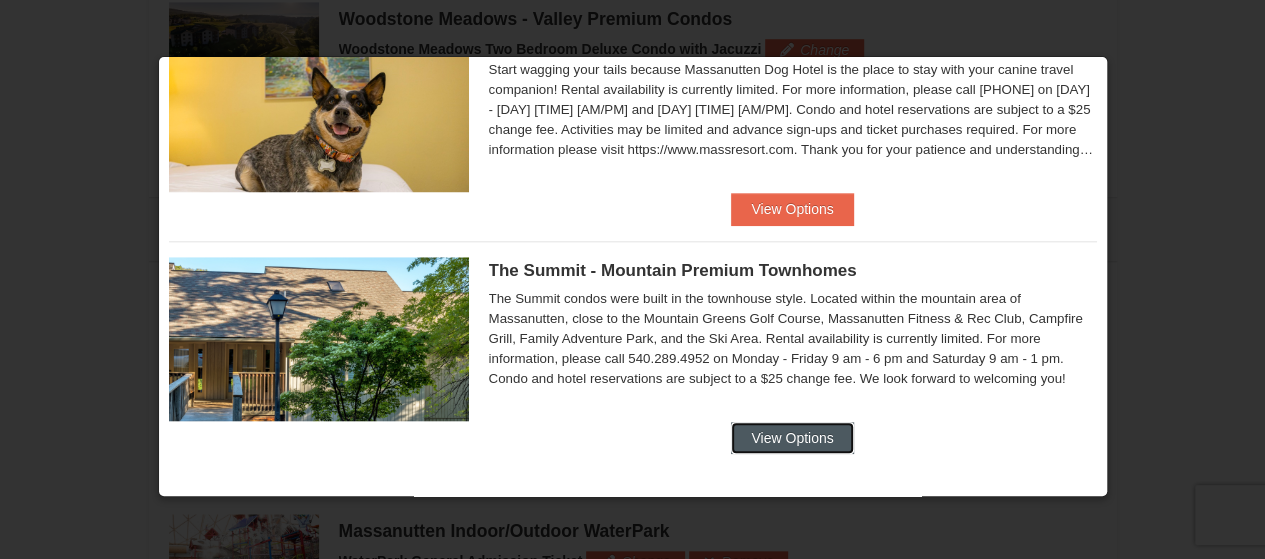 click on "View Options" at bounding box center (792, 438) 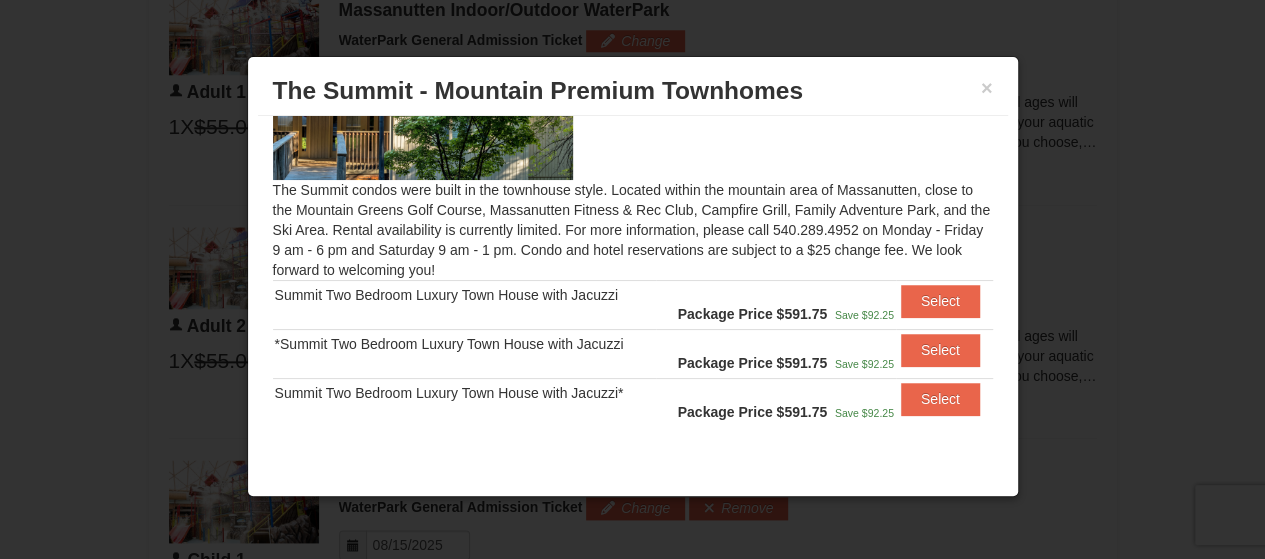 scroll, scrollTop: 1074, scrollLeft: 0, axis: vertical 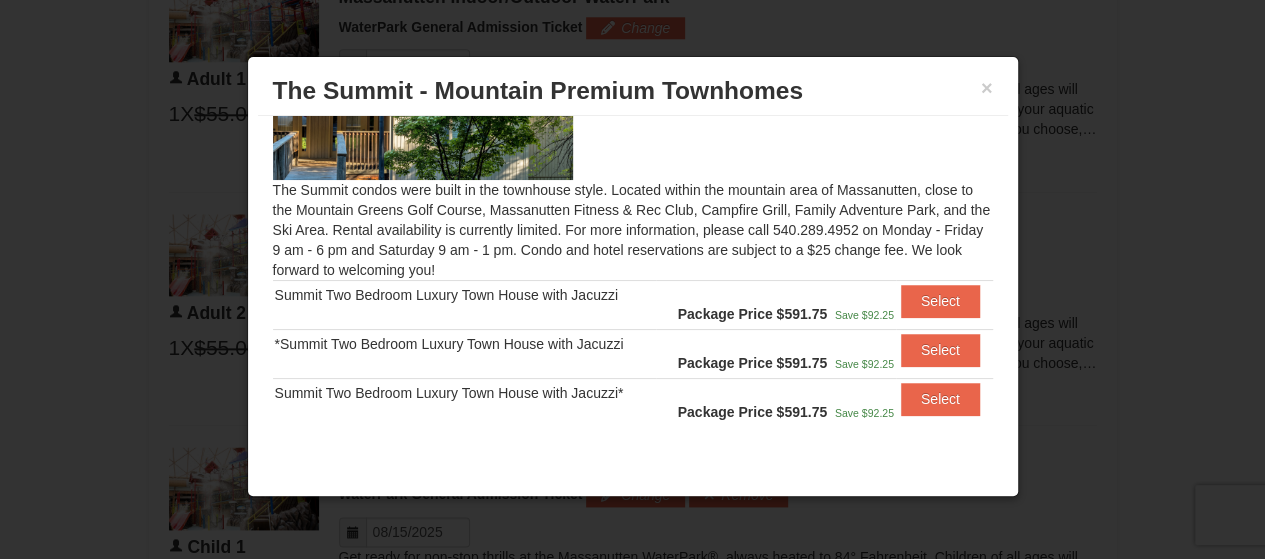click on "Select" at bounding box center [944, 354] 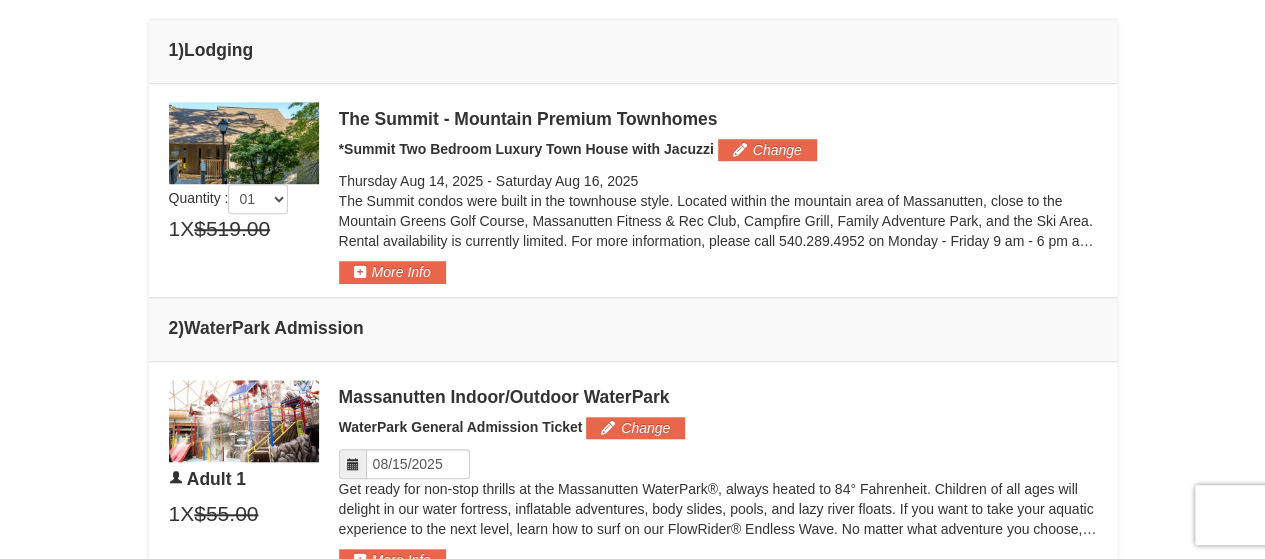 scroll, scrollTop: 674, scrollLeft: 0, axis: vertical 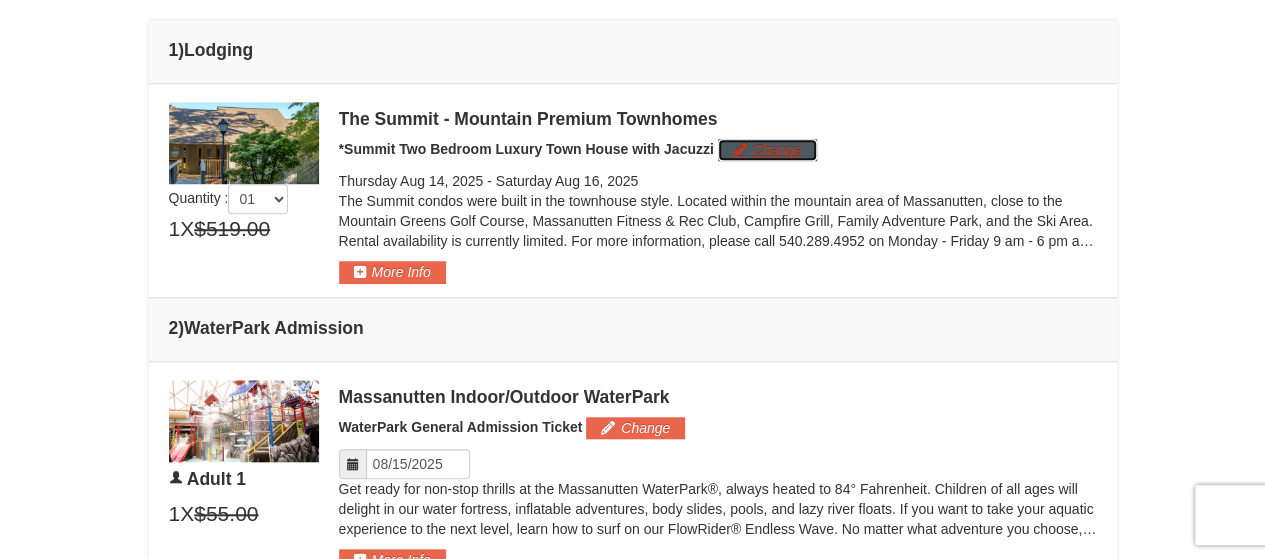 click on "Change" at bounding box center (767, 150) 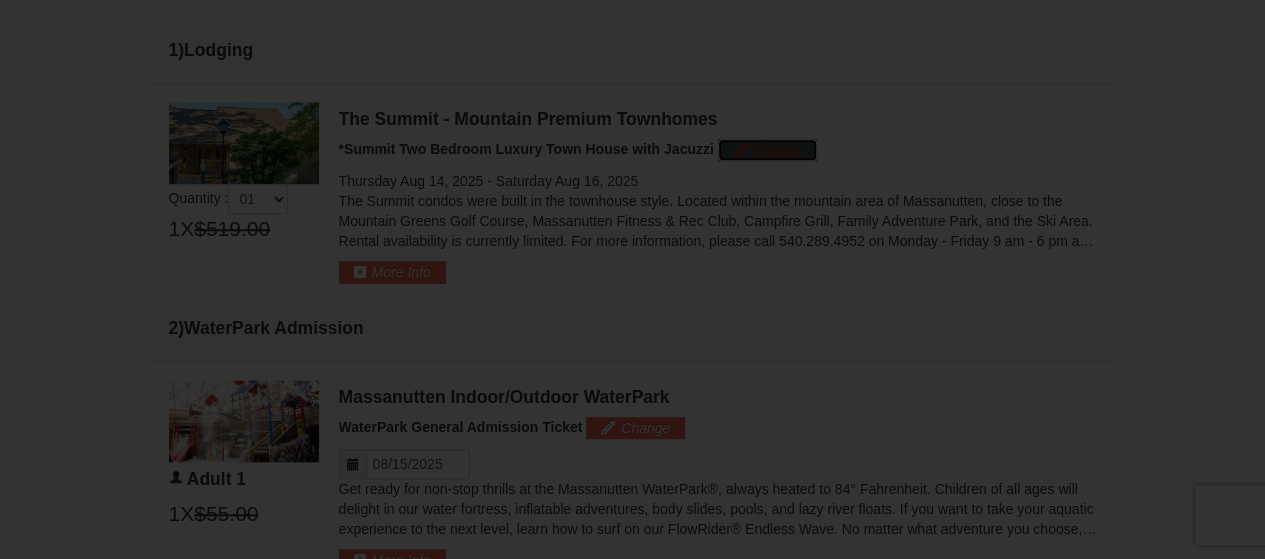 scroll, scrollTop: 698, scrollLeft: 0, axis: vertical 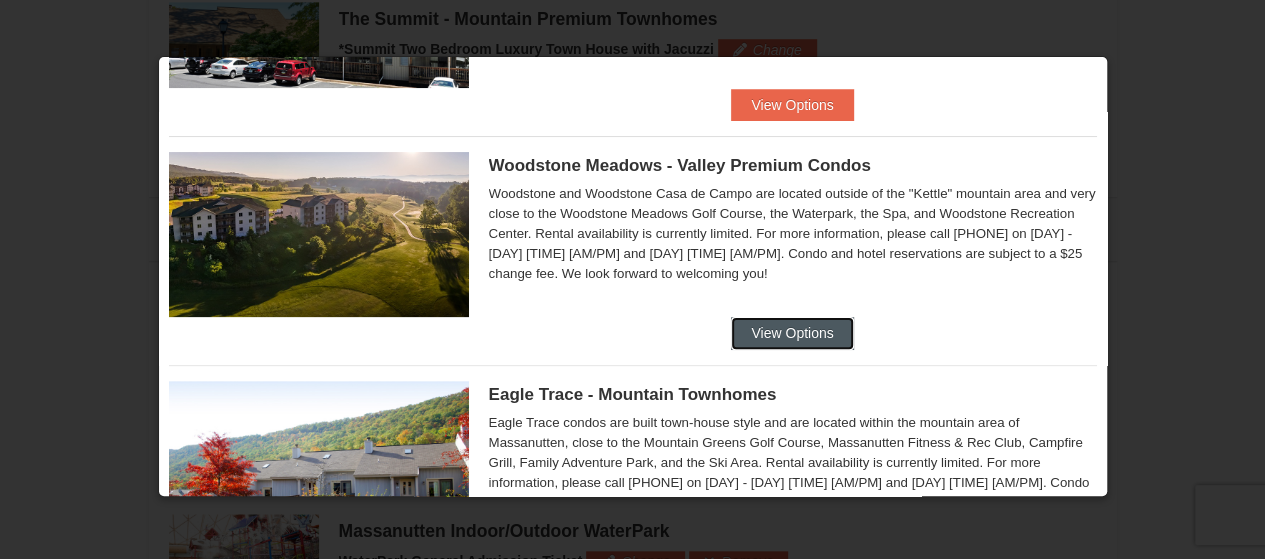 click on "View Options" at bounding box center (792, 333) 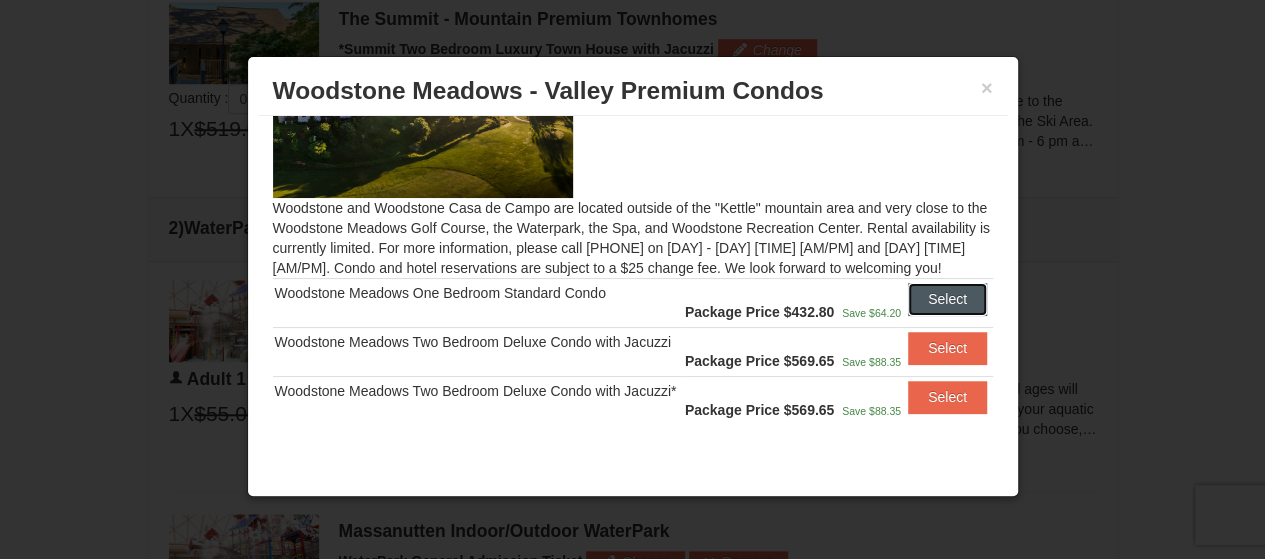 click on "Select" at bounding box center (947, 299) 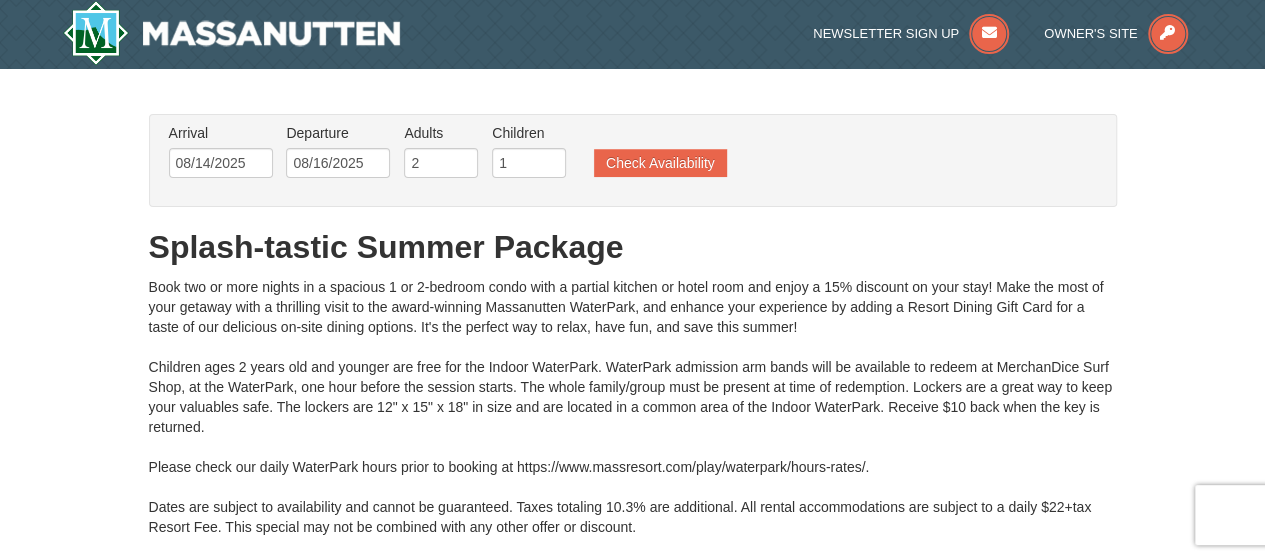 scroll, scrollTop: 0, scrollLeft: 0, axis: both 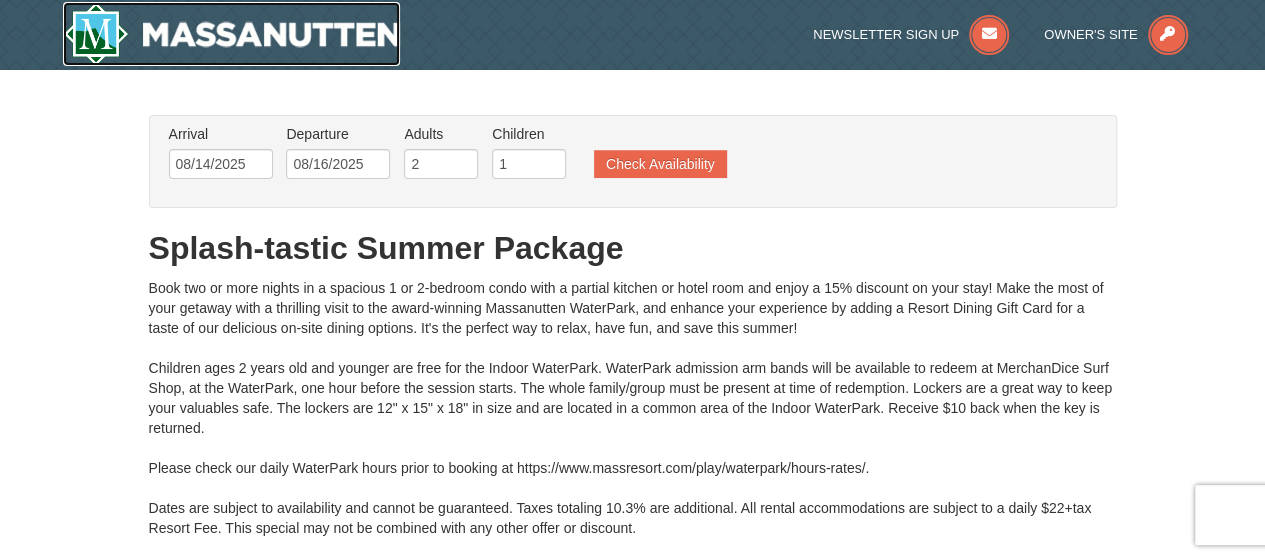 click at bounding box center (232, 34) 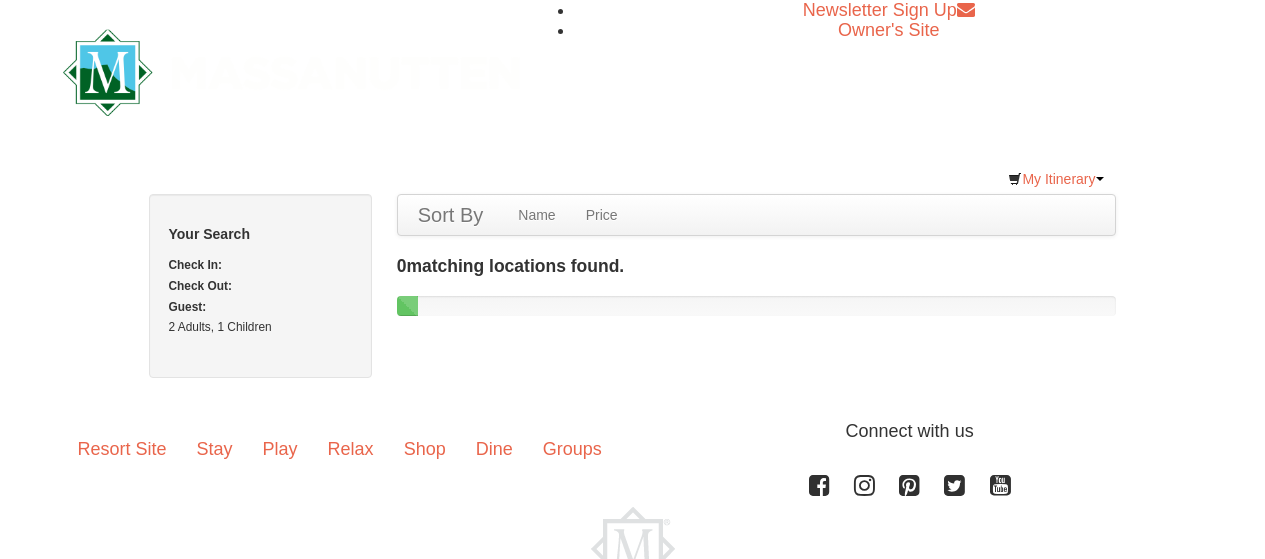 scroll, scrollTop: 0, scrollLeft: 0, axis: both 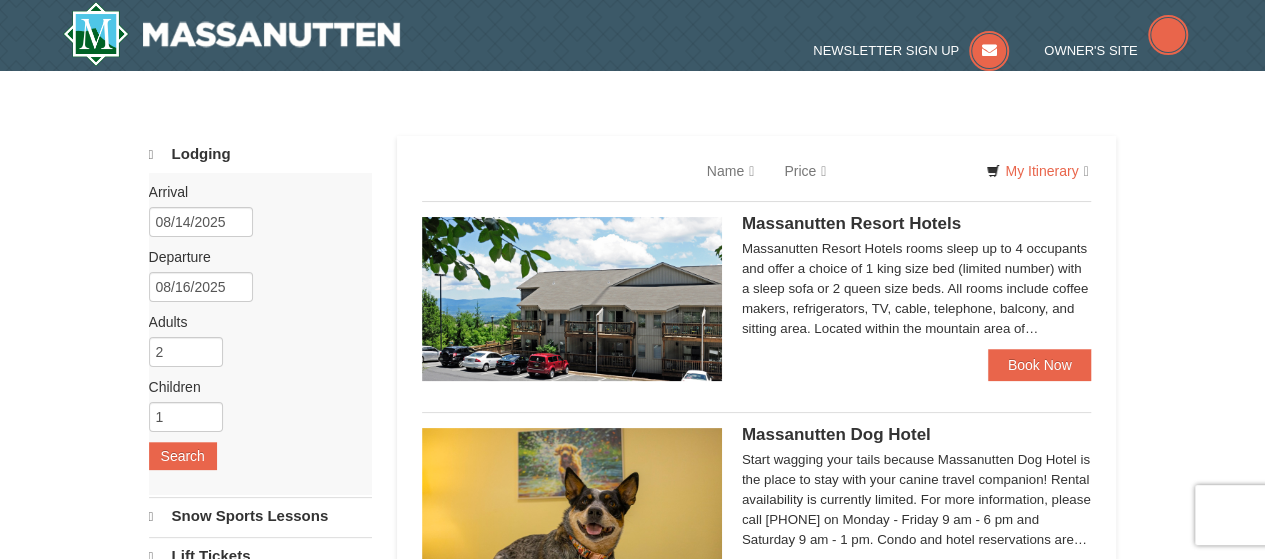 select on "8" 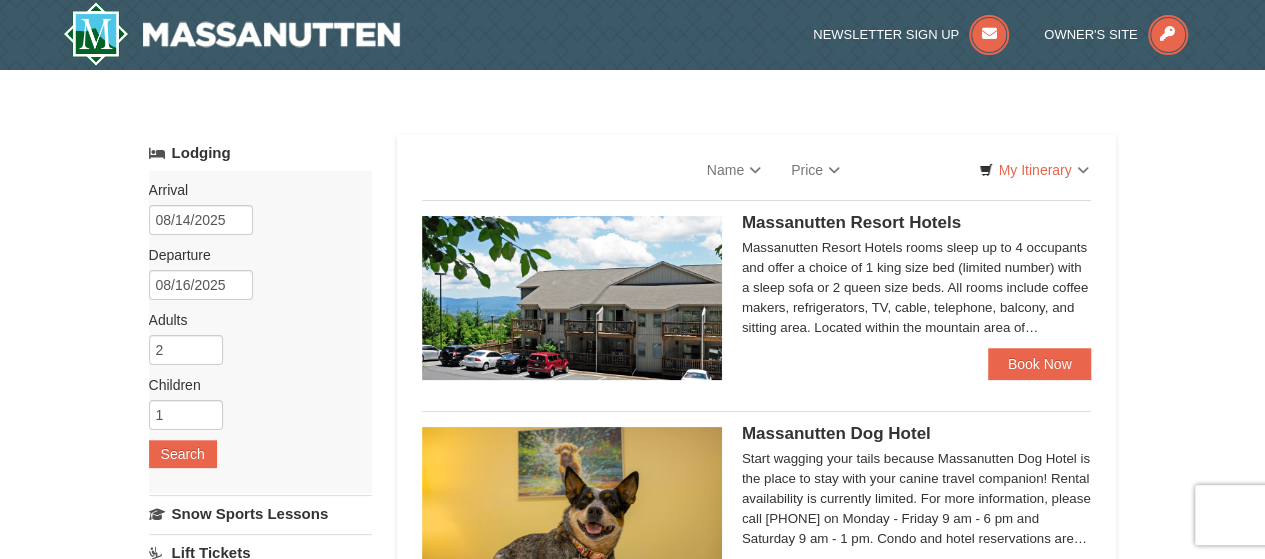 scroll, scrollTop: 0, scrollLeft: 0, axis: both 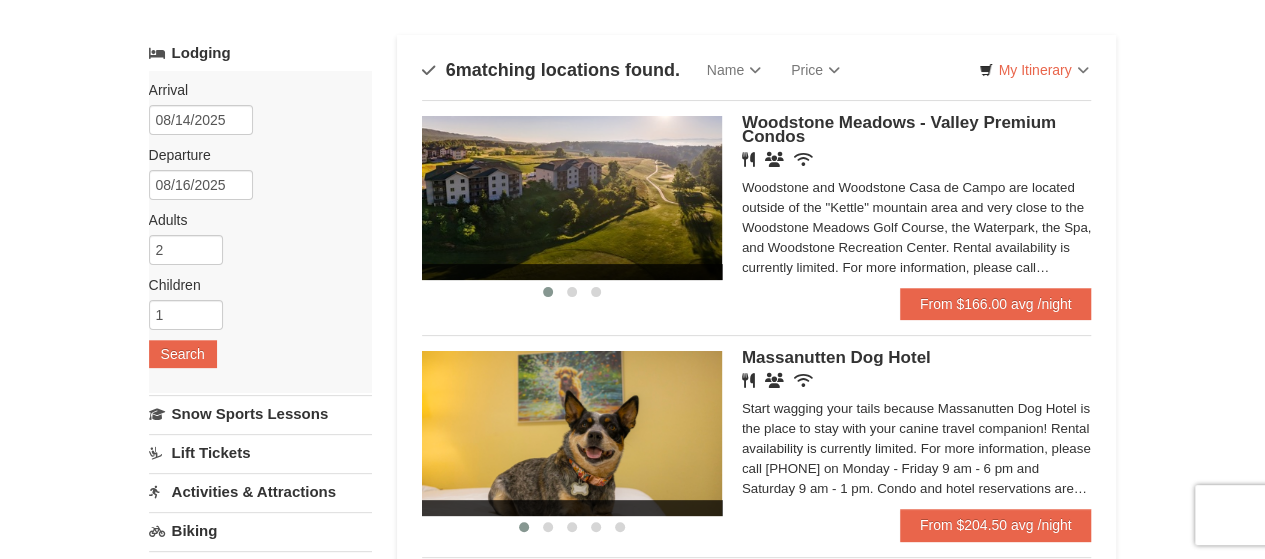 click on "Woodstone Meadows - Valley Premium Condos" at bounding box center [899, 129] 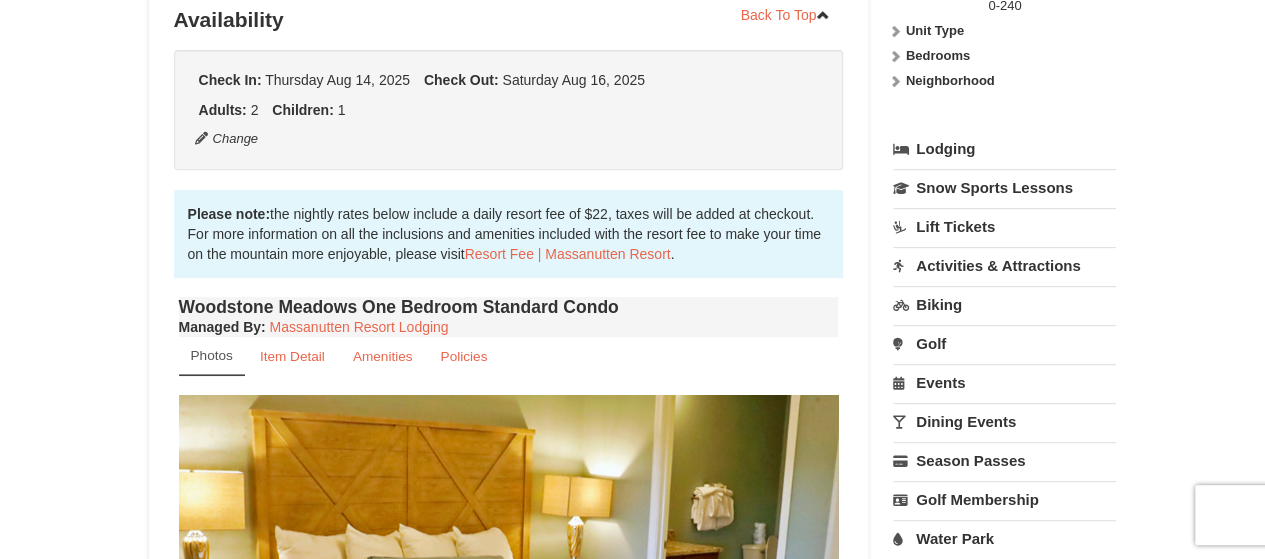 scroll, scrollTop: 399, scrollLeft: 0, axis: vertical 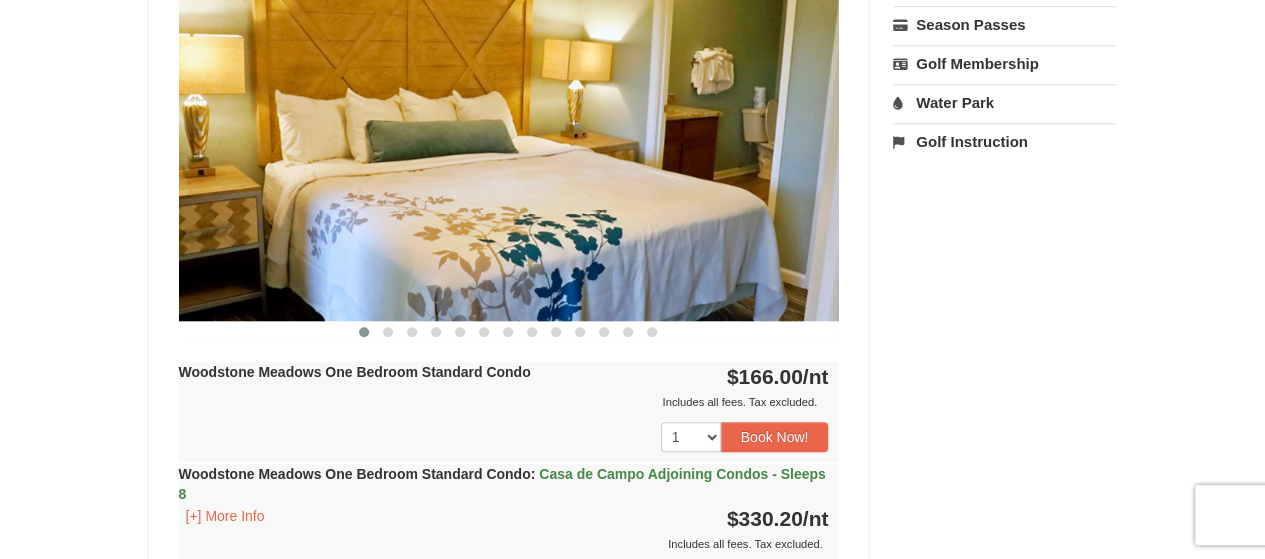 click at bounding box center [509, 139] 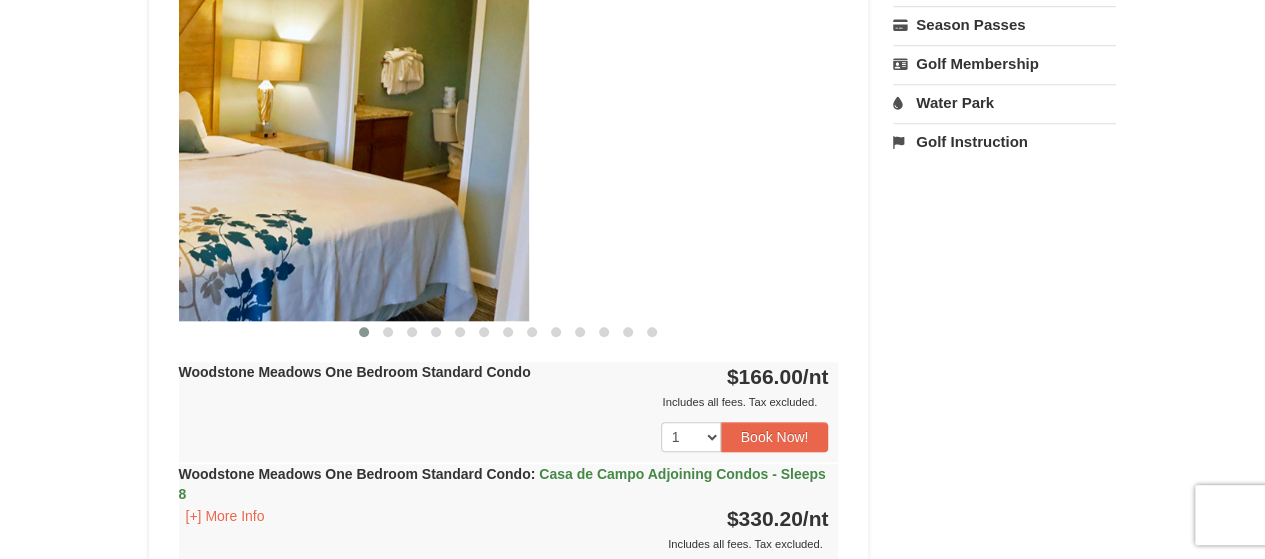 drag, startPoint x: 670, startPoint y: 251, endPoint x: 303, endPoint y: 255, distance: 367.0218 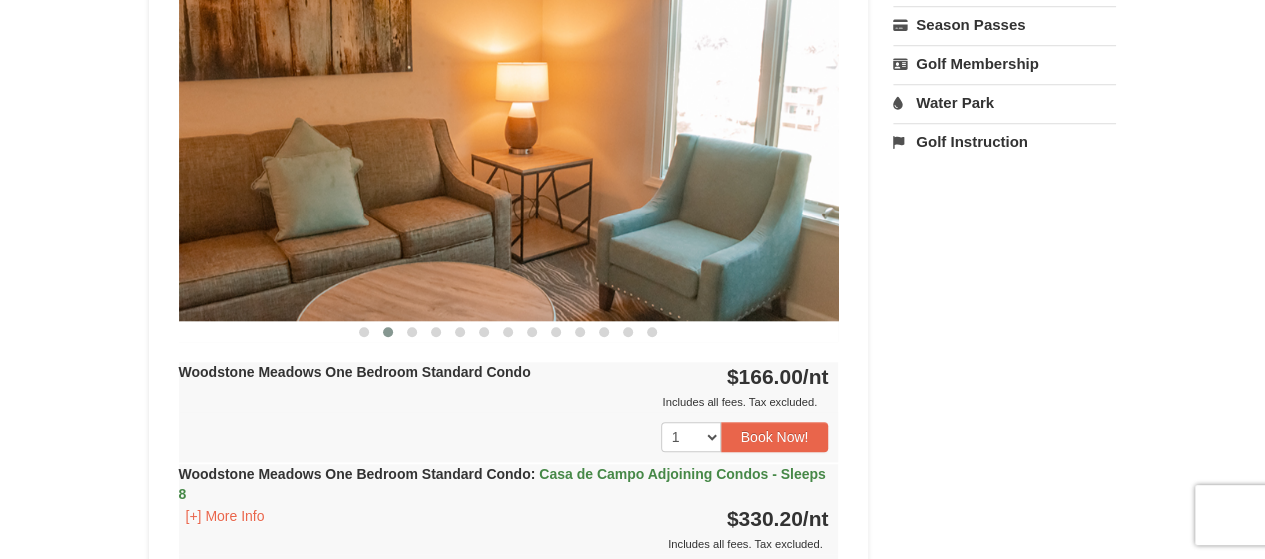 drag, startPoint x: 714, startPoint y: 249, endPoint x: 286, endPoint y: 257, distance: 428.07477 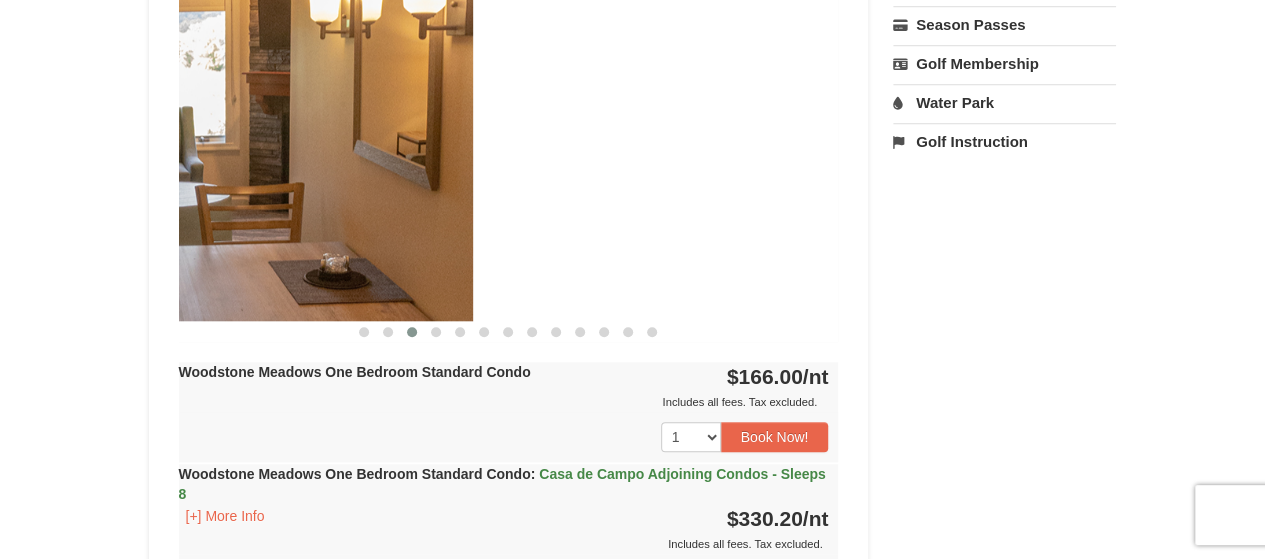 drag, startPoint x: 748, startPoint y: 197, endPoint x: 382, endPoint y: 193, distance: 366.02185 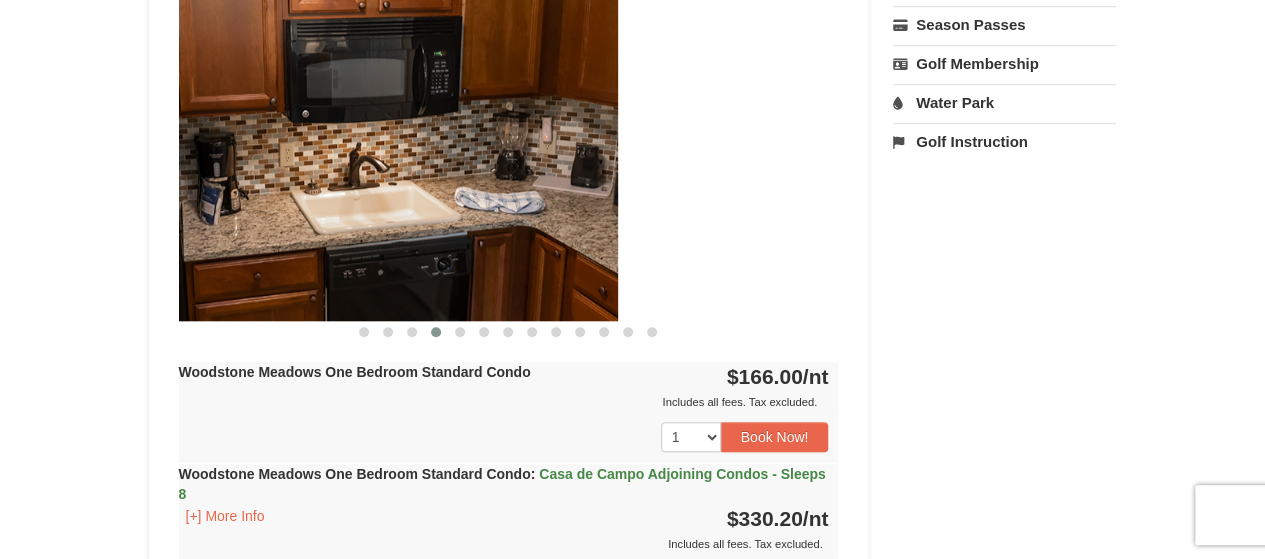 drag, startPoint x: 712, startPoint y: 214, endPoint x: 422, endPoint y: 227, distance: 290.29123 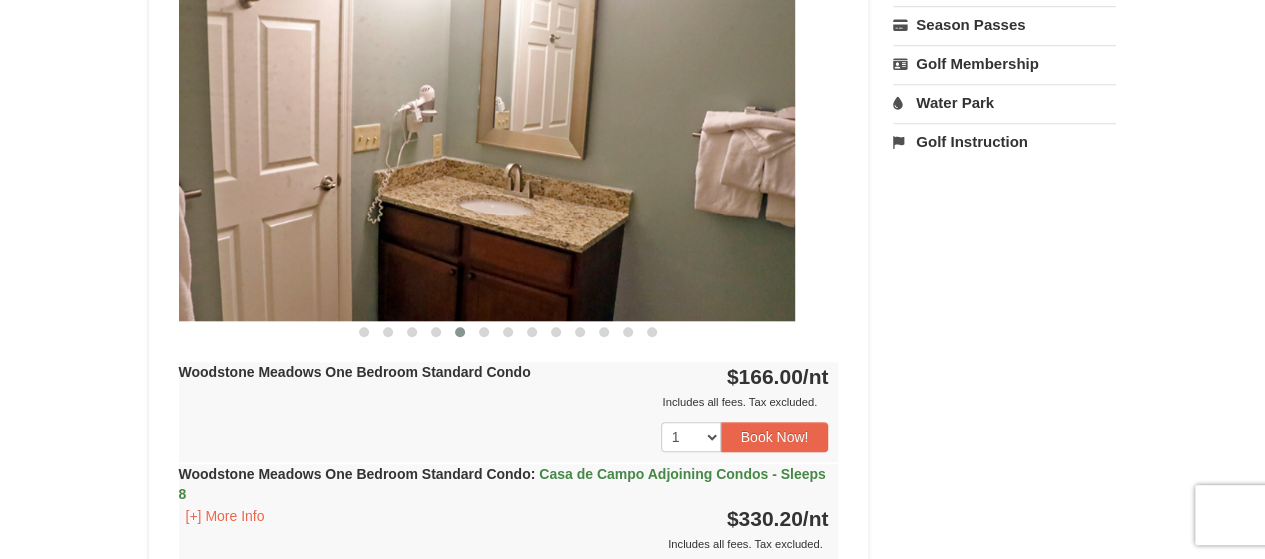 drag, startPoint x: 688, startPoint y: 221, endPoint x: 310, endPoint y: 231, distance: 378.13226 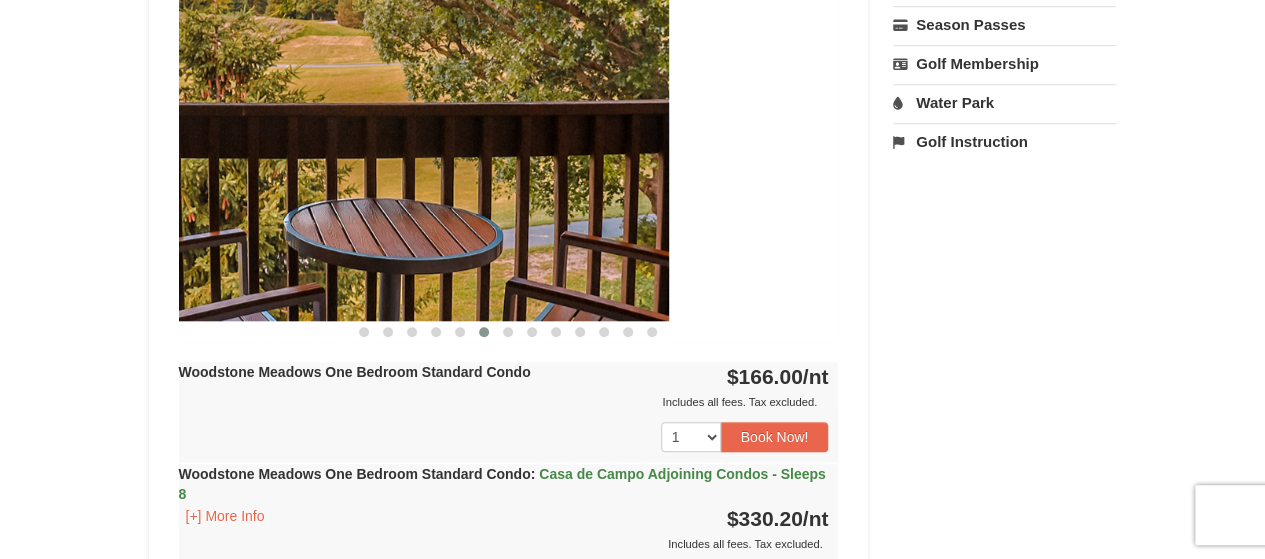 drag, startPoint x: 590, startPoint y: 227, endPoint x: 449, endPoint y: 236, distance: 141.28694 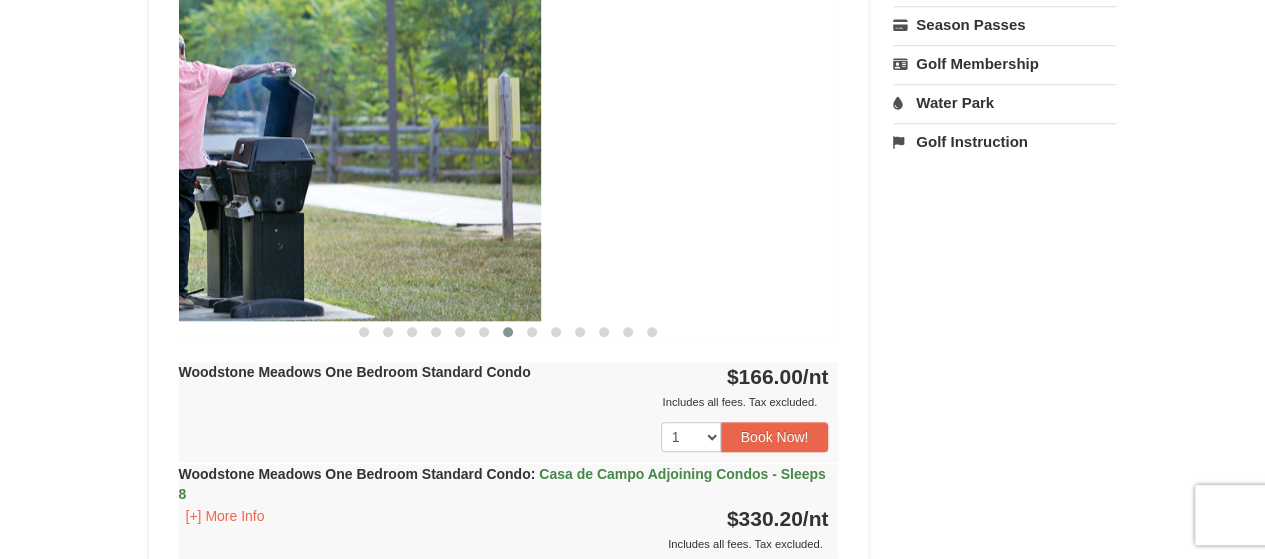 drag, startPoint x: 682, startPoint y: 241, endPoint x: 372, endPoint y: 247, distance: 310.05804 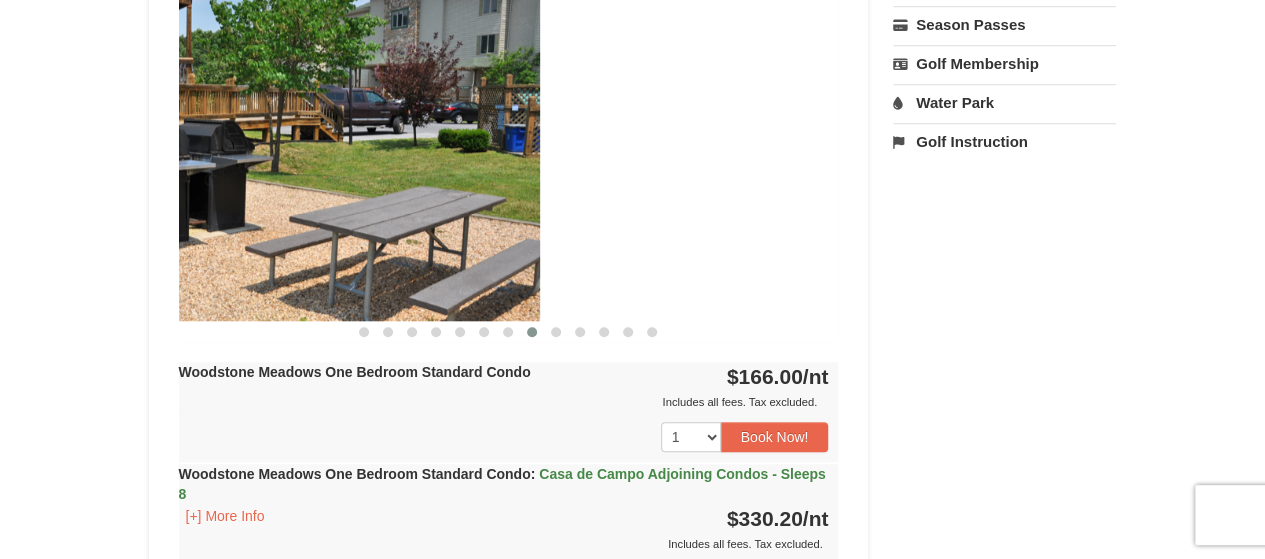 drag, startPoint x: 666, startPoint y: 238, endPoint x: 366, endPoint y: 255, distance: 300.4813 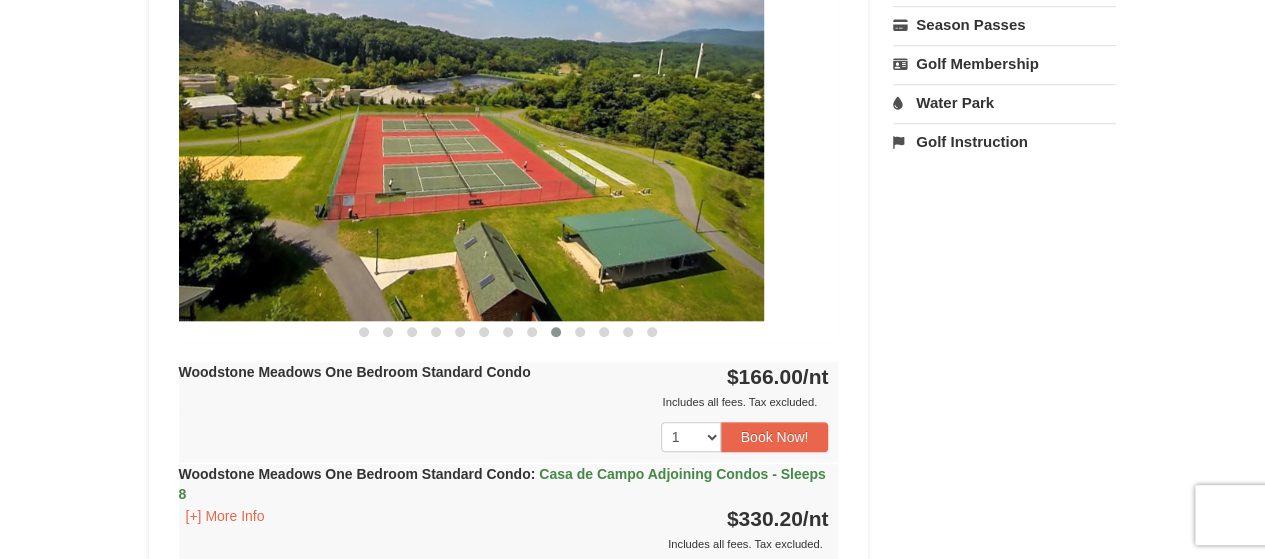 drag, startPoint x: 657, startPoint y: 229, endPoint x: 373, endPoint y: 247, distance: 284.56985 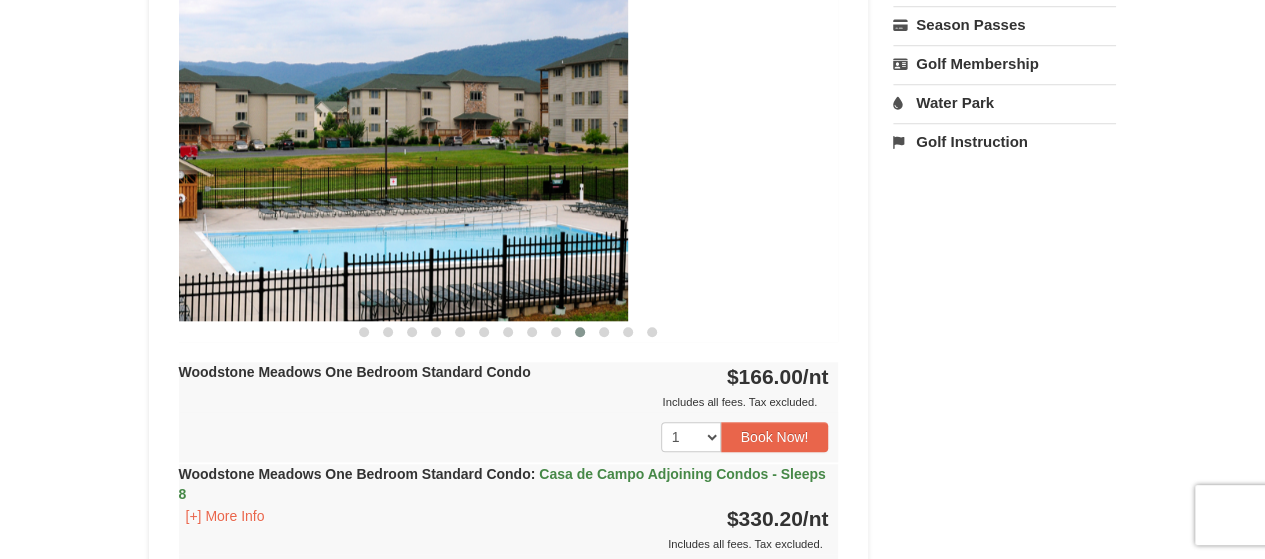 drag, startPoint x: 702, startPoint y: 221, endPoint x: 400, endPoint y: 245, distance: 302.95215 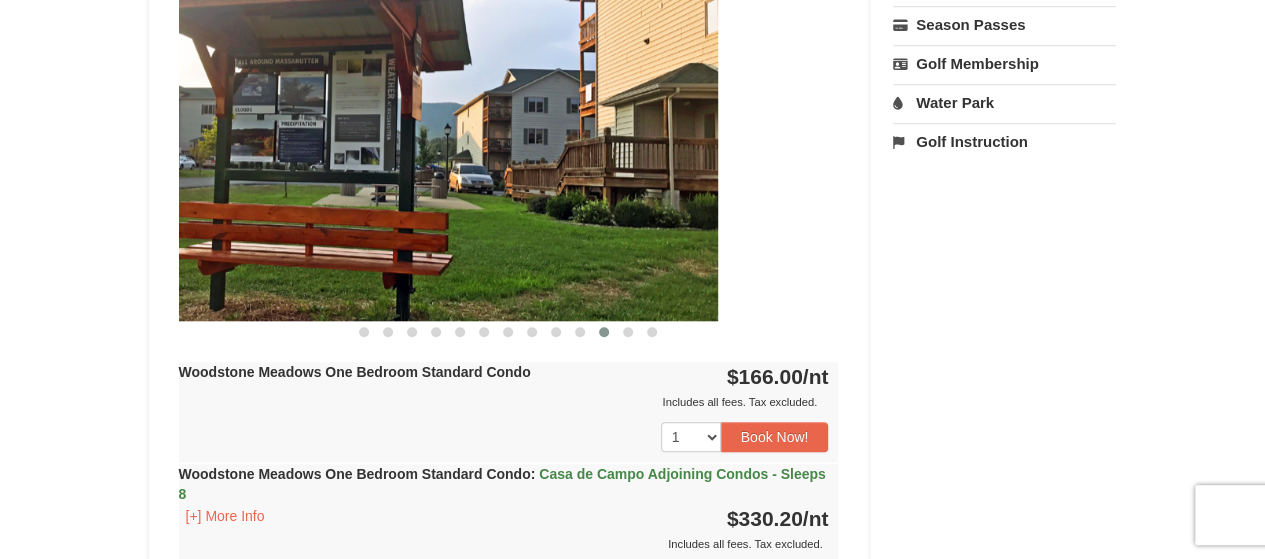 drag, startPoint x: 696, startPoint y: 237, endPoint x: 379, endPoint y: 247, distance: 317.15768 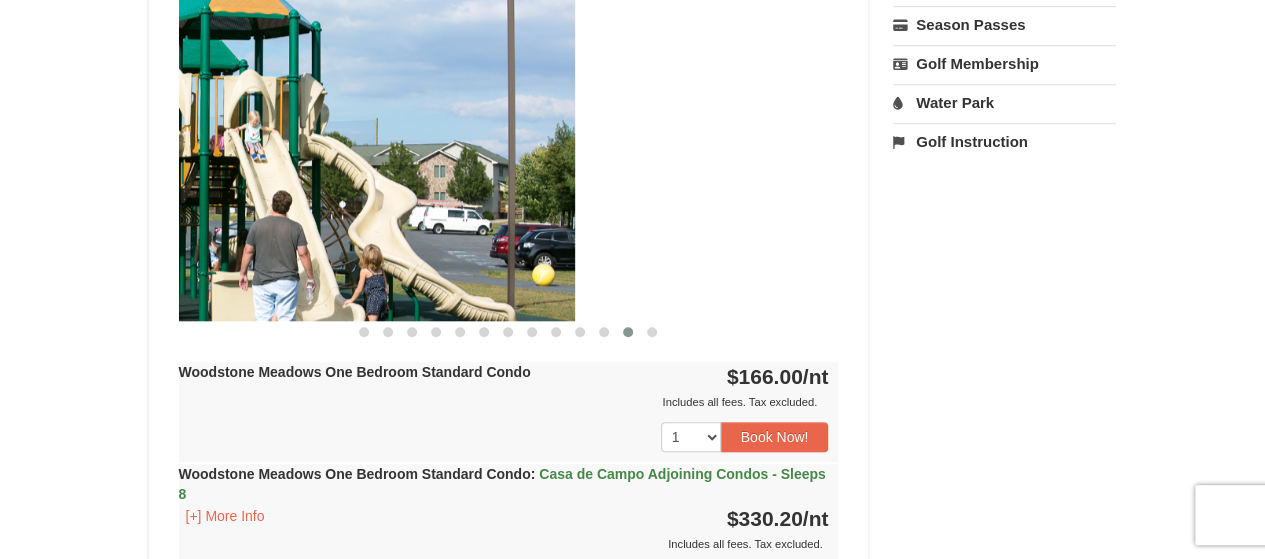 drag, startPoint x: 657, startPoint y: 239, endPoint x: 340, endPoint y: 249, distance: 317.15768 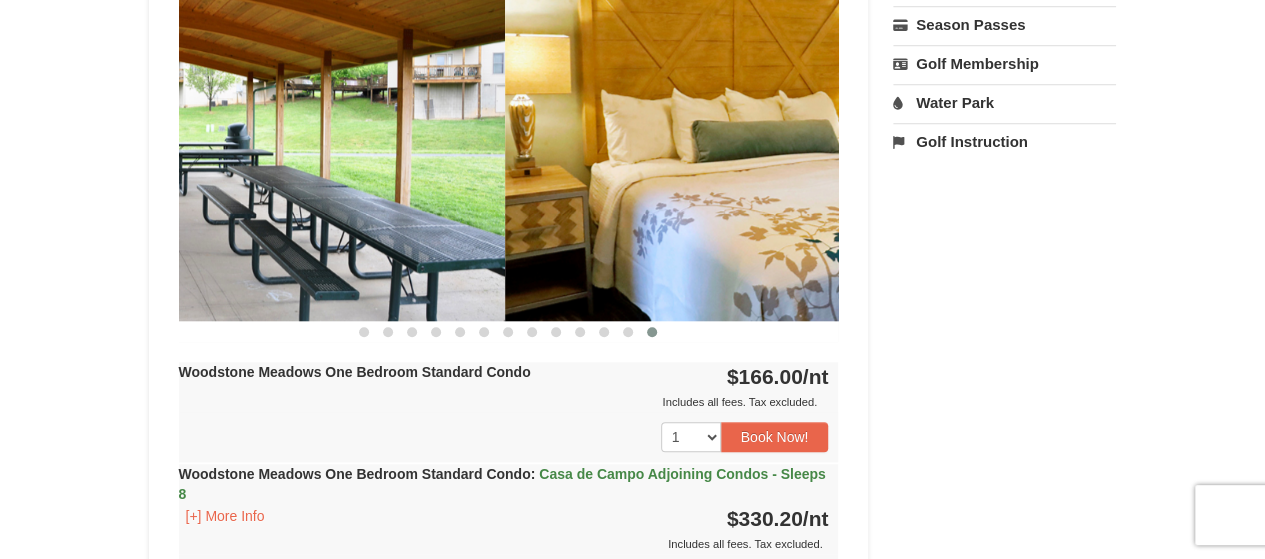 drag, startPoint x: 618, startPoint y: 237, endPoint x: 240, endPoint y: 247, distance: 378.13226 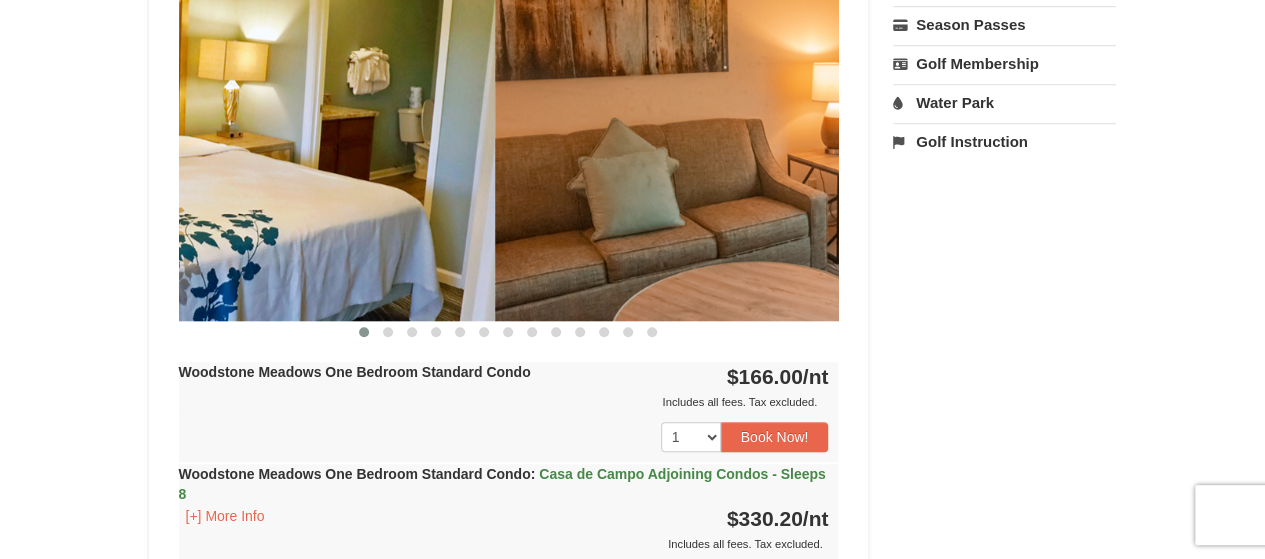 drag, startPoint x: 669, startPoint y: 237, endPoint x: 325, endPoint y: 242, distance: 344.03635 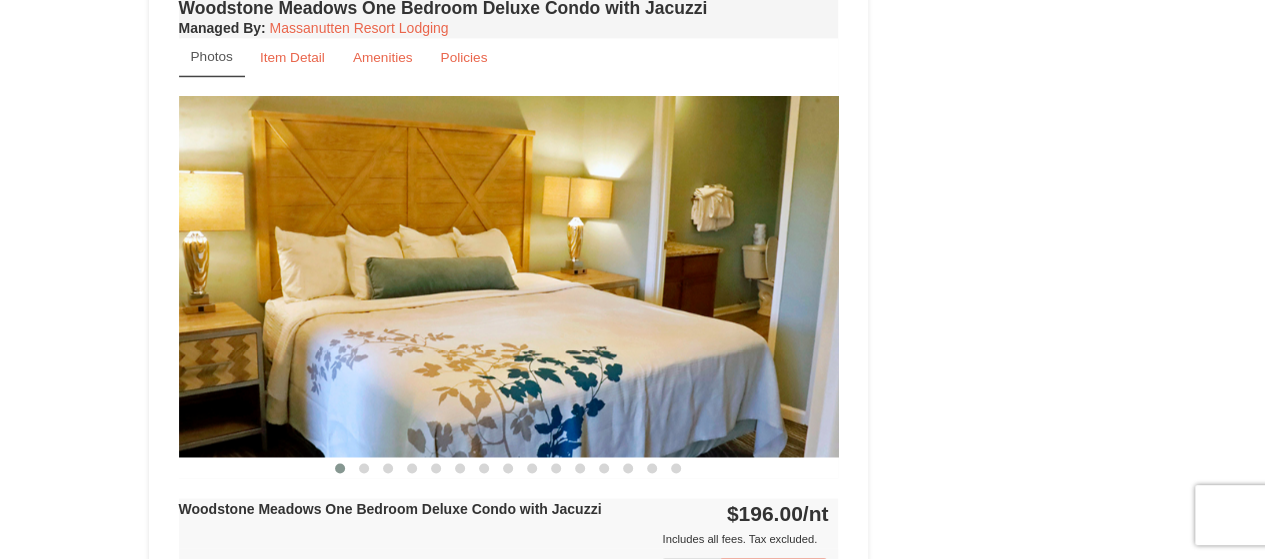 scroll, scrollTop: 1500, scrollLeft: 0, axis: vertical 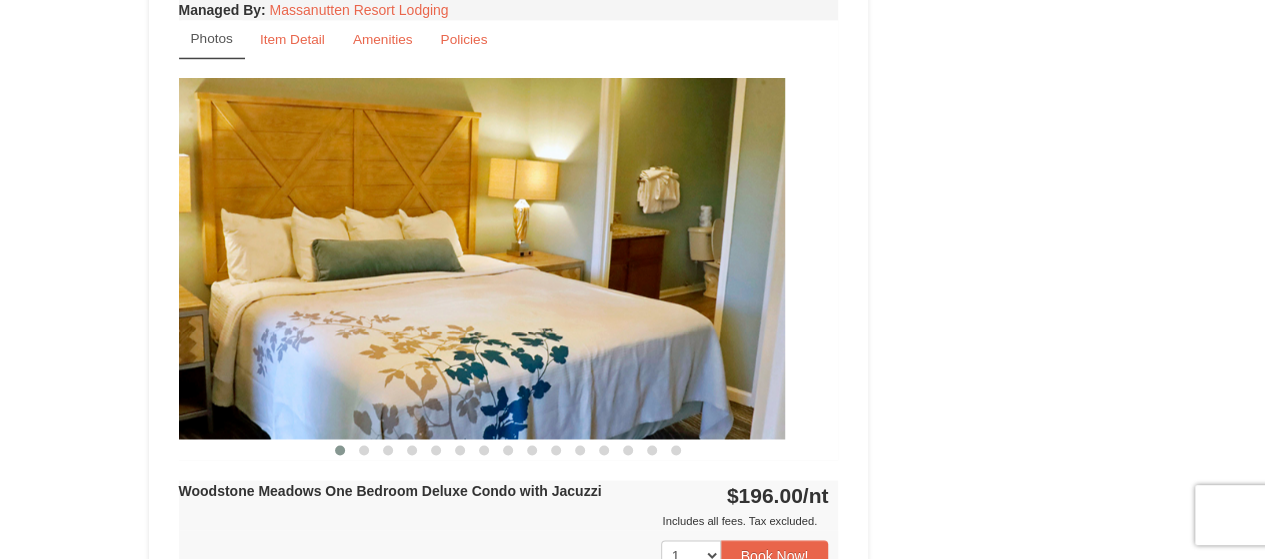 drag, startPoint x: 676, startPoint y: 358, endPoint x: 387, endPoint y: 353, distance: 289.04324 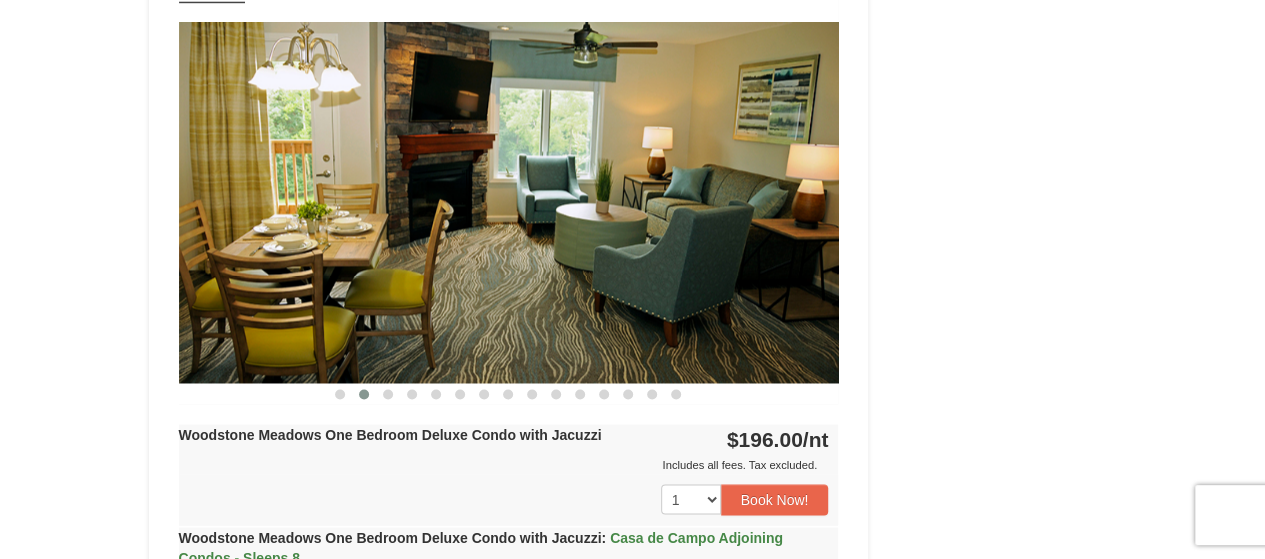 scroll, scrollTop: 1600, scrollLeft: 0, axis: vertical 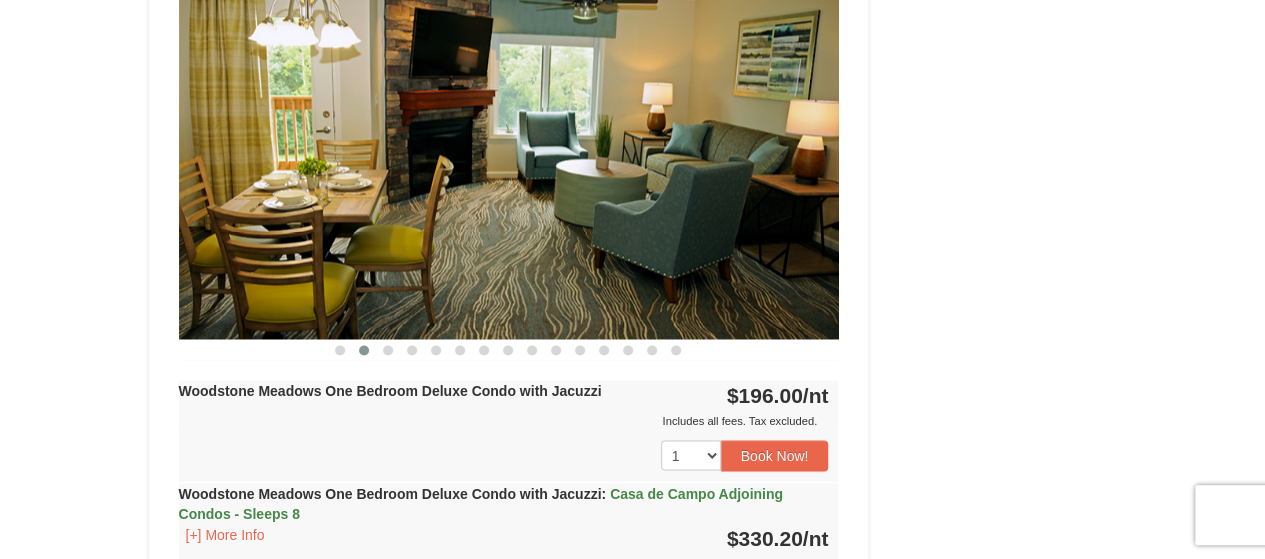 drag, startPoint x: 764, startPoint y: 247, endPoint x: 426, endPoint y: 257, distance: 338.1479 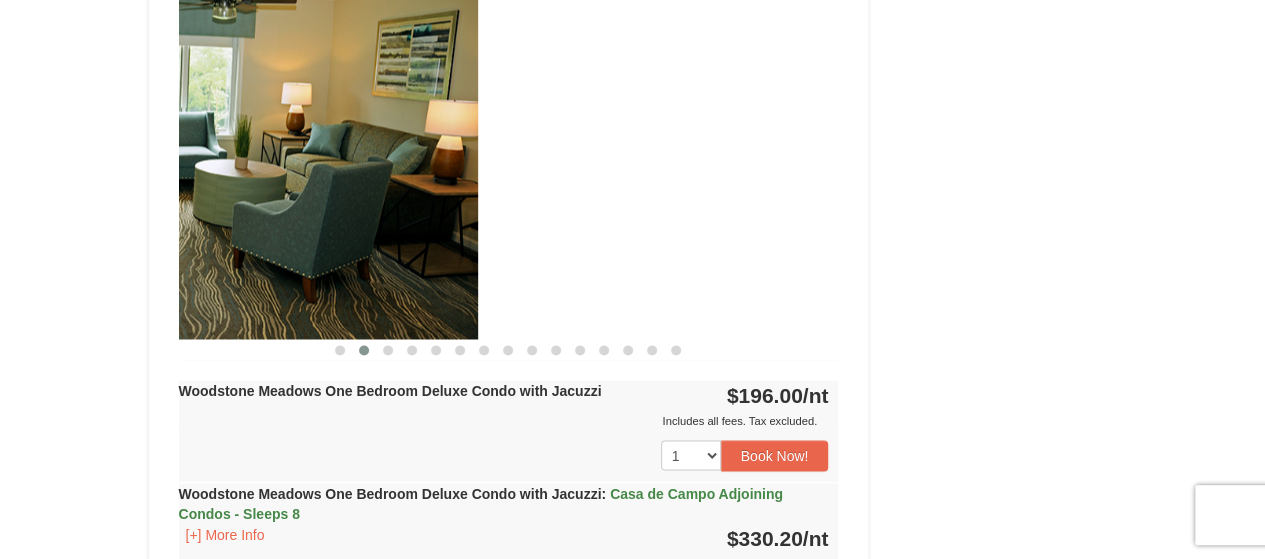 drag, startPoint x: 676, startPoint y: 265, endPoint x: 281, endPoint y: 268, distance: 395.01138 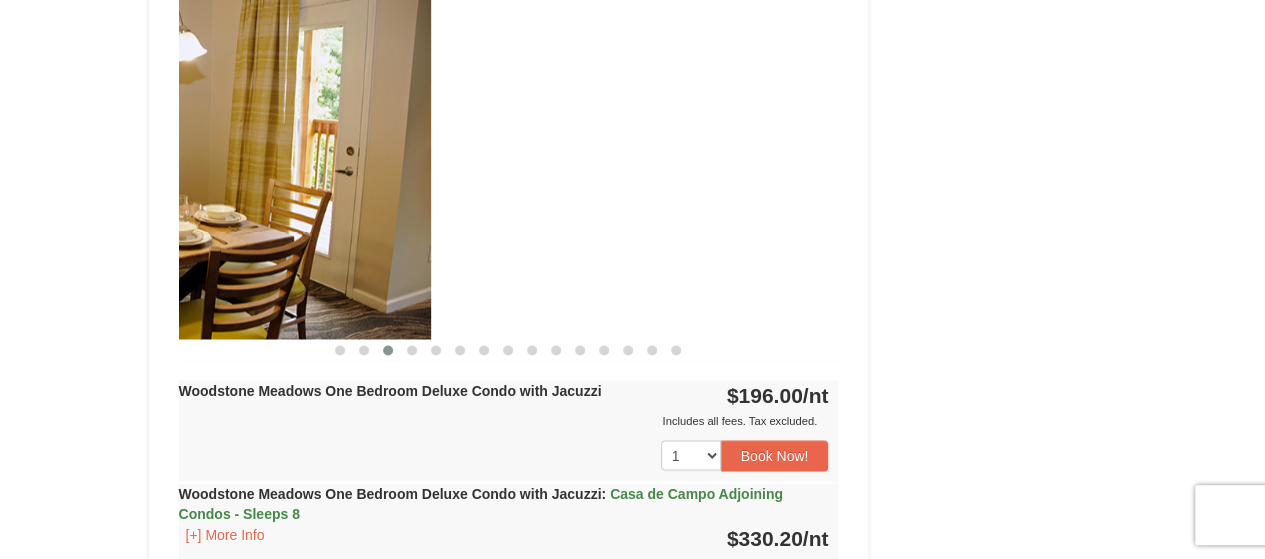 drag, startPoint x: 714, startPoint y: 283, endPoint x: 288, endPoint y: 280, distance: 426.01056 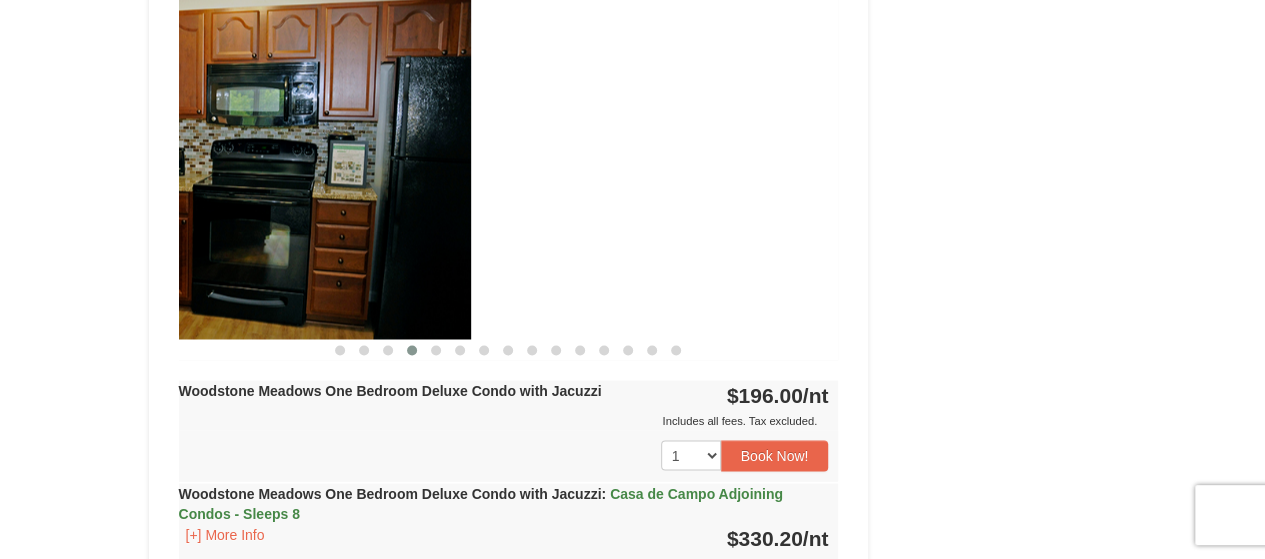 drag, startPoint x: 668, startPoint y: 275, endPoint x: 300, endPoint y: 275, distance: 368 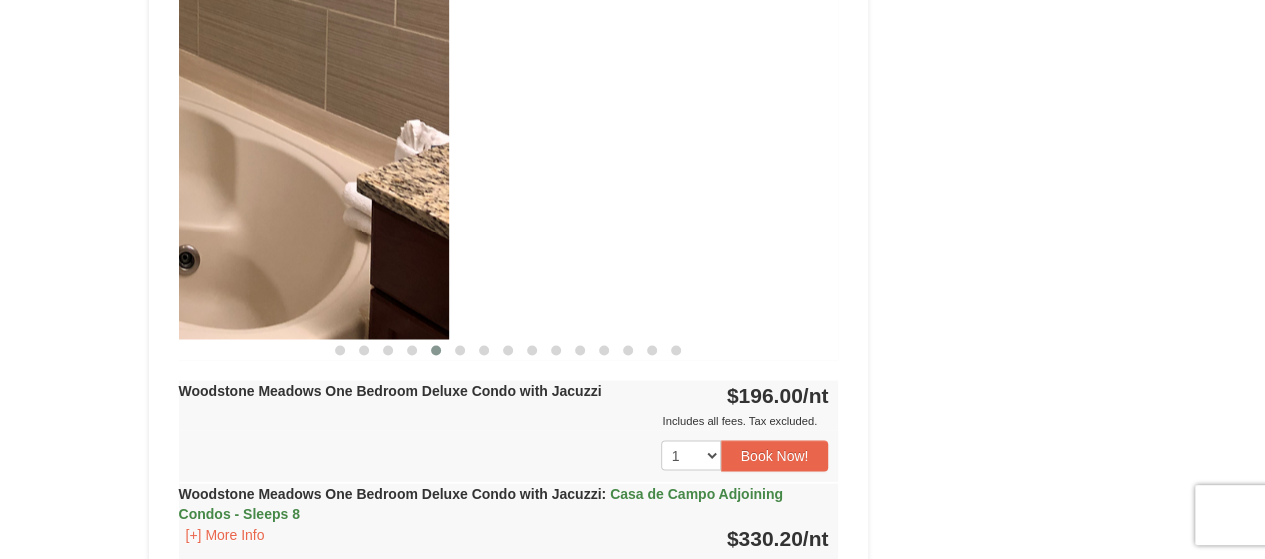 drag, startPoint x: 642, startPoint y: 271, endPoint x: 252, endPoint y: 273, distance: 390.00513 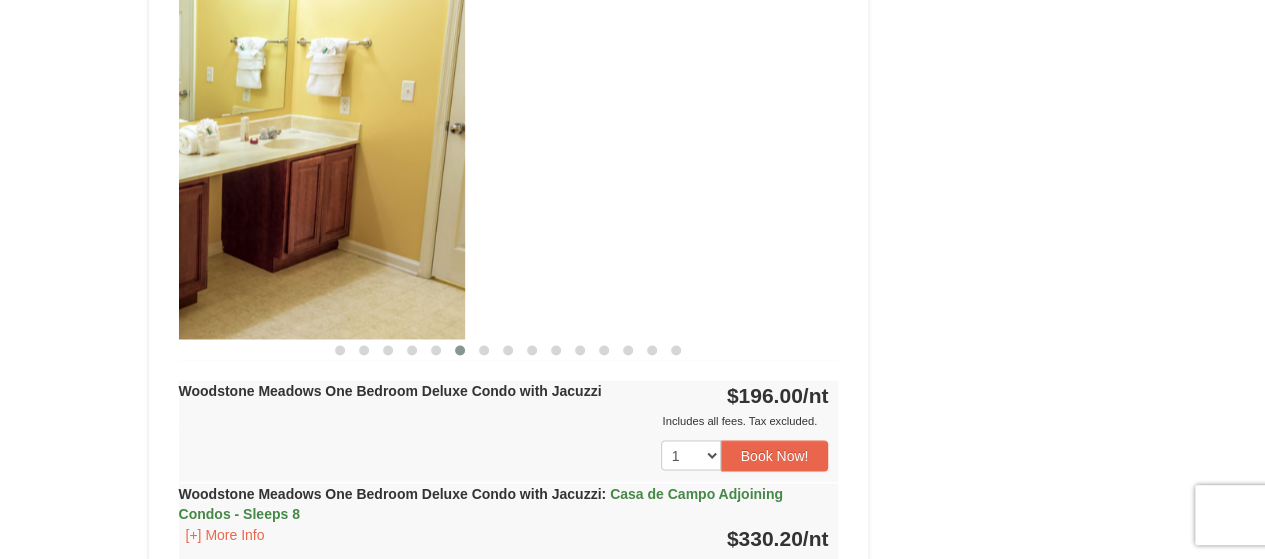 drag, startPoint x: 682, startPoint y: 273, endPoint x: 246, endPoint y: 289, distance: 436.2935 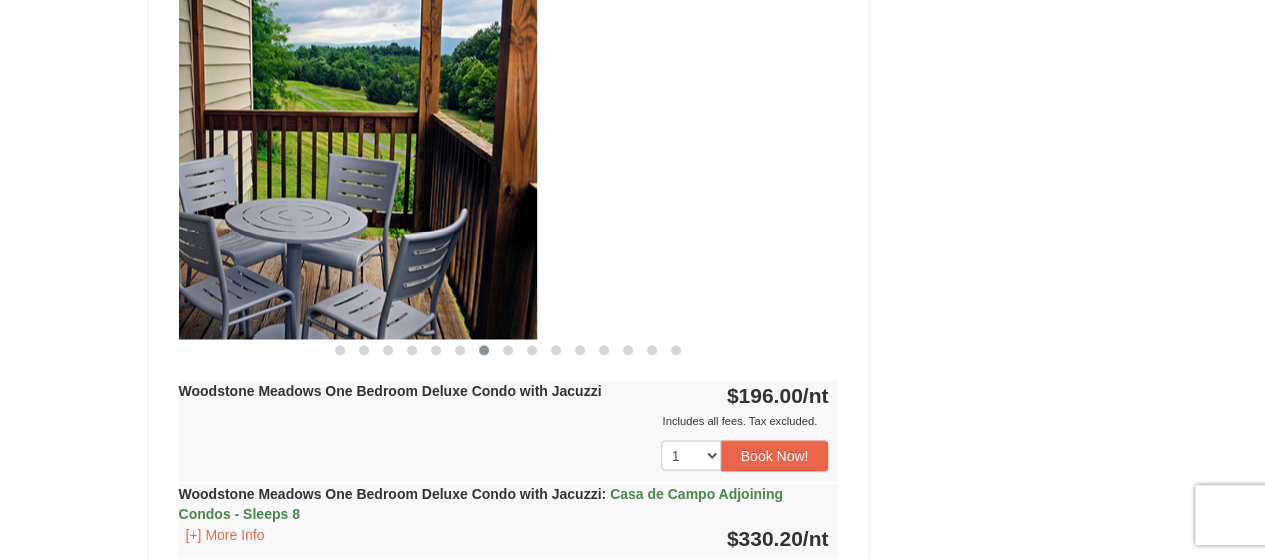 drag, startPoint x: 610, startPoint y: 276, endPoint x: 286, endPoint y: 282, distance: 324.05554 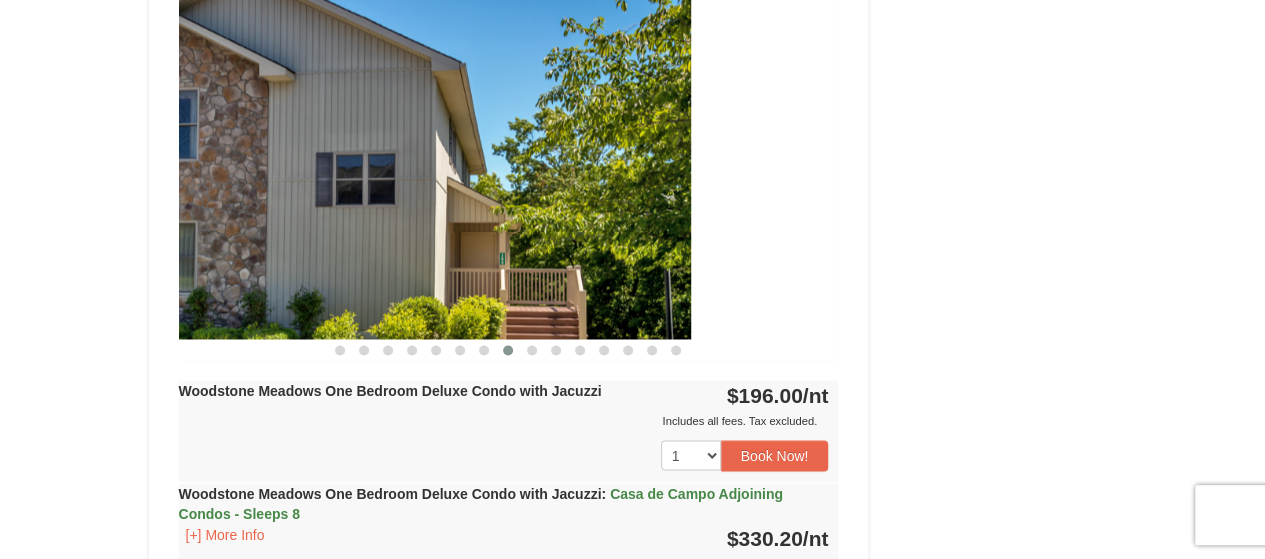 drag, startPoint x: 618, startPoint y: 275, endPoint x: 303, endPoint y: 283, distance: 315.10156 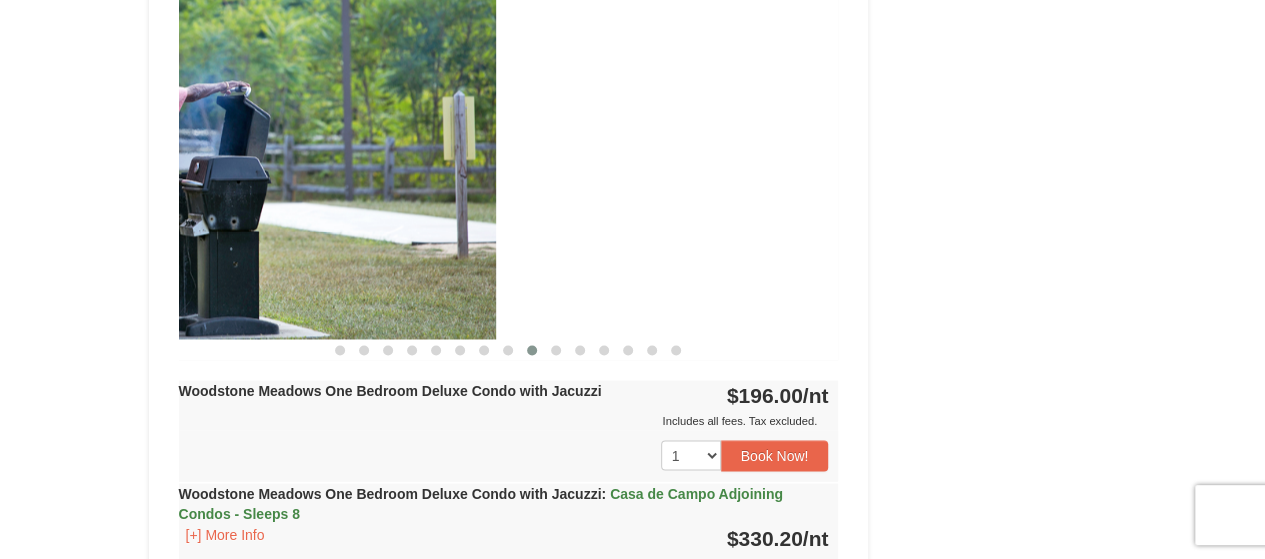 drag, startPoint x: 642, startPoint y: 281, endPoint x: 299, endPoint y: 289, distance: 343.0933 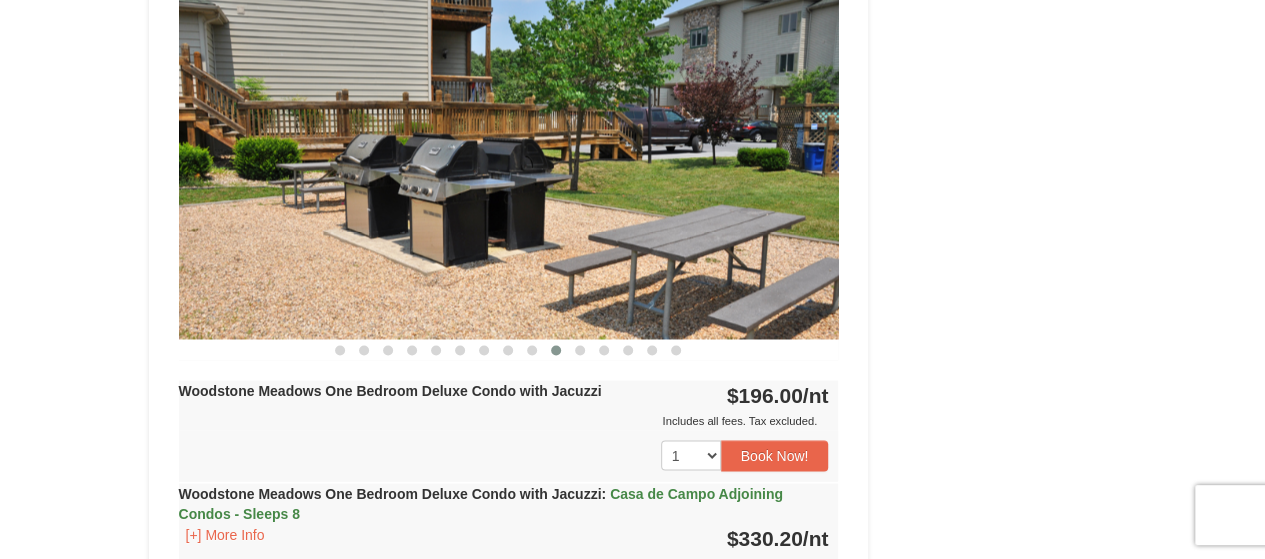 drag, startPoint x: 606, startPoint y: 280, endPoint x: 332, endPoint y: 286, distance: 274.06567 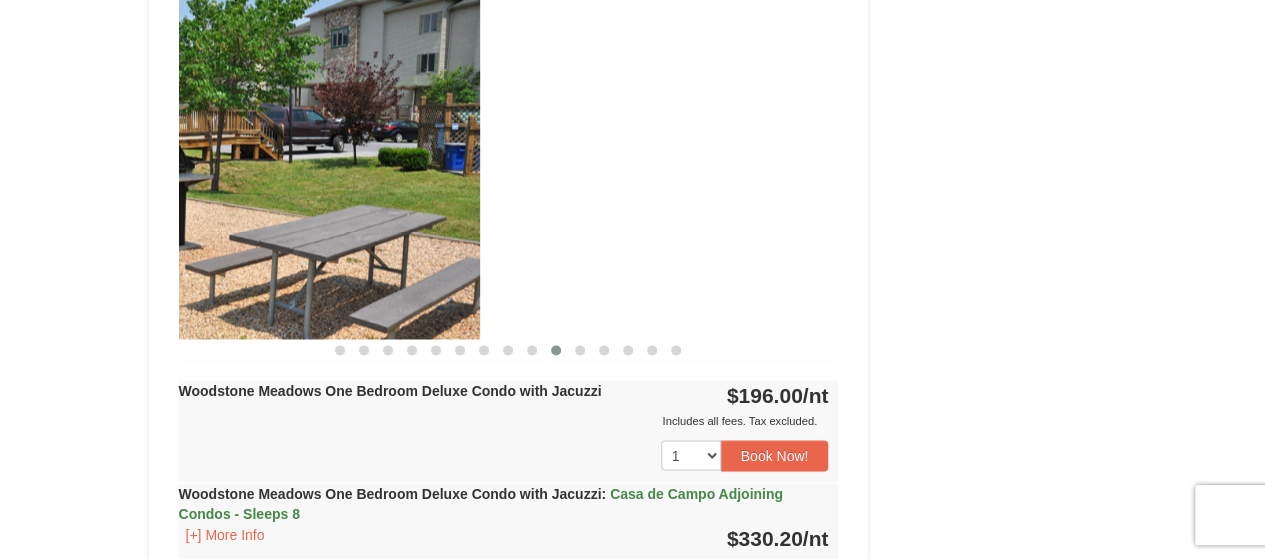 drag, startPoint x: 706, startPoint y: 215, endPoint x: 290, endPoint y: 229, distance: 416.2355 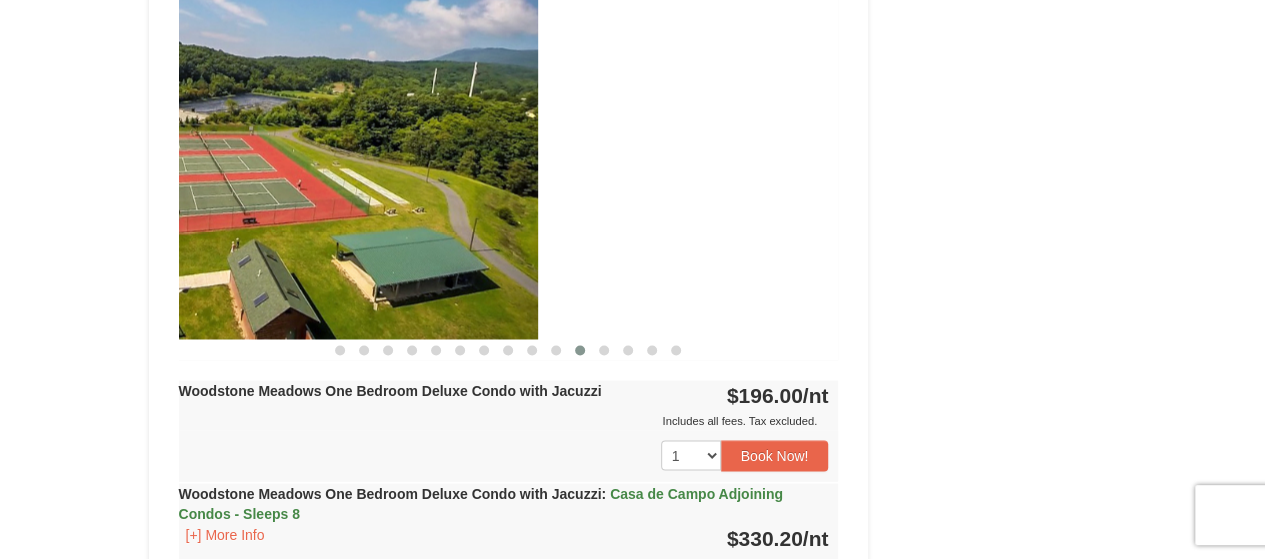 drag, startPoint x: 665, startPoint y: 213, endPoint x: 211, endPoint y: 228, distance: 454.24774 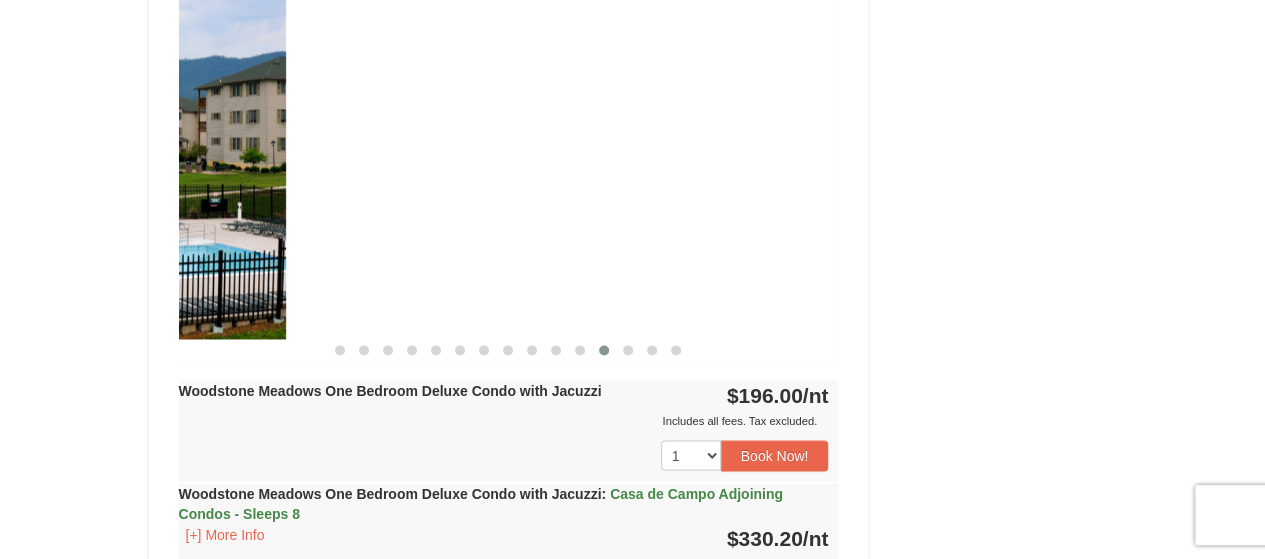 drag, startPoint x: 694, startPoint y: 199, endPoint x: 142, endPoint y: 226, distance: 552.6599 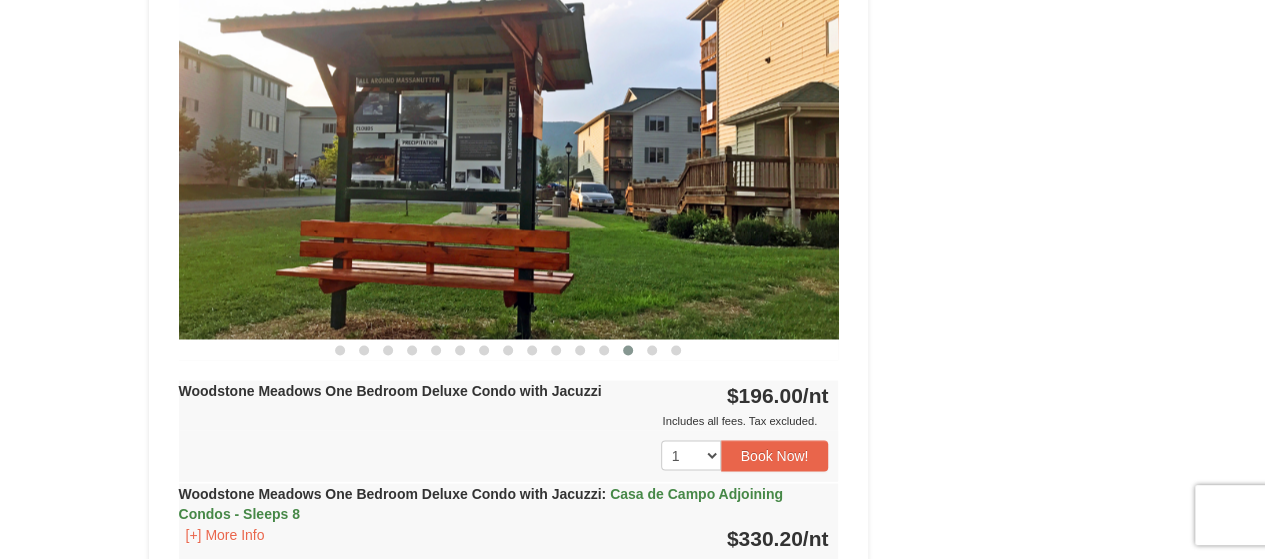 drag, startPoint x: 597, startPoint y: 215, endPoint x: 206, endPoint y: 231, distance: 391.32724 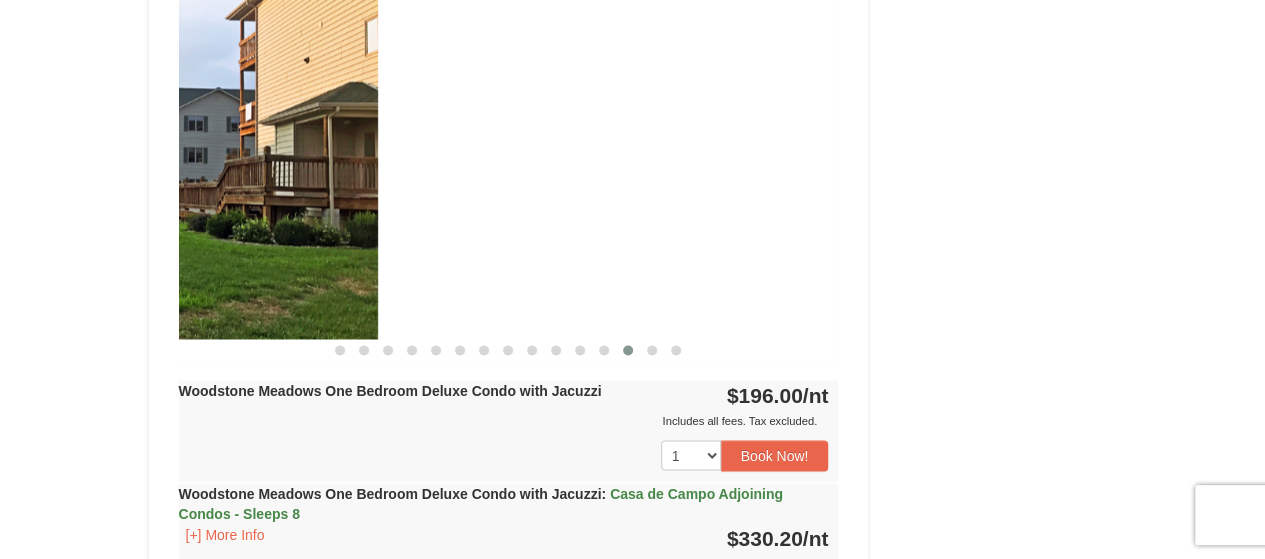 drag 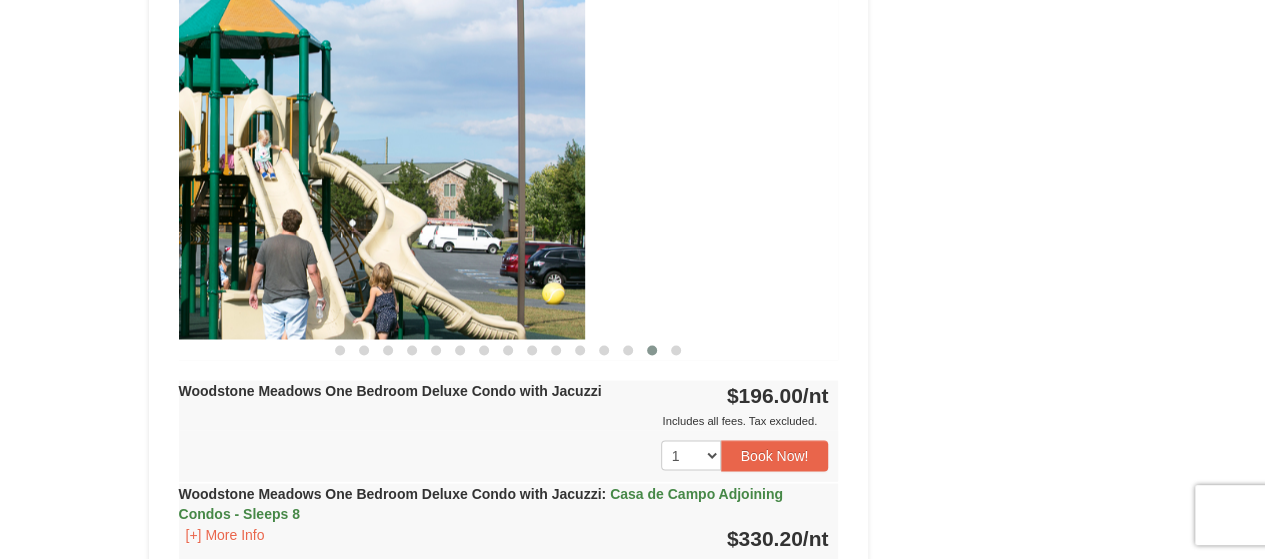 click at bounding box center [255, 158] 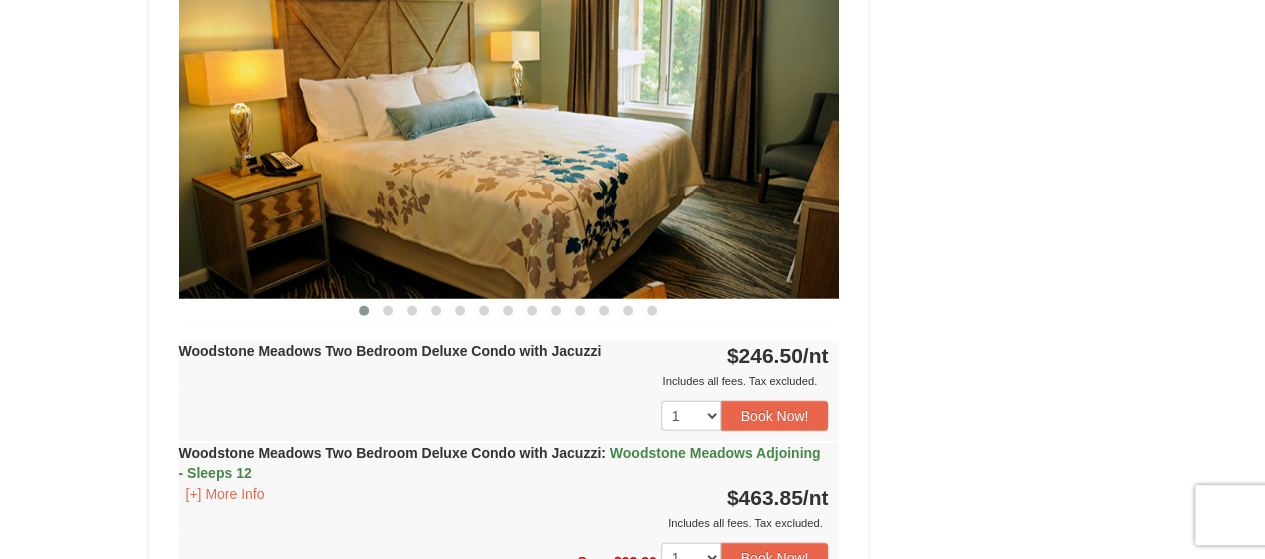 scroll, scrollTop: 2500, scrollLeft: 0, axis: vertical 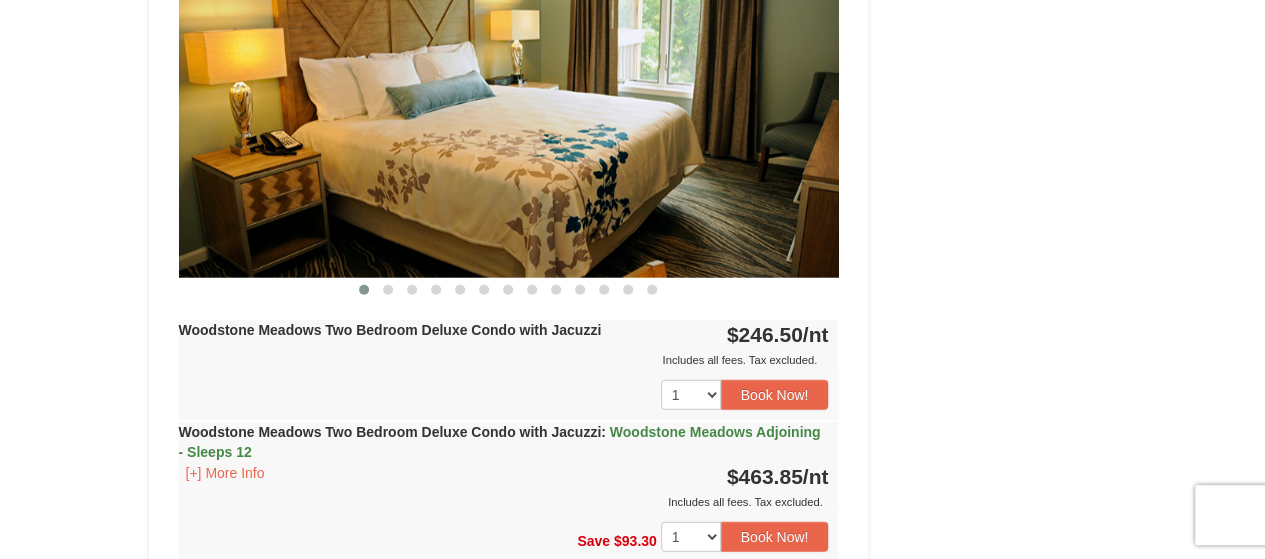 click at bounding box center [509, 97] 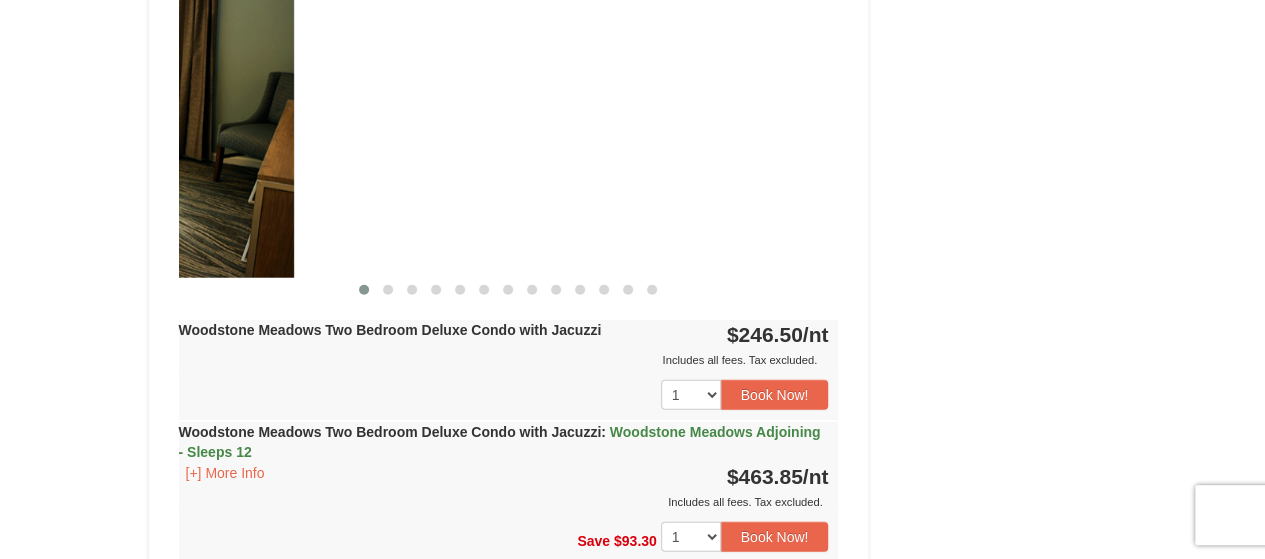 click at bounding box center (-36, 97) 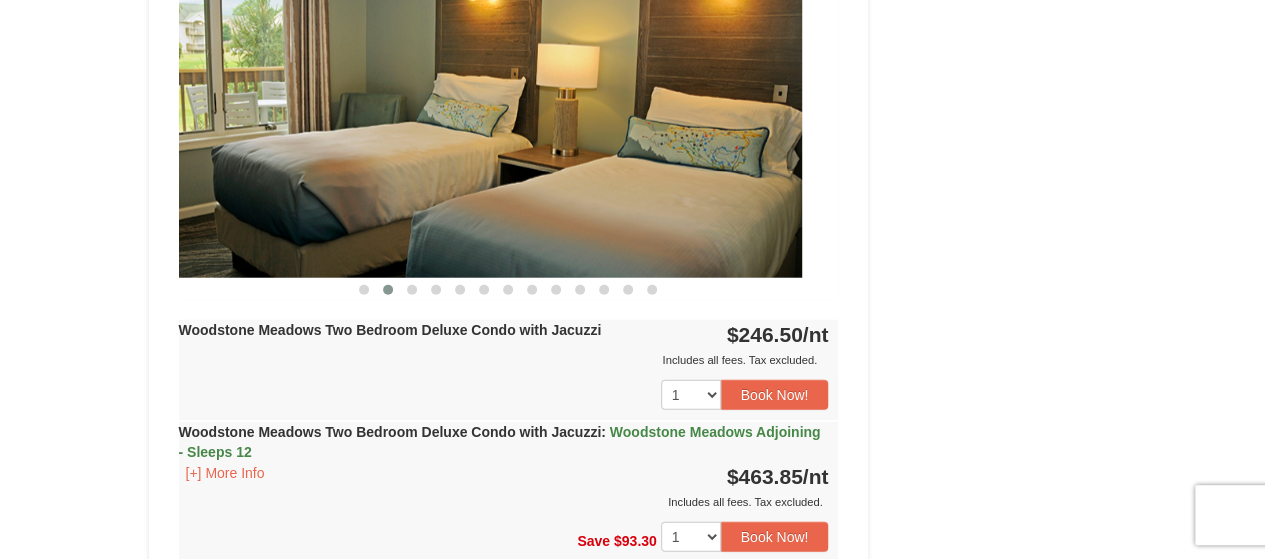 click at bounding box center [472, 97] 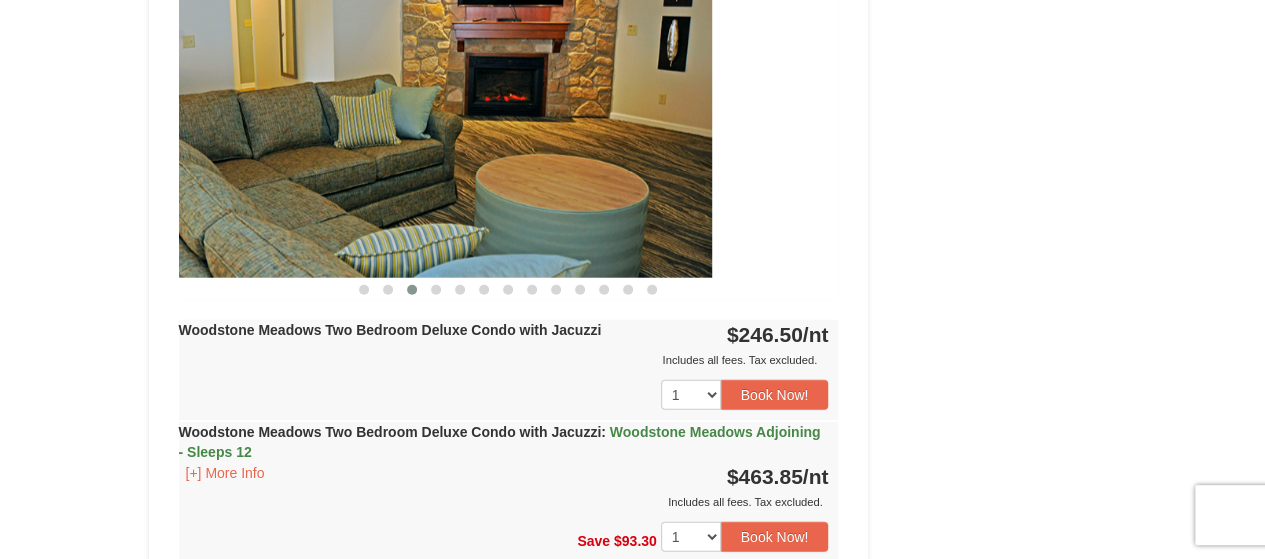 click at bounding box center (382, 97) 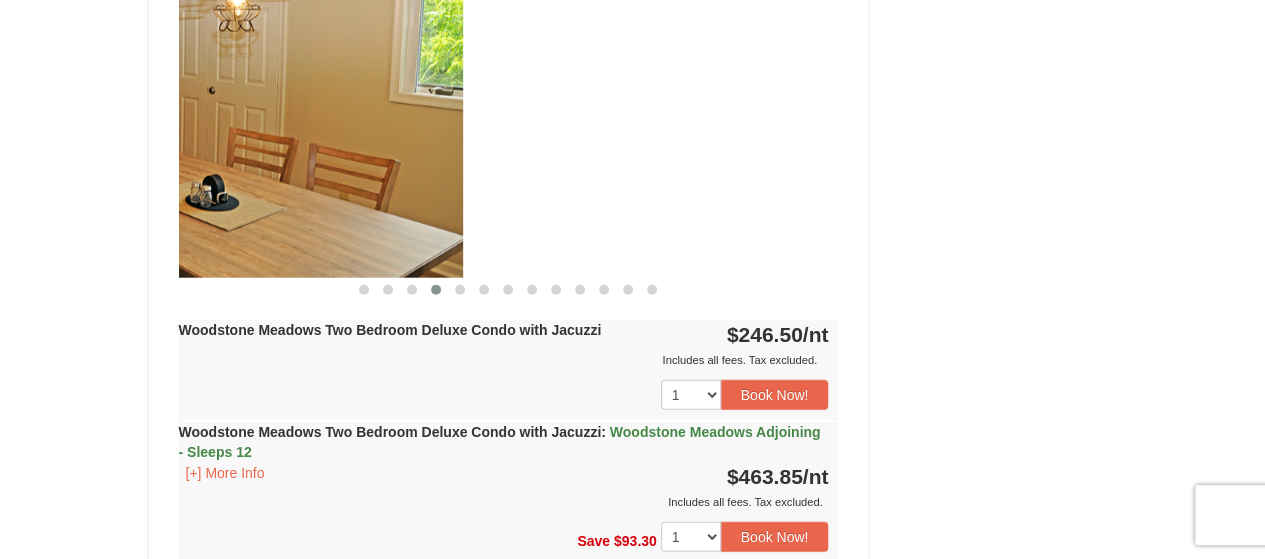 click at bounding box center [133, 97] 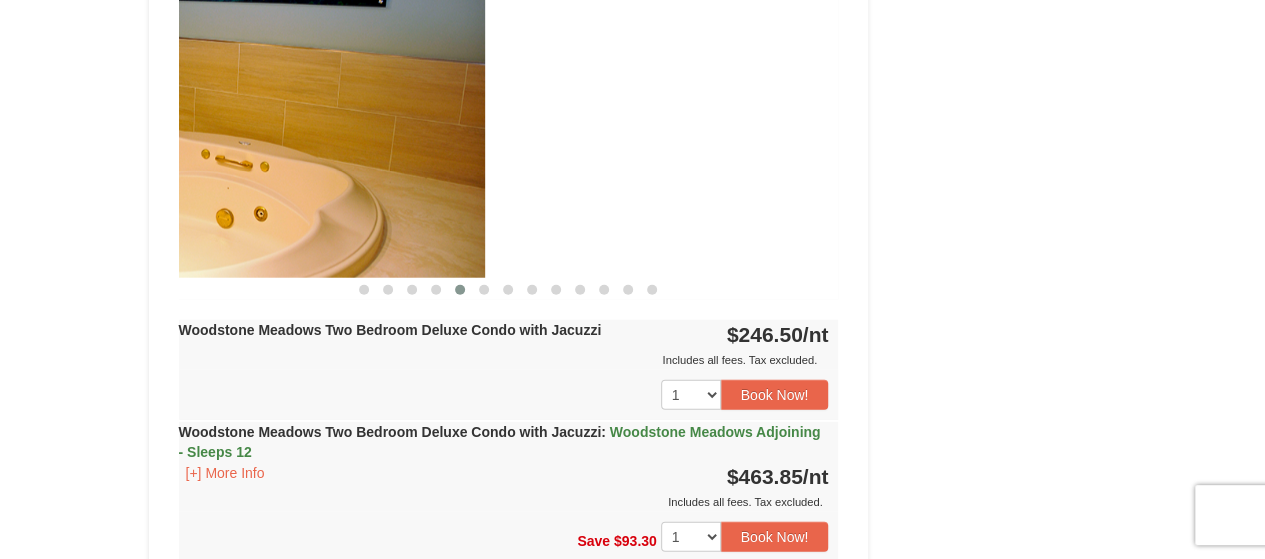 click at bounding box center (155, 97) 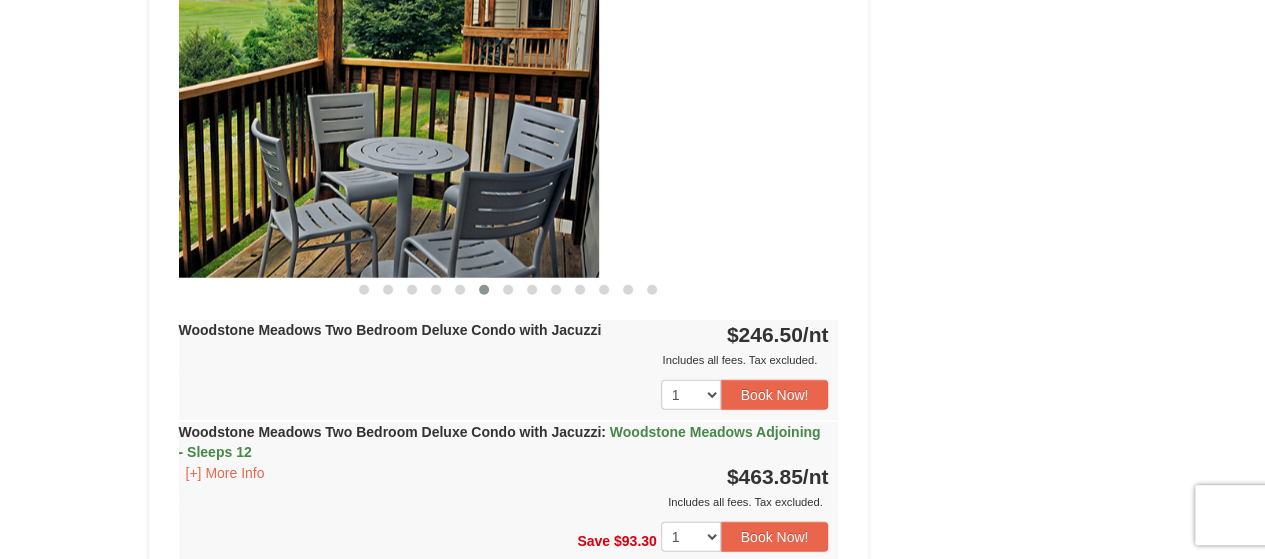 click at bounding box center (269, 97) 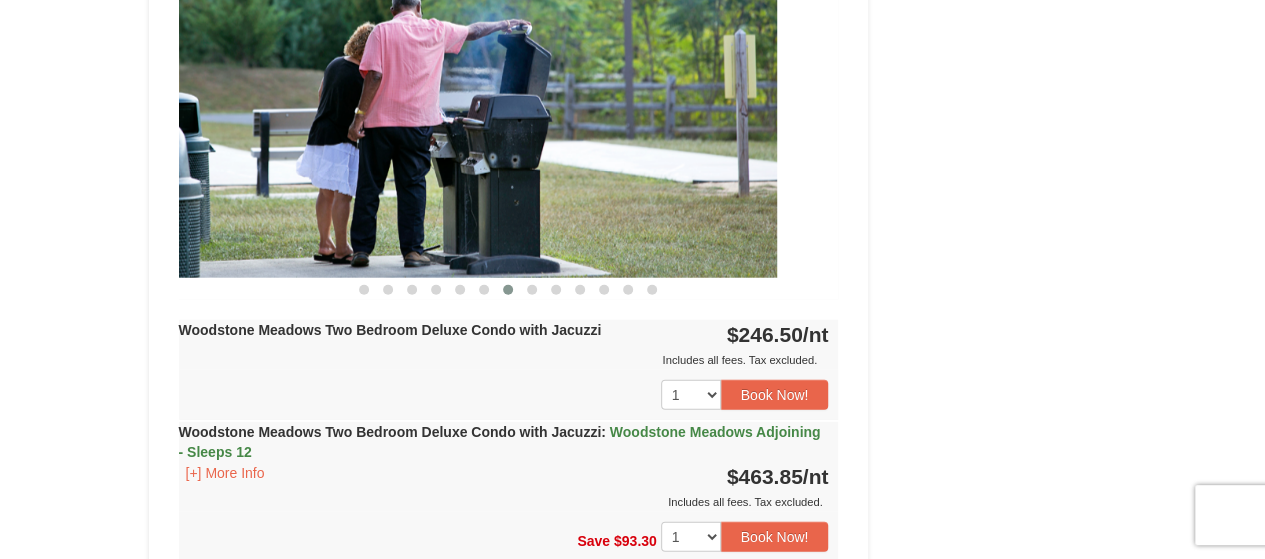 click at bounding box center [447, 97] 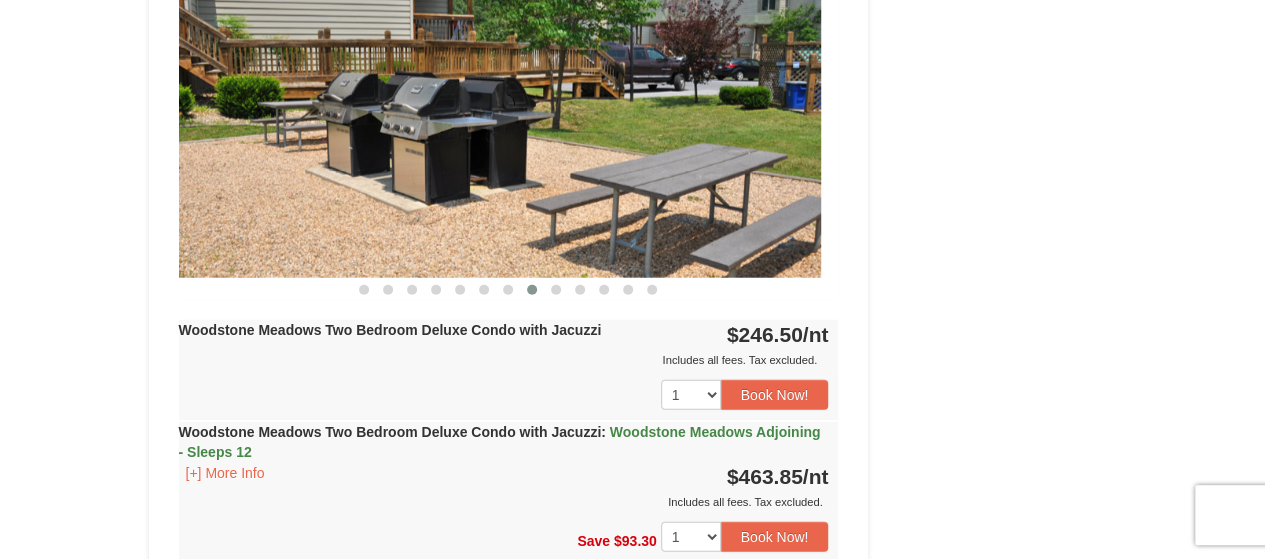 click at bounding box center (491, 97) 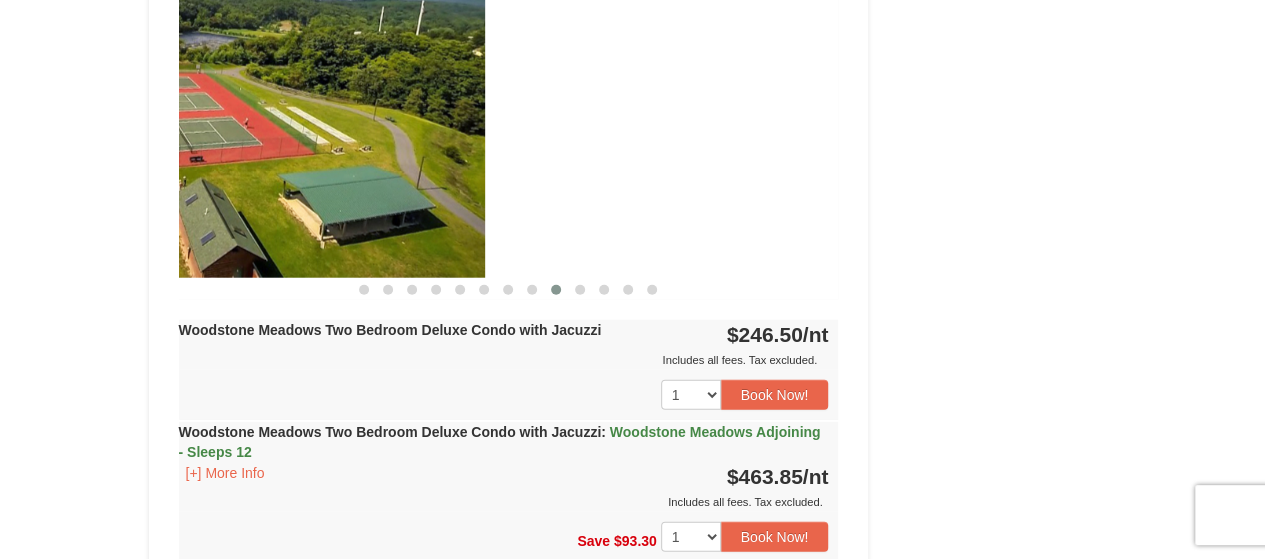 click at bounding box center (155, 97) 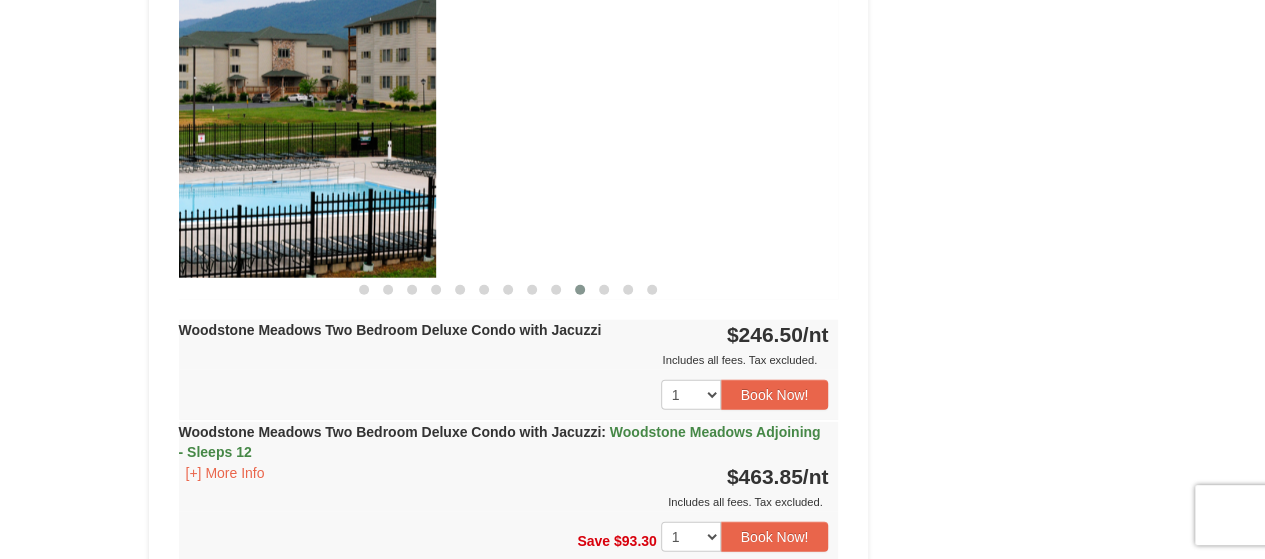 click on "Book from $166.00!
1822 Resort Drive,
Massanutten,
VA
Availability
Amenities
Policies
‹ ›
Back To Top
Availability
Adults:" at bounding box center (509, 591) 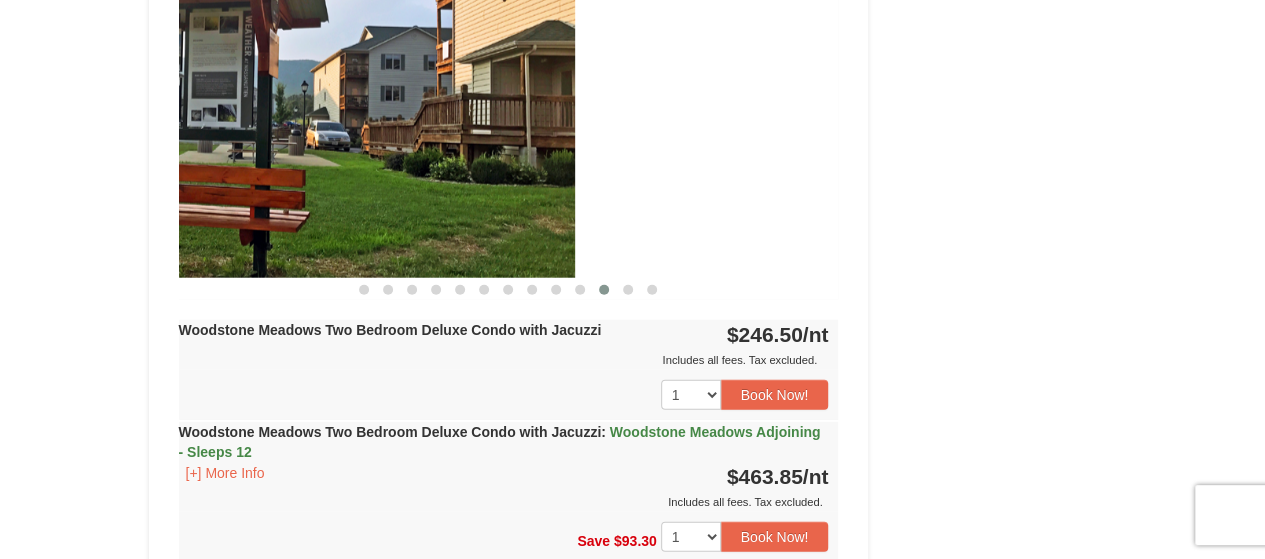 click at bounding box center [245, 97] 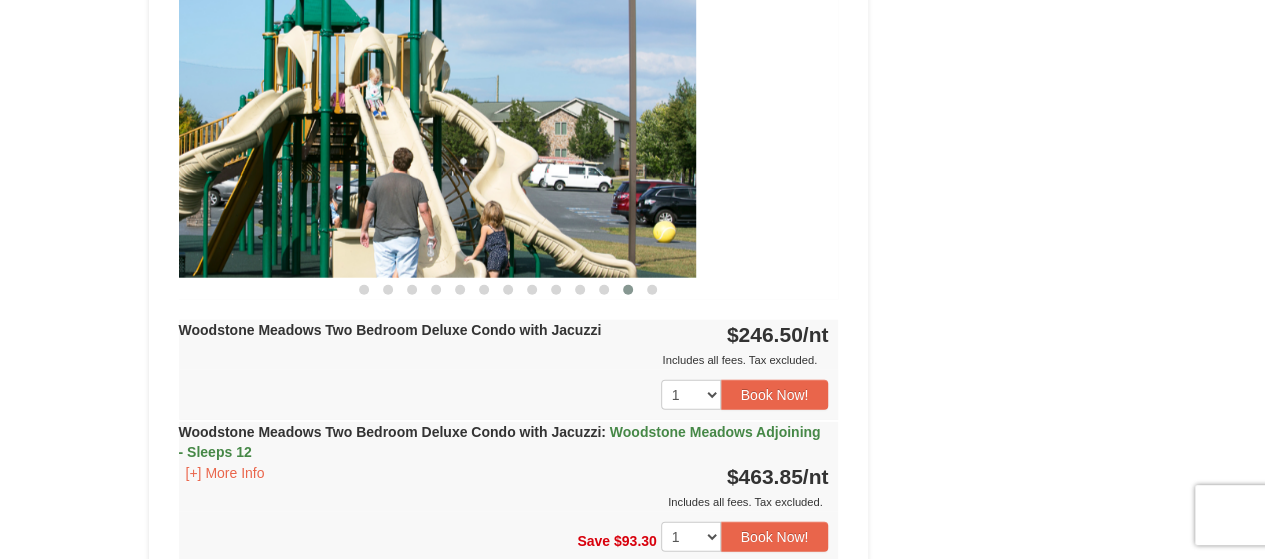 click at bounding box center (366, 97) 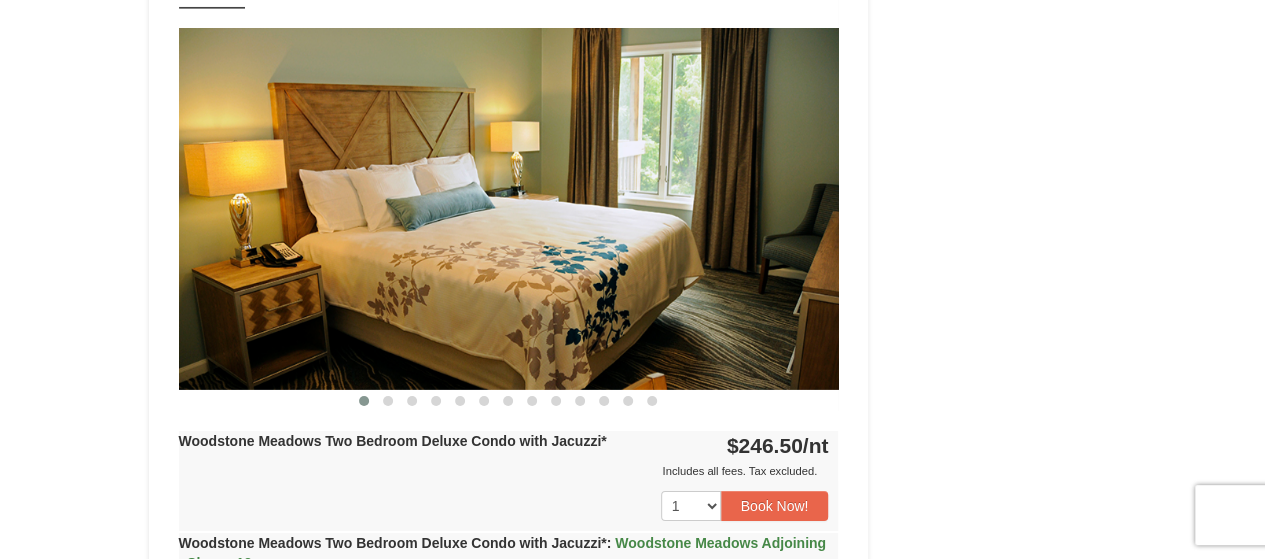 scroll, scrollTop: 3200, scrollLeft: 0, axis: vertical 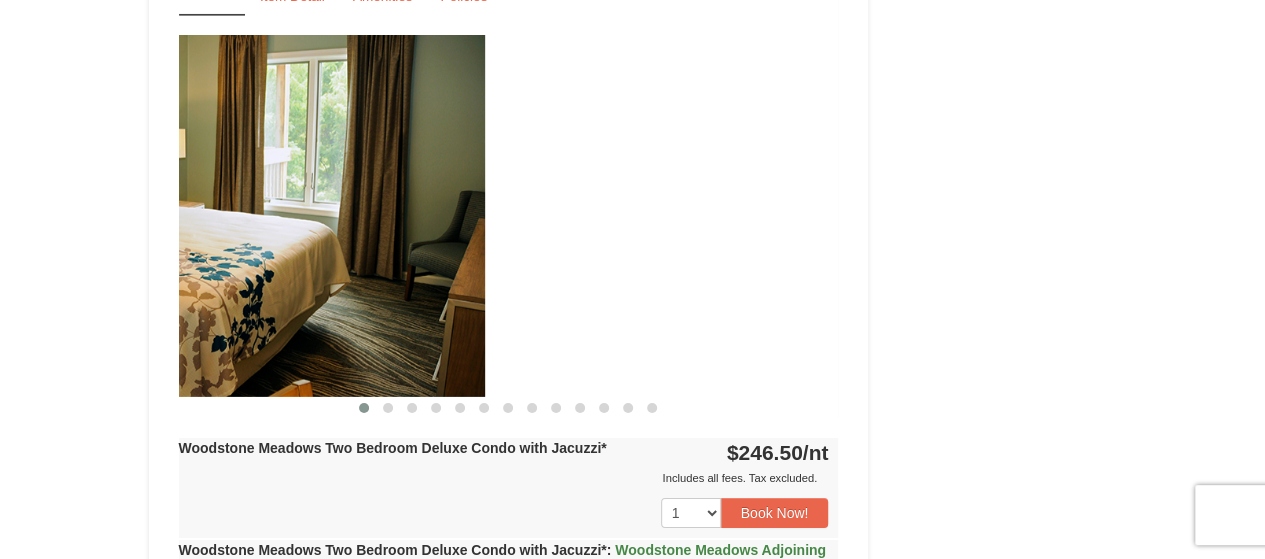 click at bounding box center [155, 215] 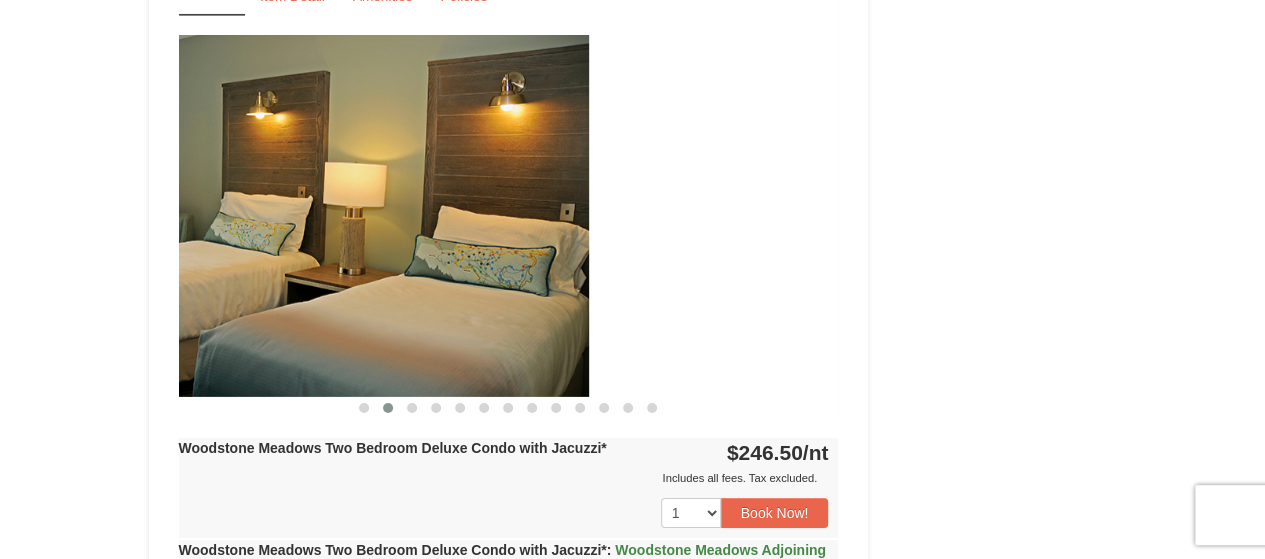 click at bounding box center [259, 215] 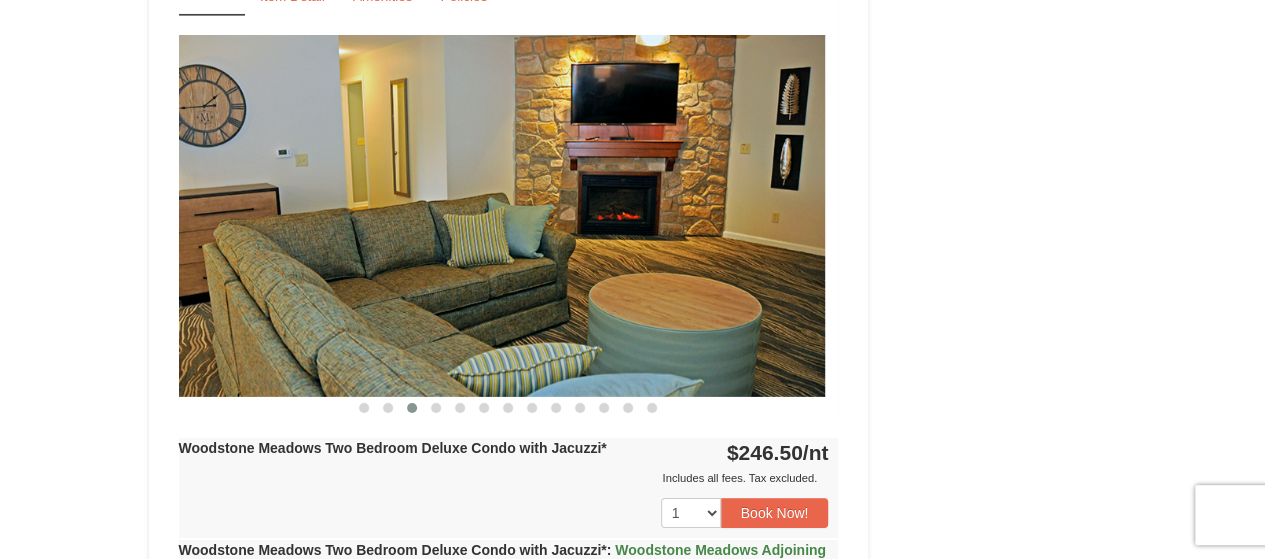 click at bounding box center [495, 215] 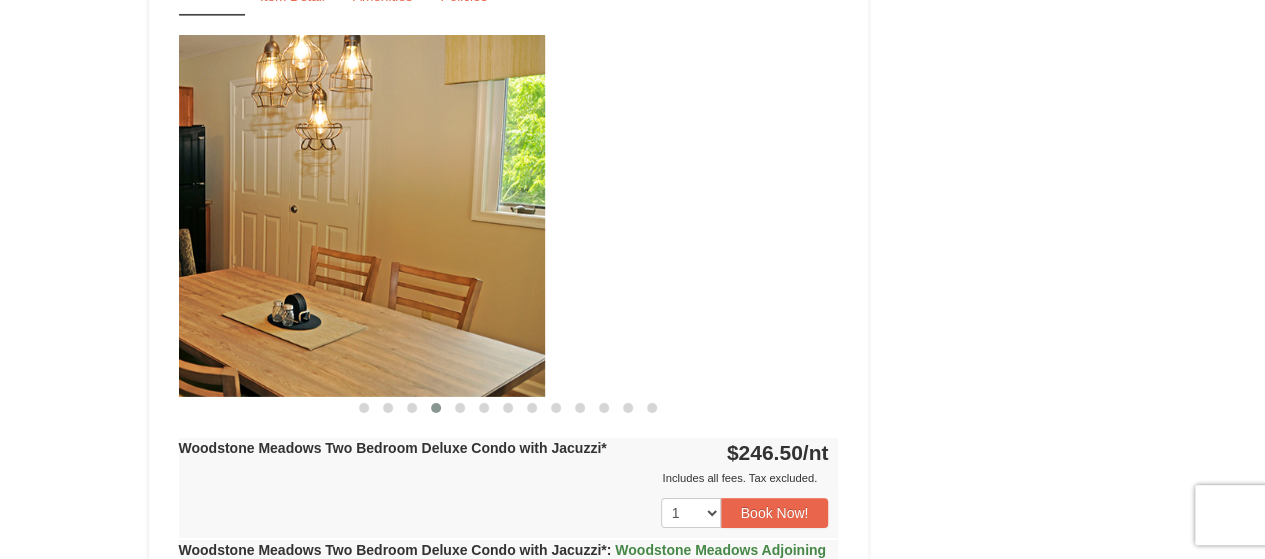 click at bounding box center (215, 215) 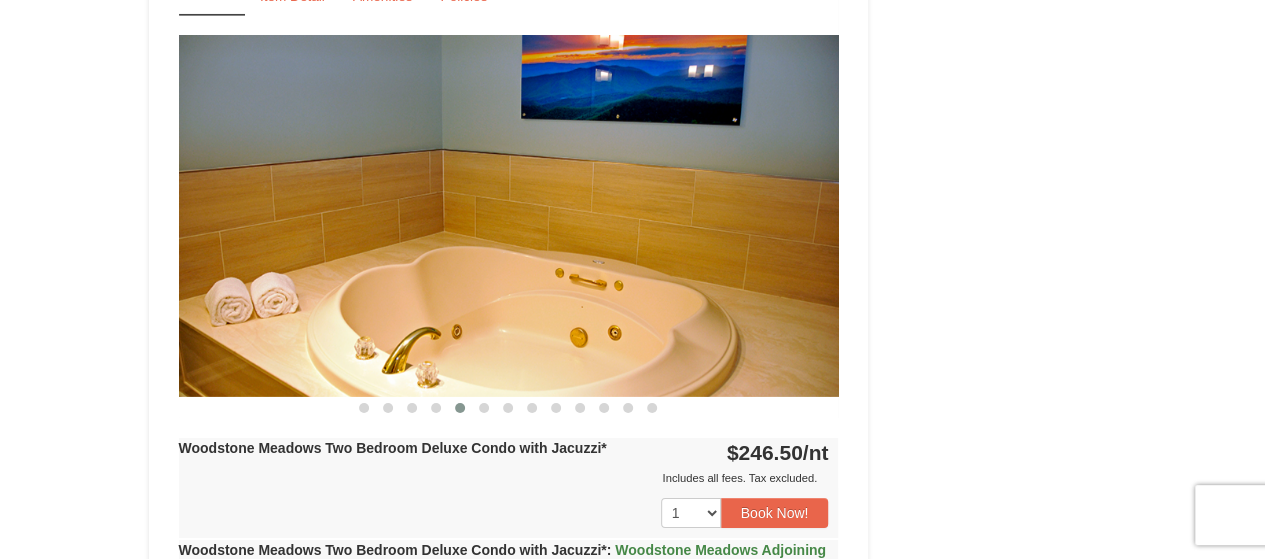 click at bounding box center [509, 215] 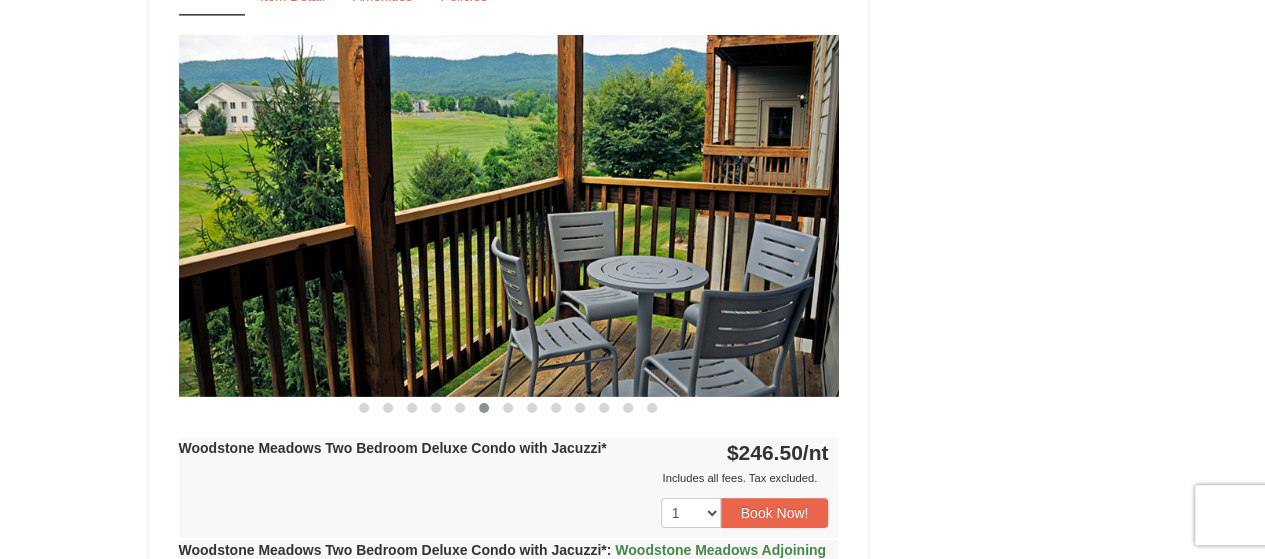 click at bounding box center [509, 215] 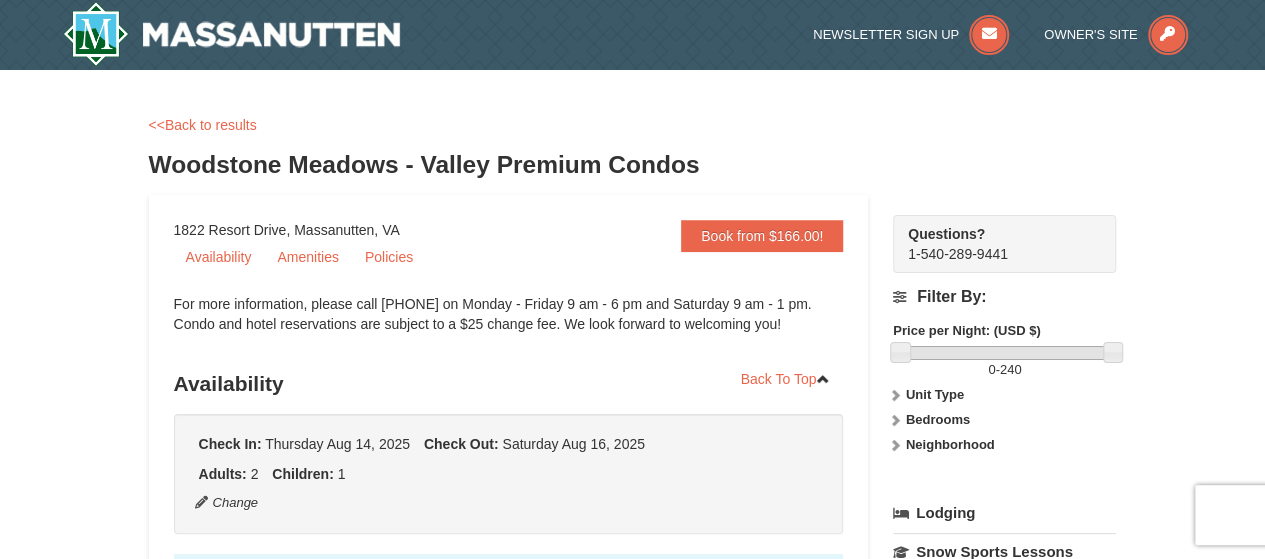 scroll, scrollTop: 0, scrollLeft: 0, axis: both 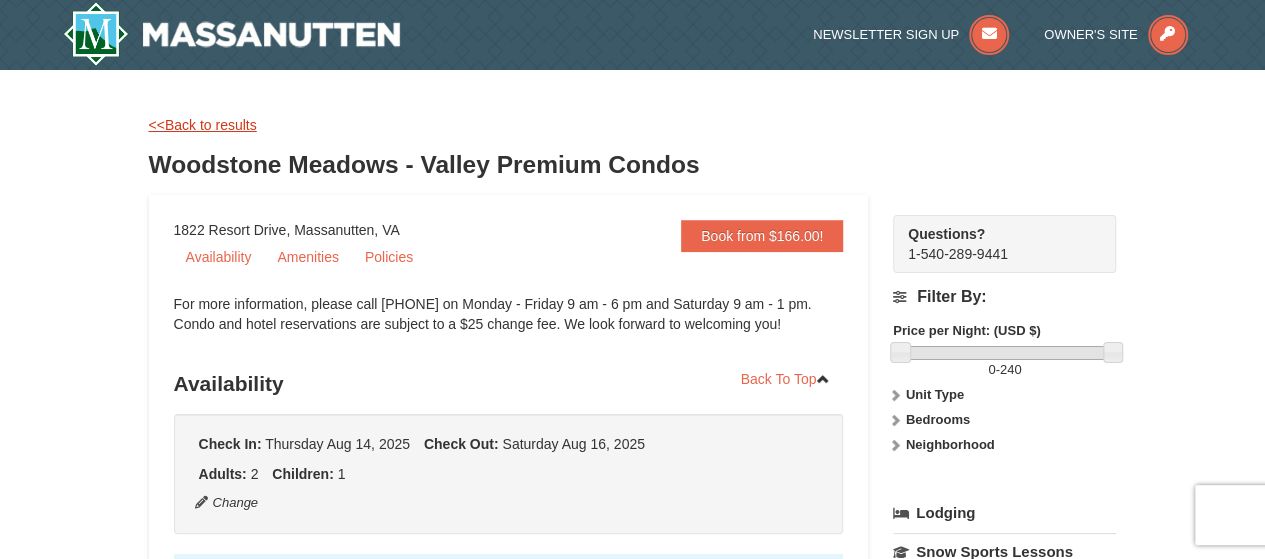 click on "<<Back to results" at bounding box center [203, 125] 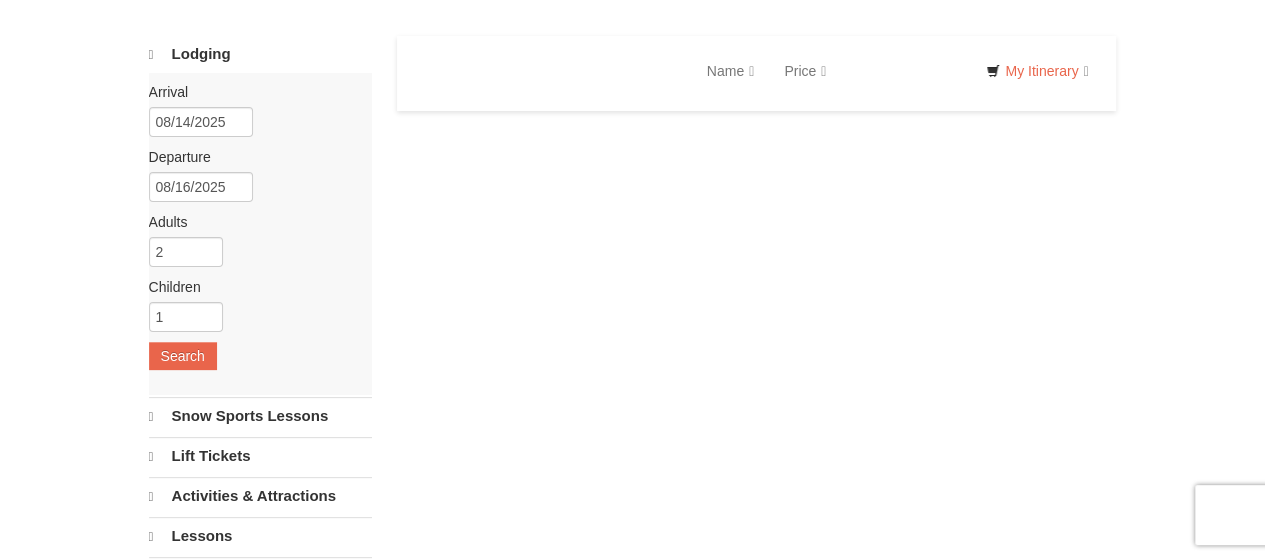 select on "8" 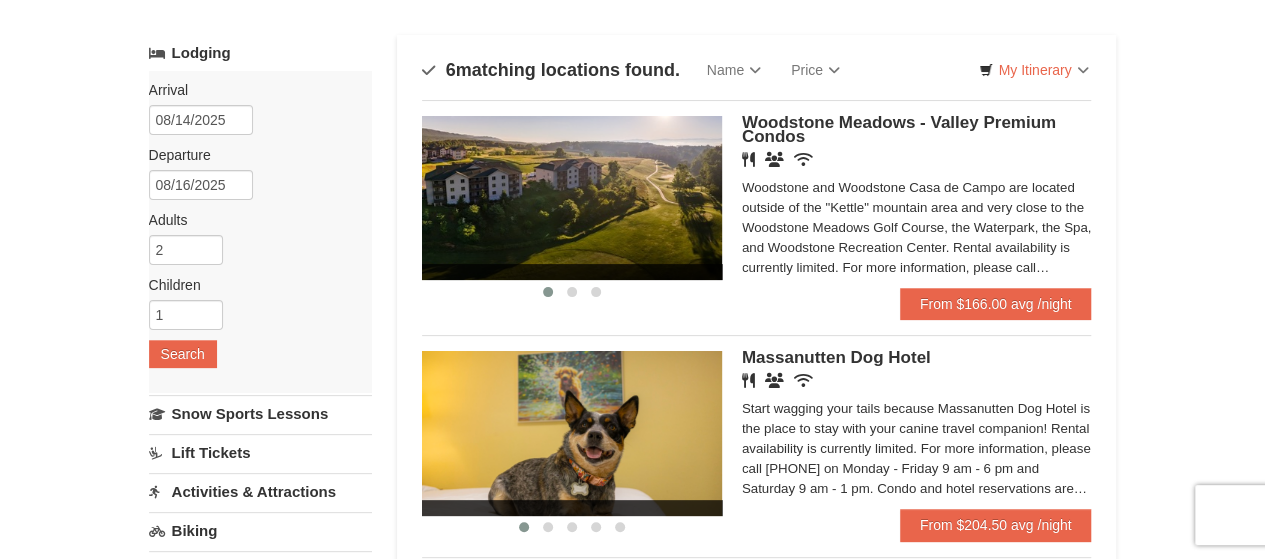 scroll, scrollTop: 0, scrollLeft: 0, axis: both 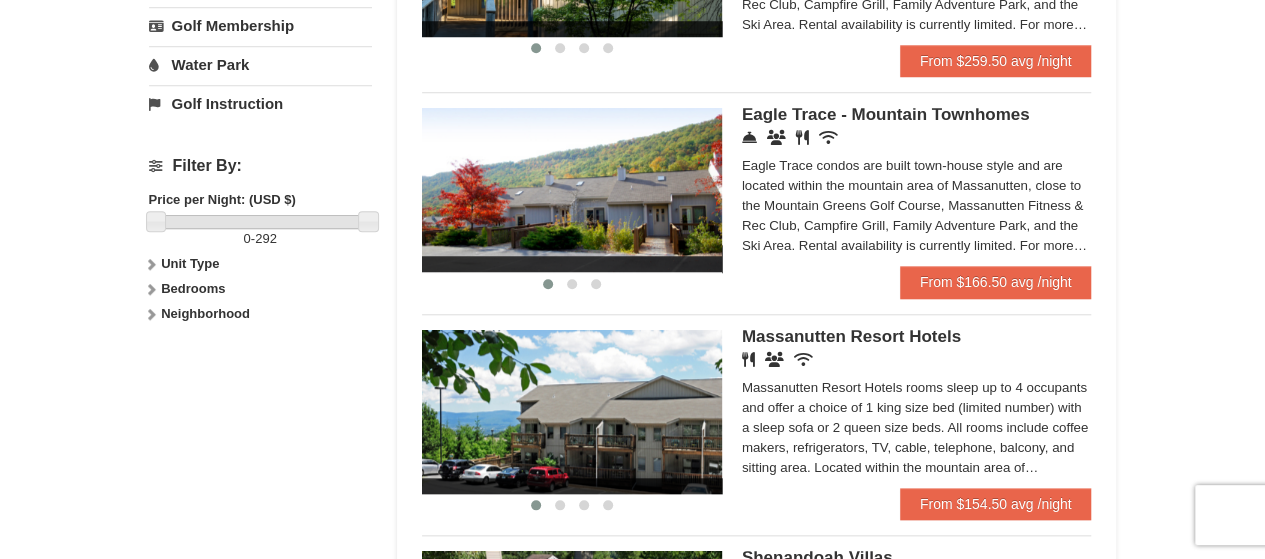 click at bounding box center (572, 190) 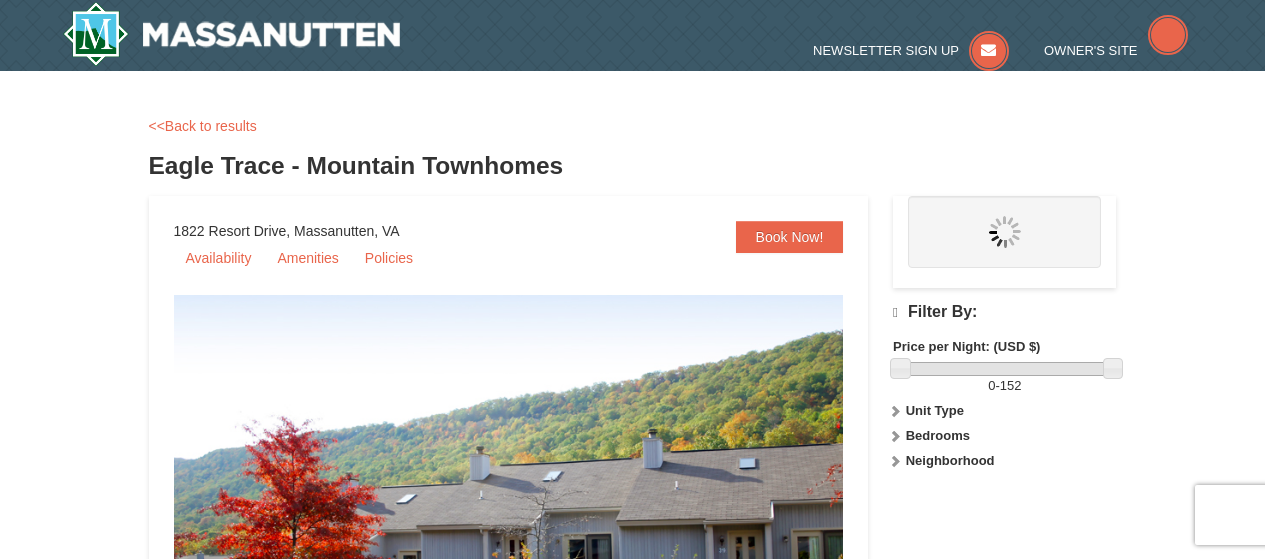 scroll, scrollTop: 0, scrollLeft: 0, axis: both 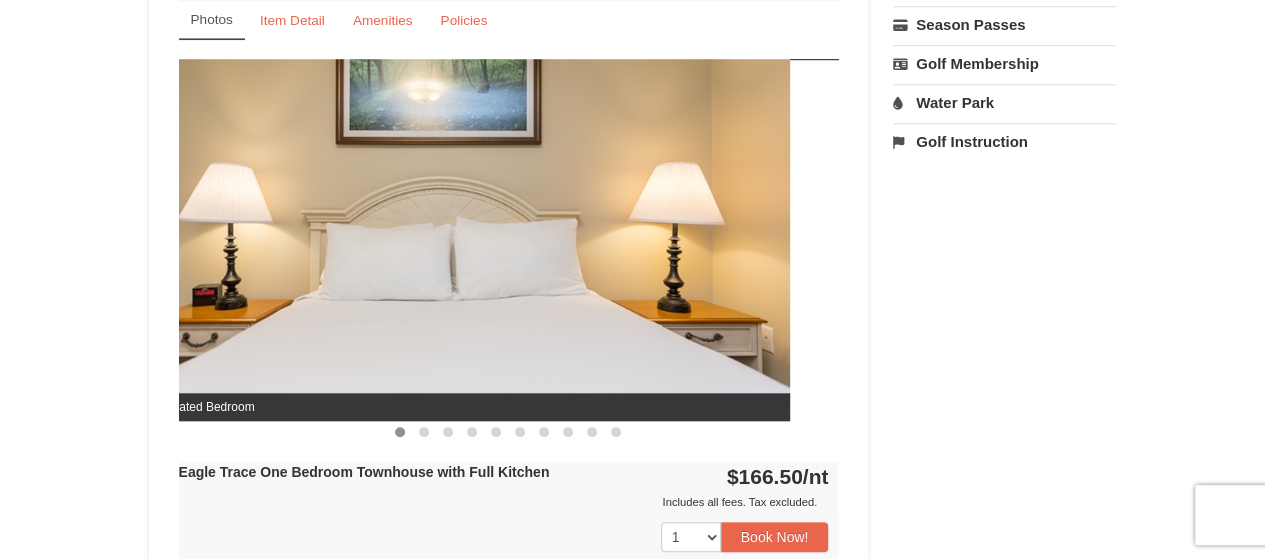 drag, startPoint x: 777, startPoint y: 253, endPoint x: 458, endPoint y: 273, distance: 319.62634 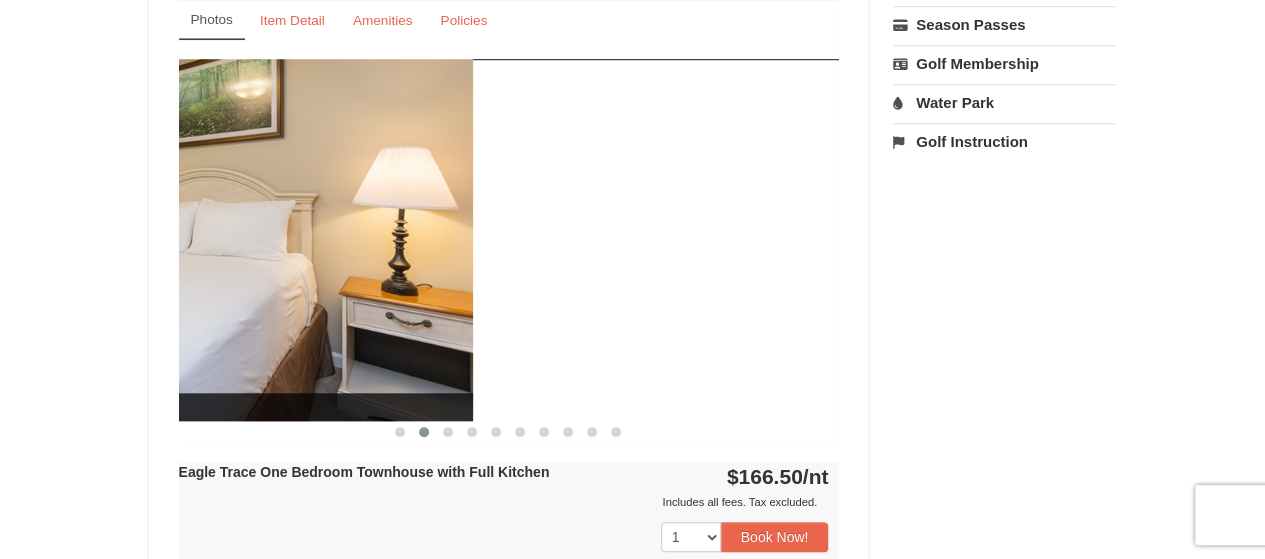 drag, startPoint x: 770, startPoint y: 272, endPoint x: 391, endPoint y: 290, distance: 379.4272 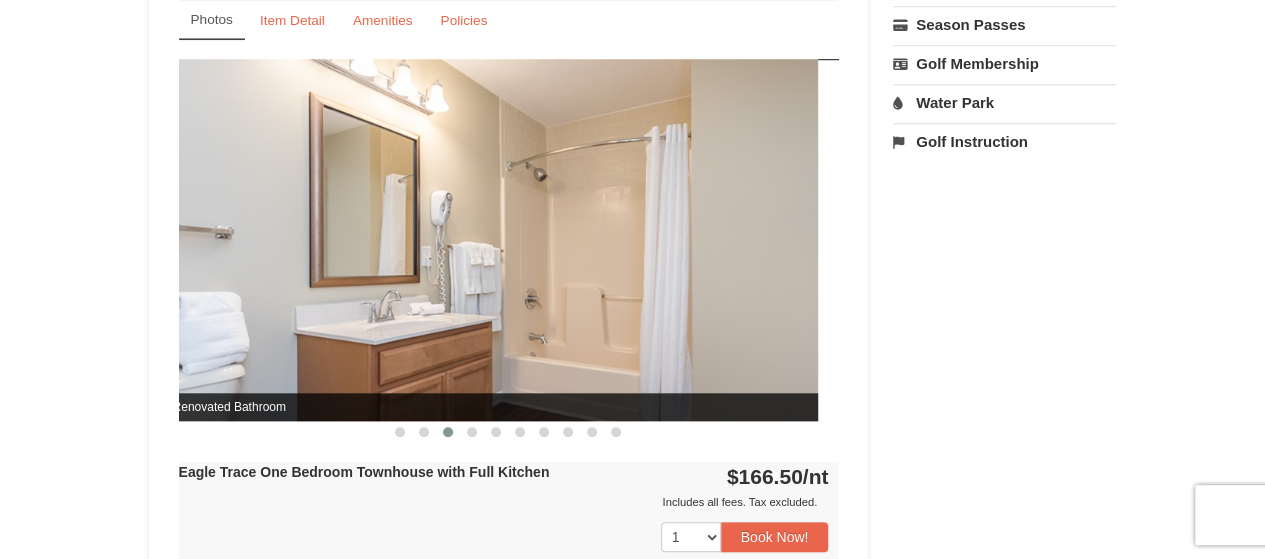 drag, startPoint x: 761, startPoint y: 275, endPoint x: 397, endPoint y: 293, distance: 364.4448 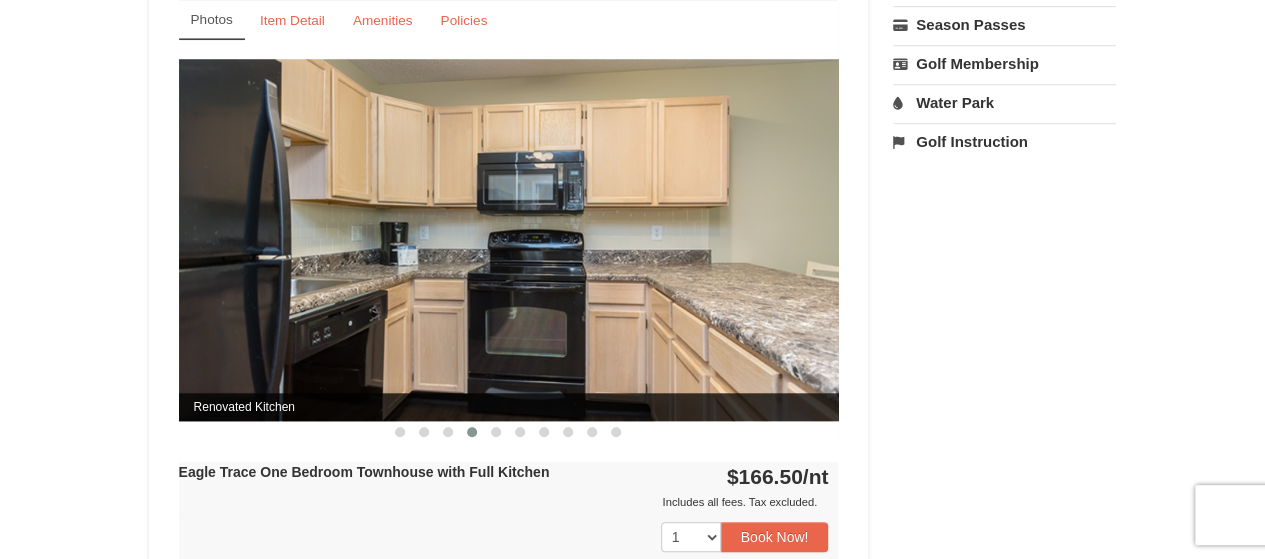 drag, startPoint x: 730, startPoint y: 273, endPoint x: 489, endPoint y: 298, distance: 242.29321 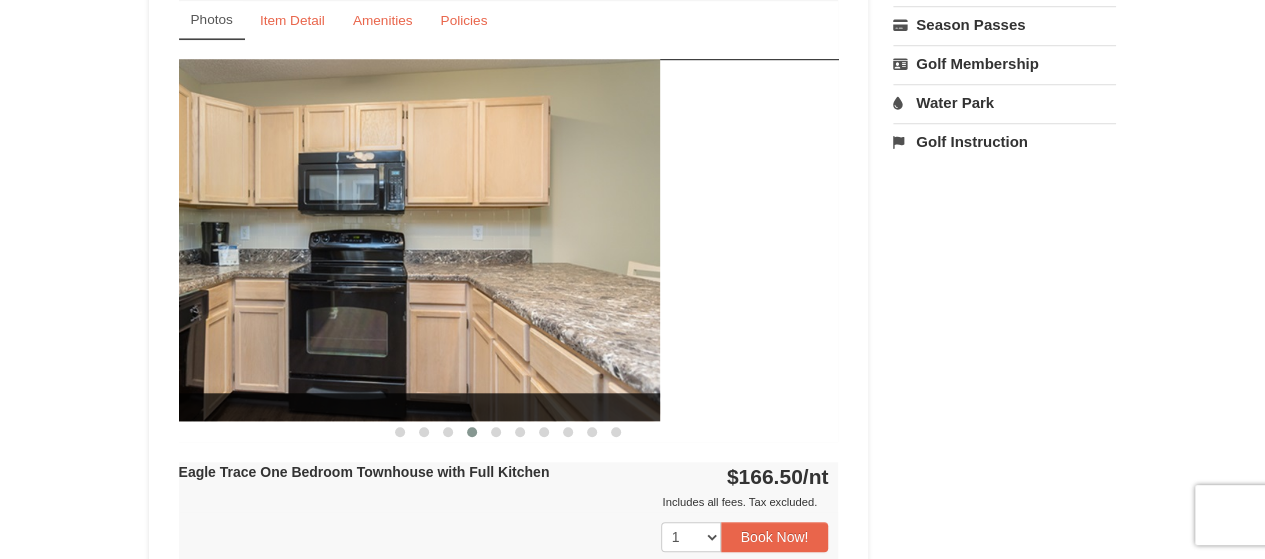 drag, startPoint x: 738, startPoint y: 282, endPoint x: 385, endPoint y: 291, distance: 353.11472 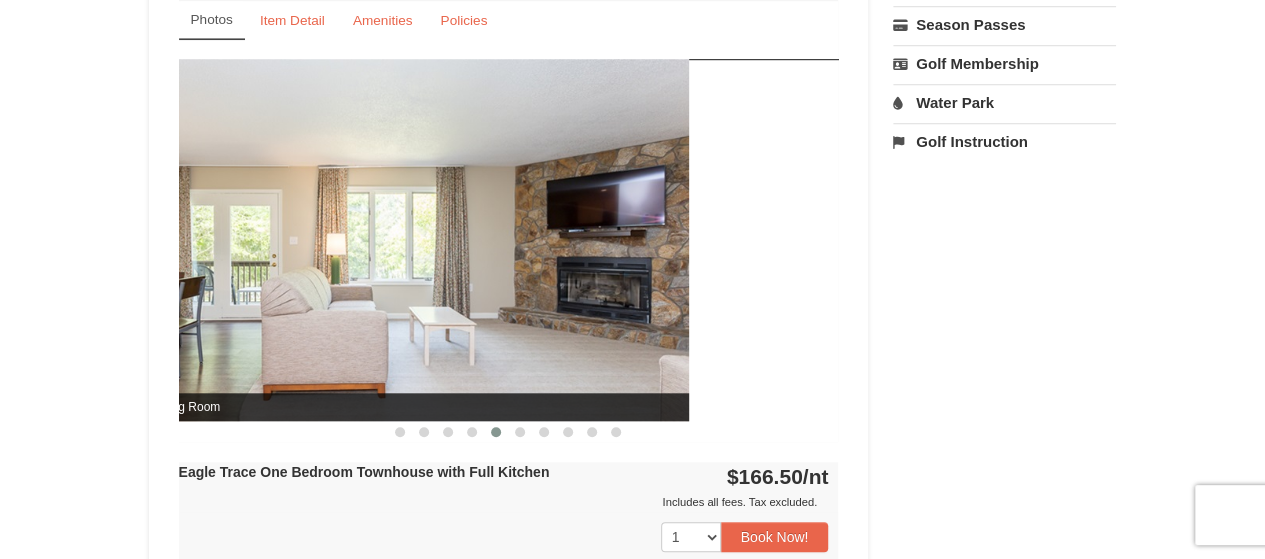 drag, startPoint x: 752, startPoint y: 299, endPoint x: 374, endPoint y: 309, distance: 378.13226 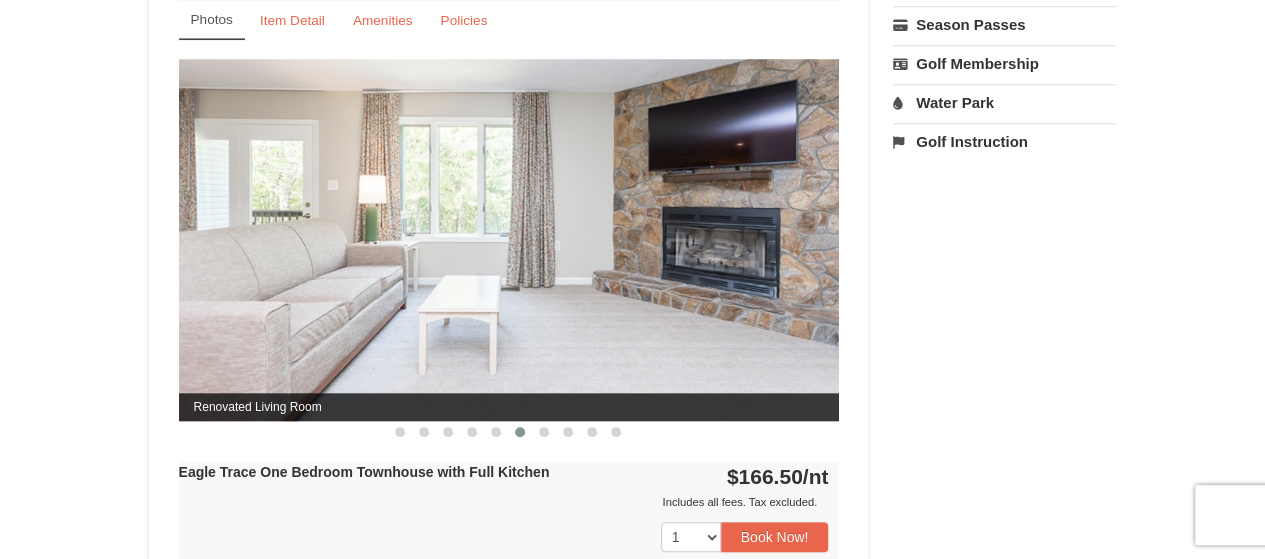 drag, startPoint x: 739, startPoint y: 291, endPoint x: 636, endPoint y: 295, distance: 103.077644 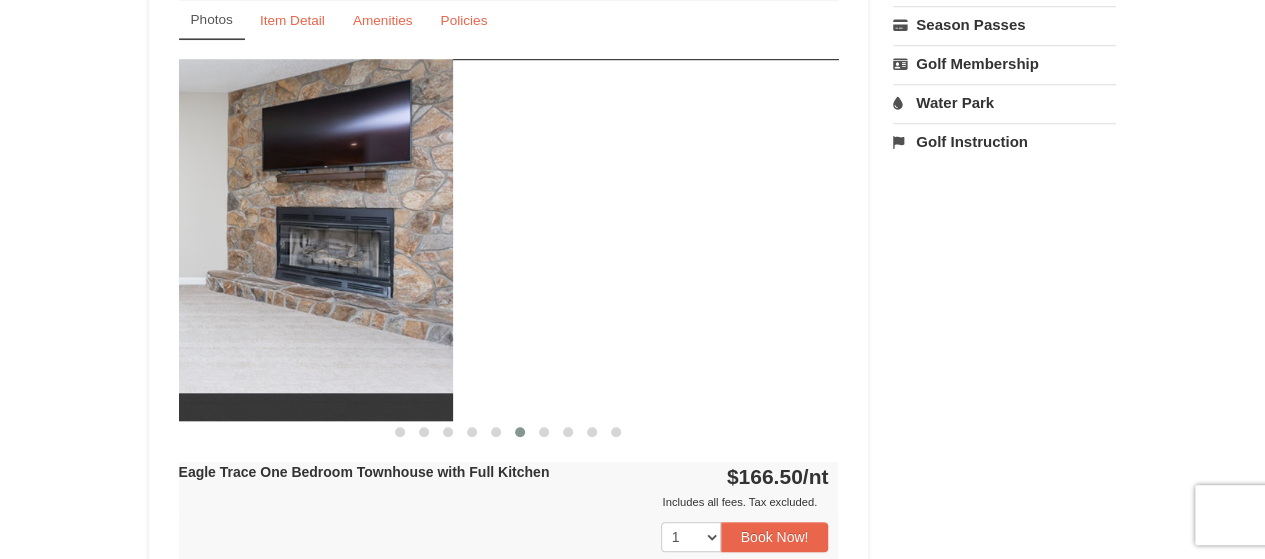 drag, startPoint x: 658, startPoint y: 245, endPoint x: 344, endPoint y: 268, distance: 314.84122 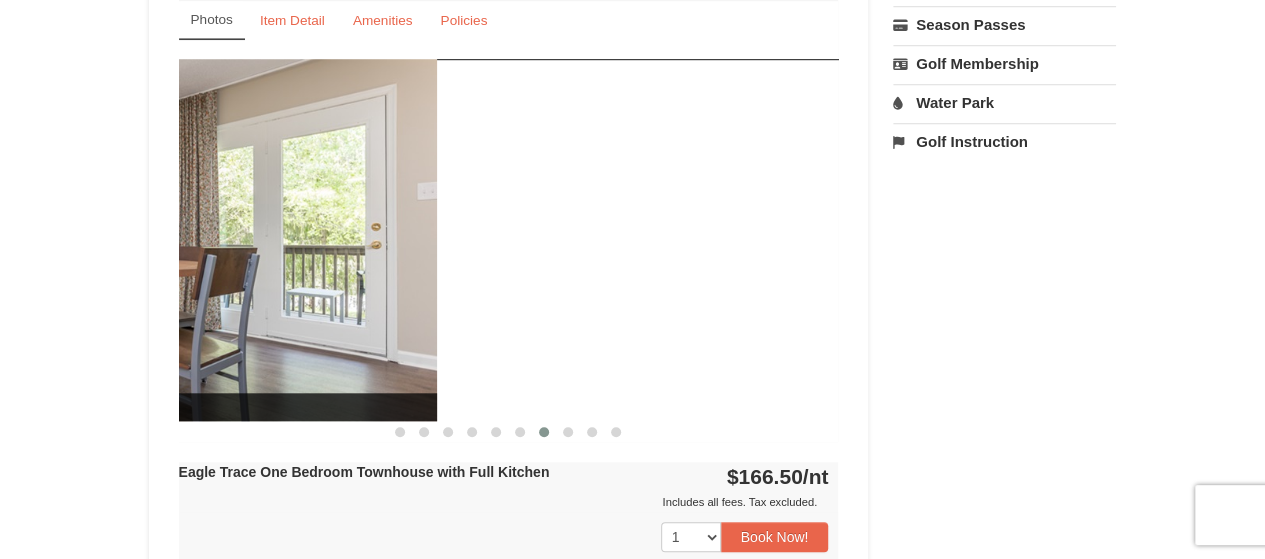 drag, startPoint x: 703, startPoint y: 244, endPoint x: 289, endPoint y: 264, distance: 414.48282 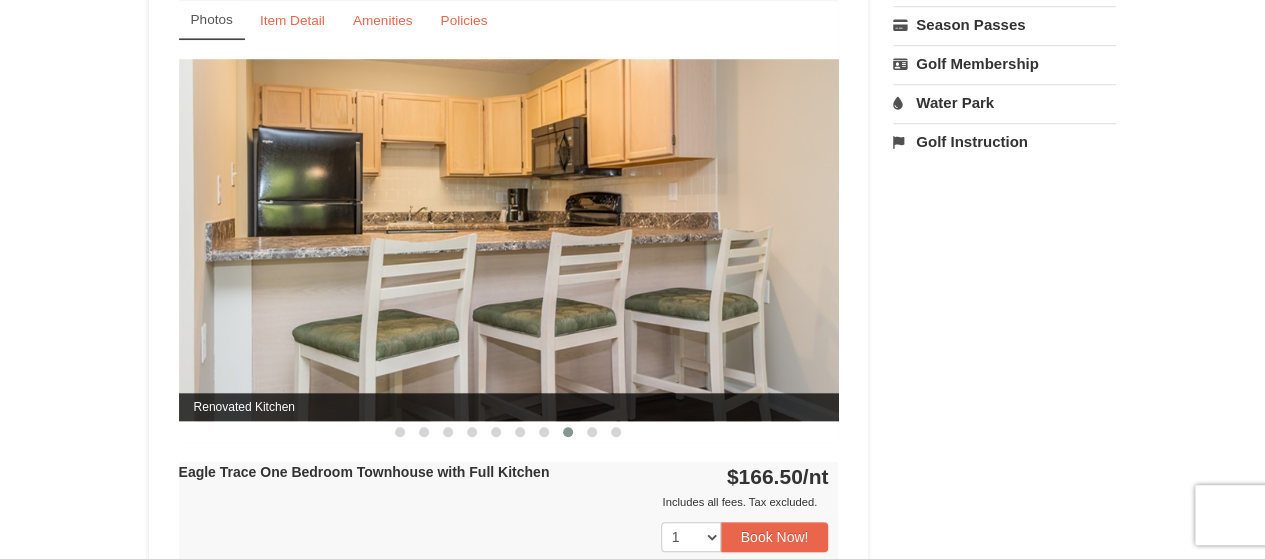 drag, startPoint x: 708, startPoint y: 261, endPoint x: 372, endPoint y: 272, distance: 336.18002 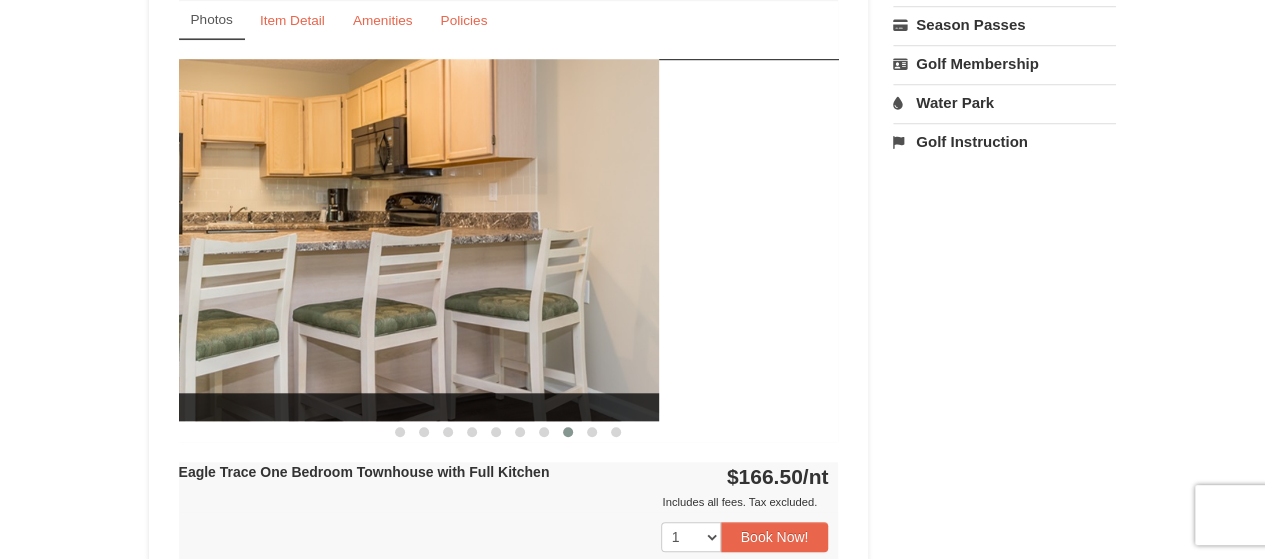 drag, startPoint x: 760, startPoint y: 233, endPoint x: 314, endPoint y: 257, distance: 446.64526 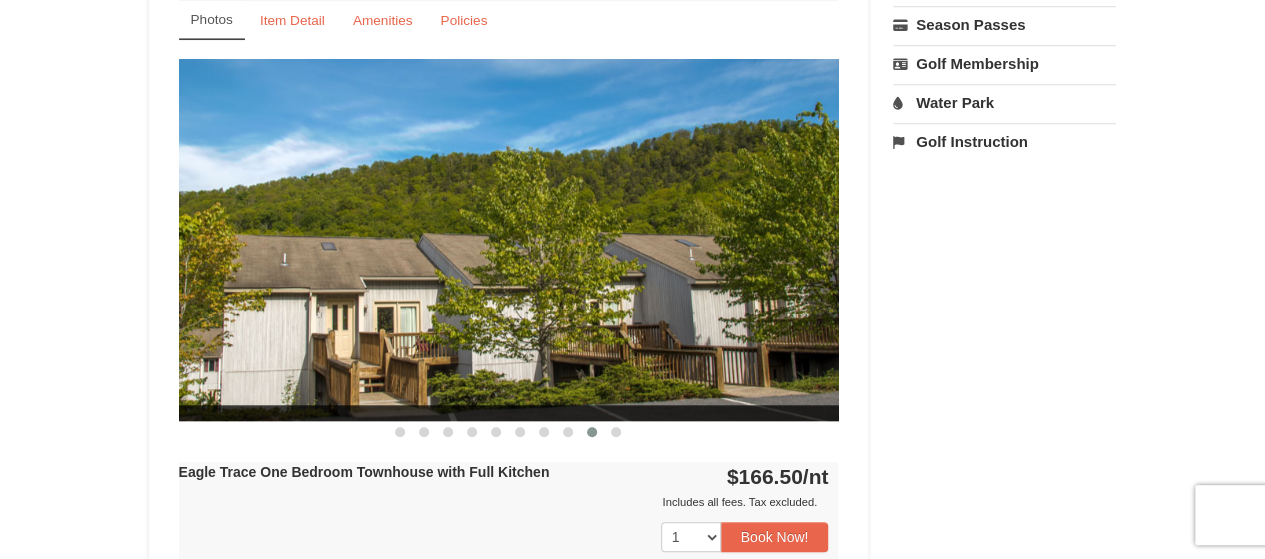 drag, startPoint x: 772, startPoint y: 257, endPoint x: 425, endPoint y: 260, distance: 347.01297 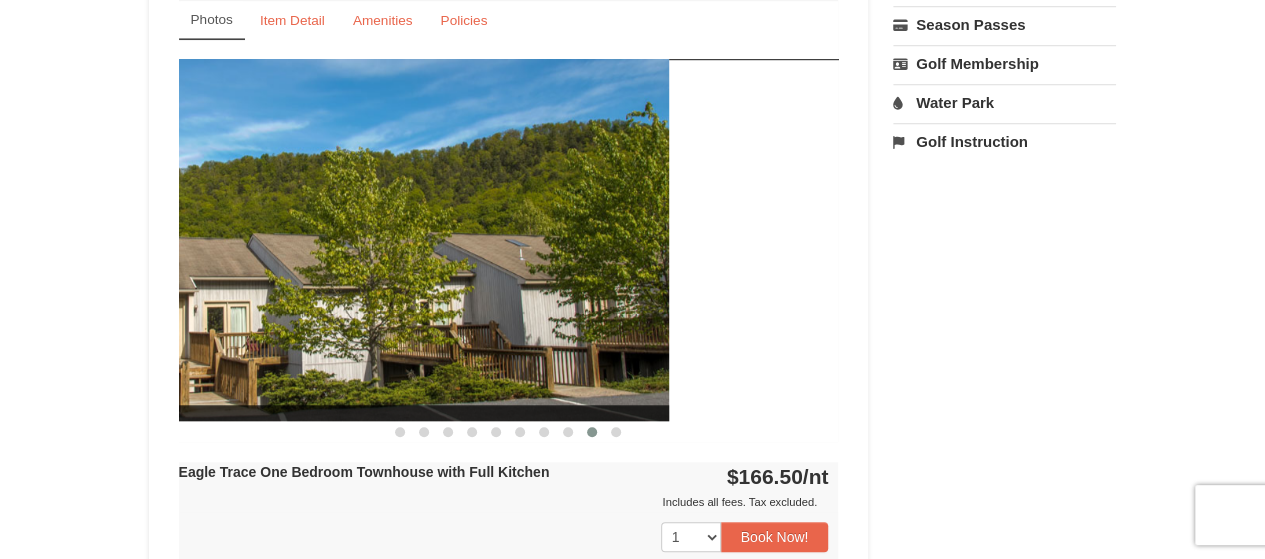 drag, startPoint x: 740, startPoint y: 271, endPoint x: 208, endPoint y: 263, distance: 532.0601 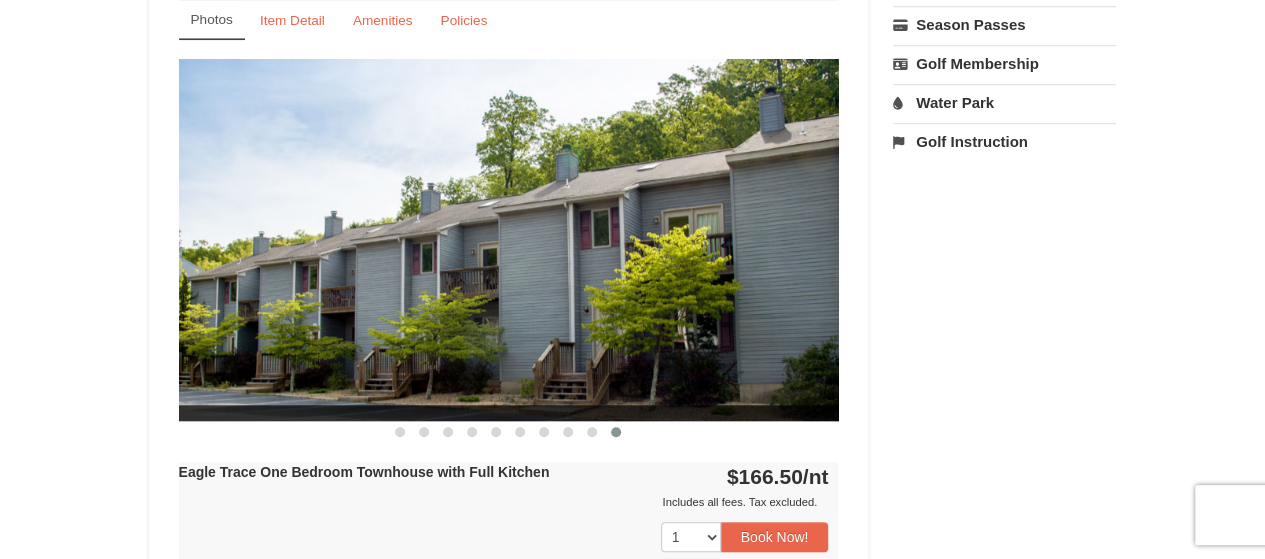 drag, startPoint x: 740, startPoint y: 259, endPoint x: 546, endPoint y: 265, distance: 194.09276 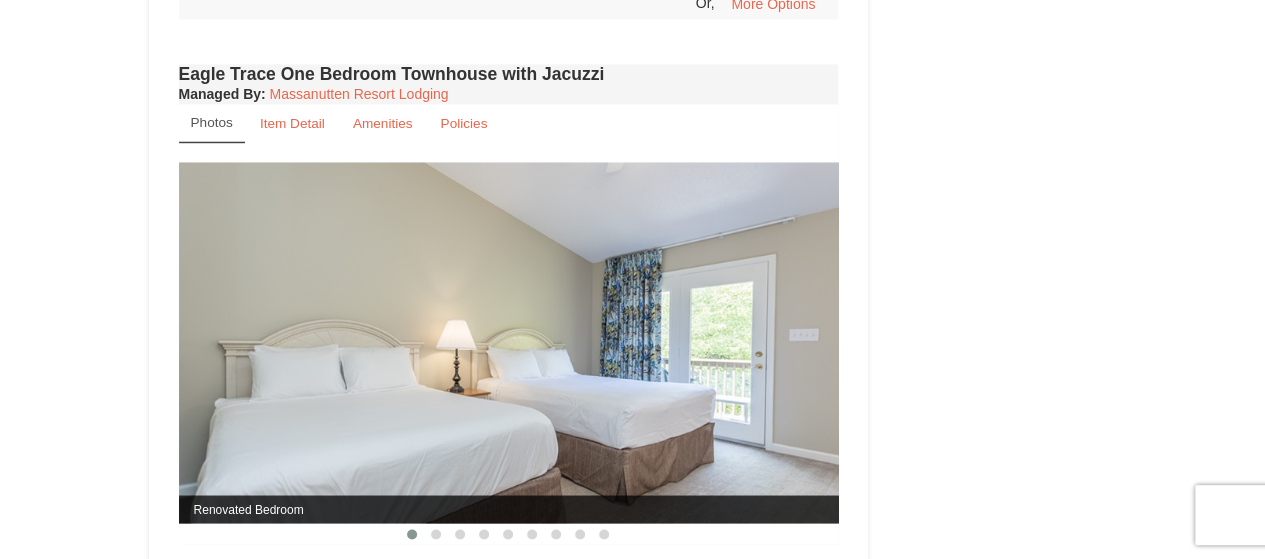 scroll, scrollTop: 1474, scrollLeft: 0, axis: vertical 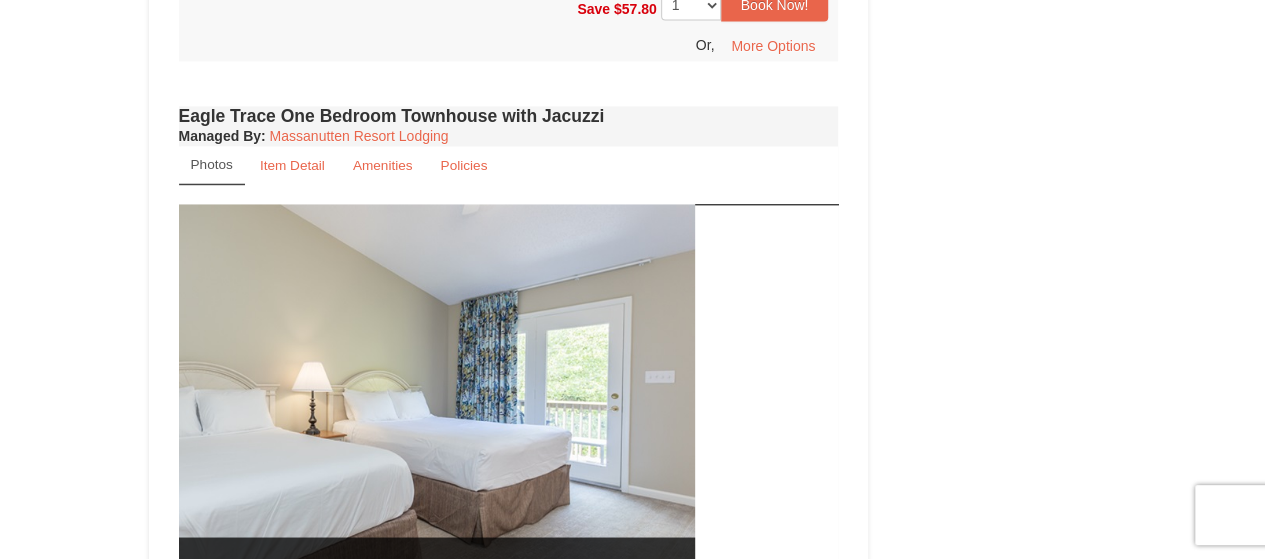drag, startPoint x: 706, startPoint y: 355, endPoint x: 361, endPoint y: 352, distance: 345.01303 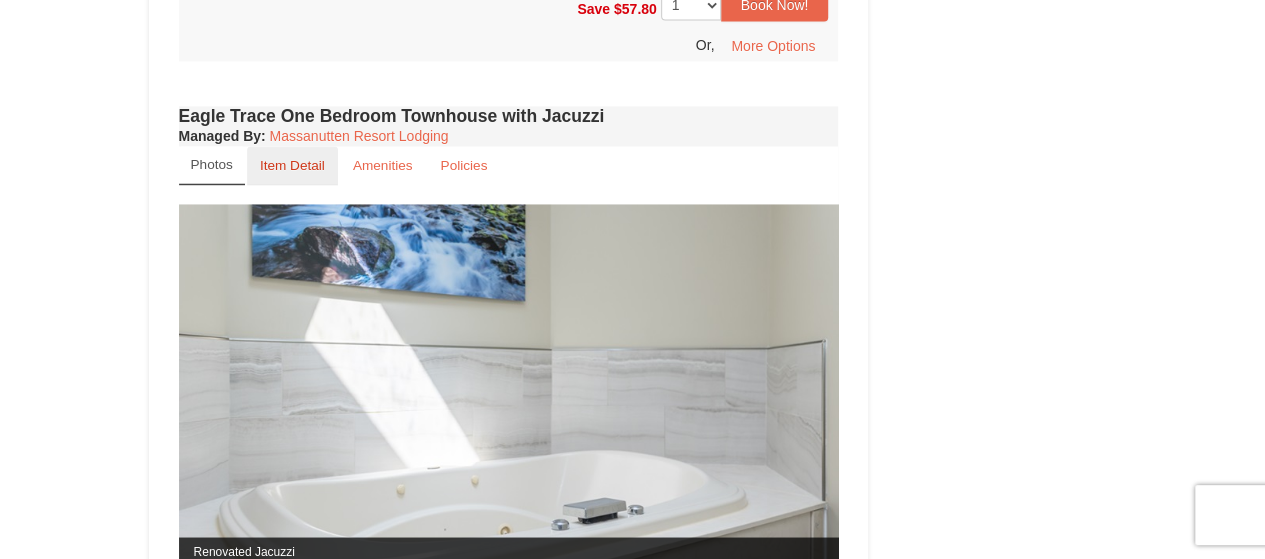click on "Item Detail" at bounding box center (292, 165) 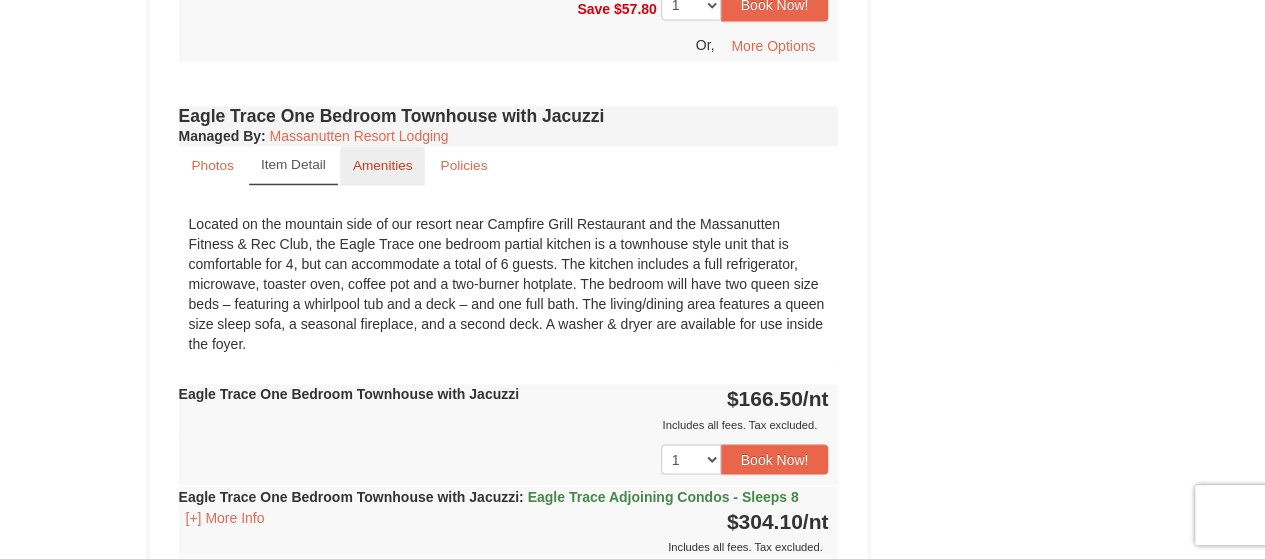 click on "Amenities" at bounding box center (383, 165) 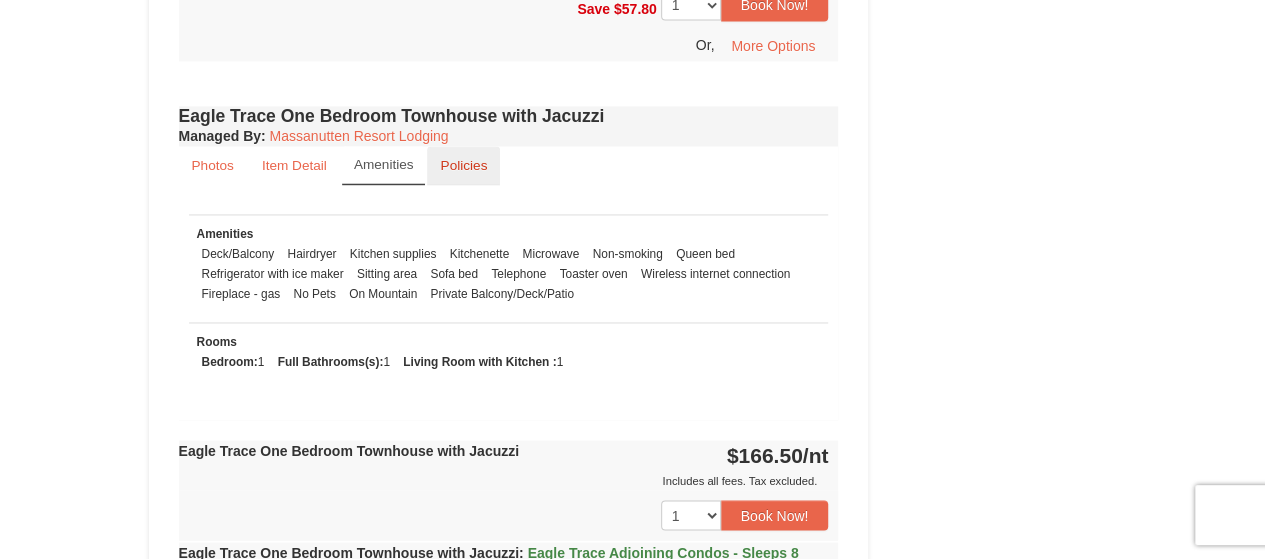 click on "Policies" at bounding box center [463, 165] 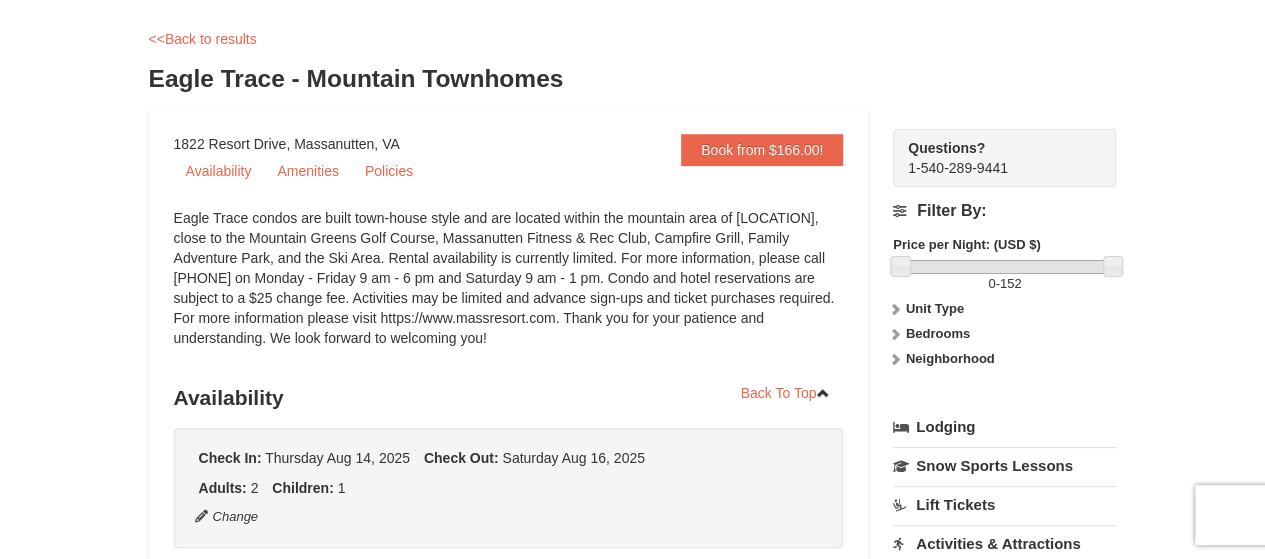 scroll, scrollTop: 0, scrollLeft: 0, axis: both 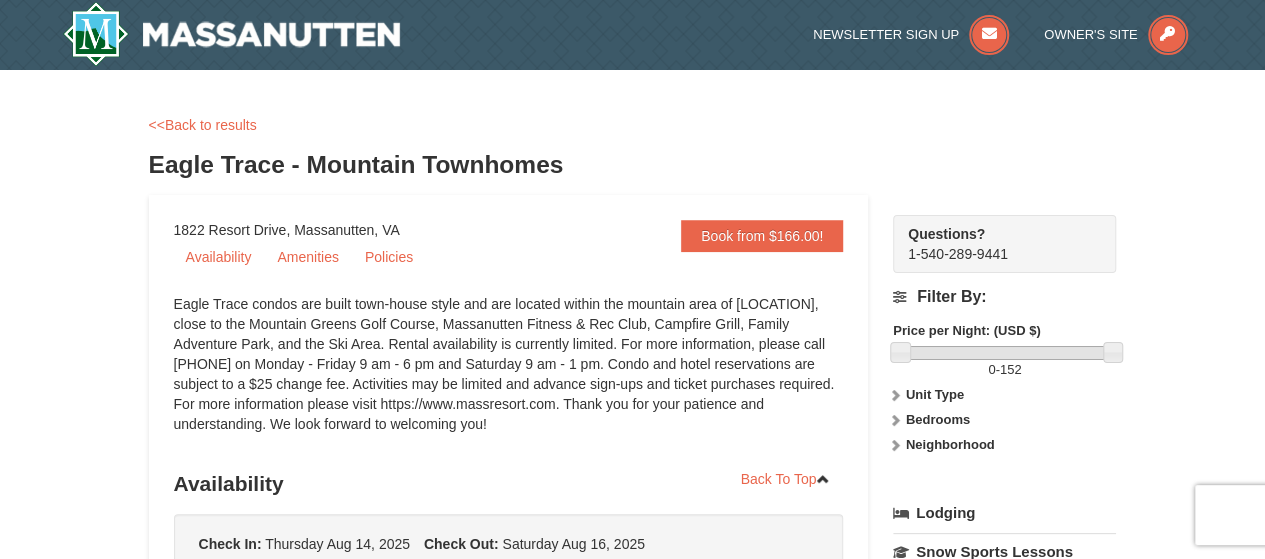 click on "<<Back to results" at bounding box center [633, 125] 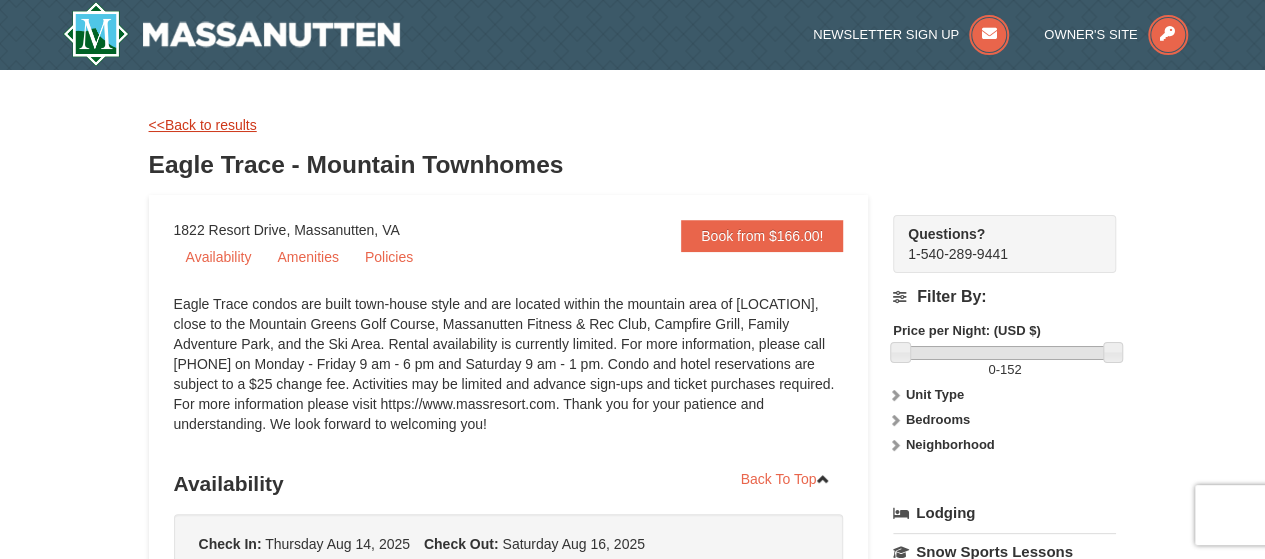 click on "<<Back to results" at bounding box center (203, 125) 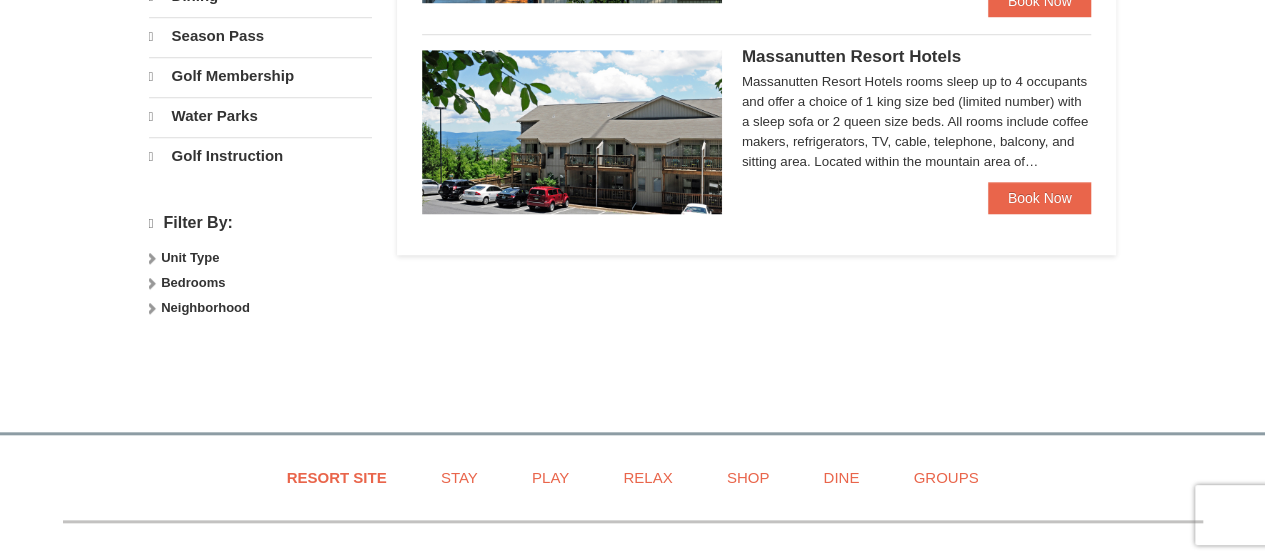 select on "8" 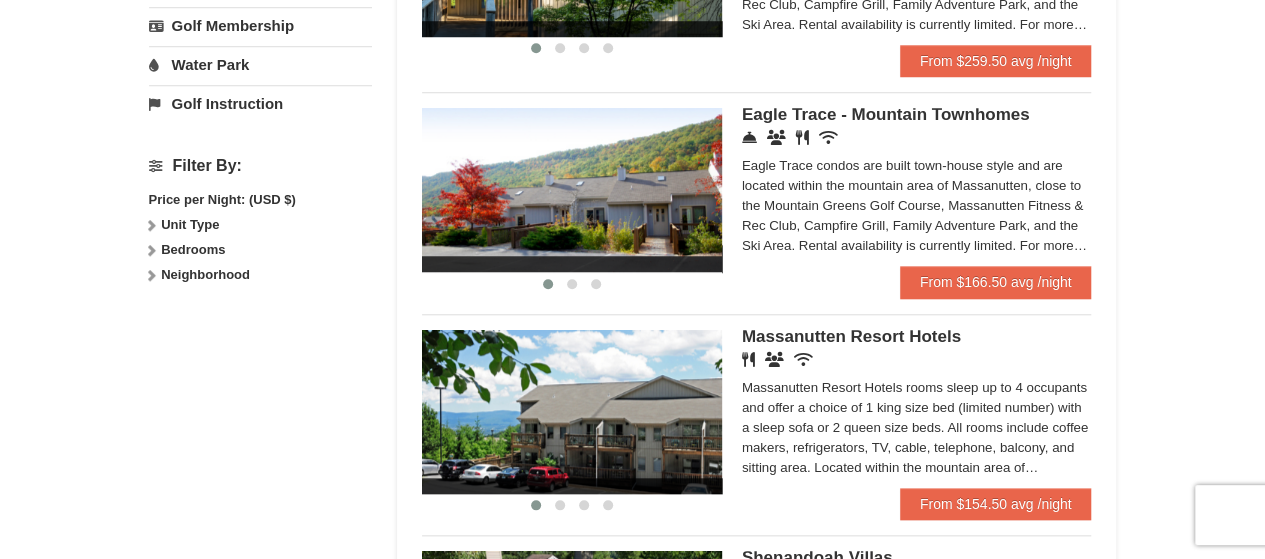scroll, scrollTop: 800, scrollLeft: 0, axis: vertical 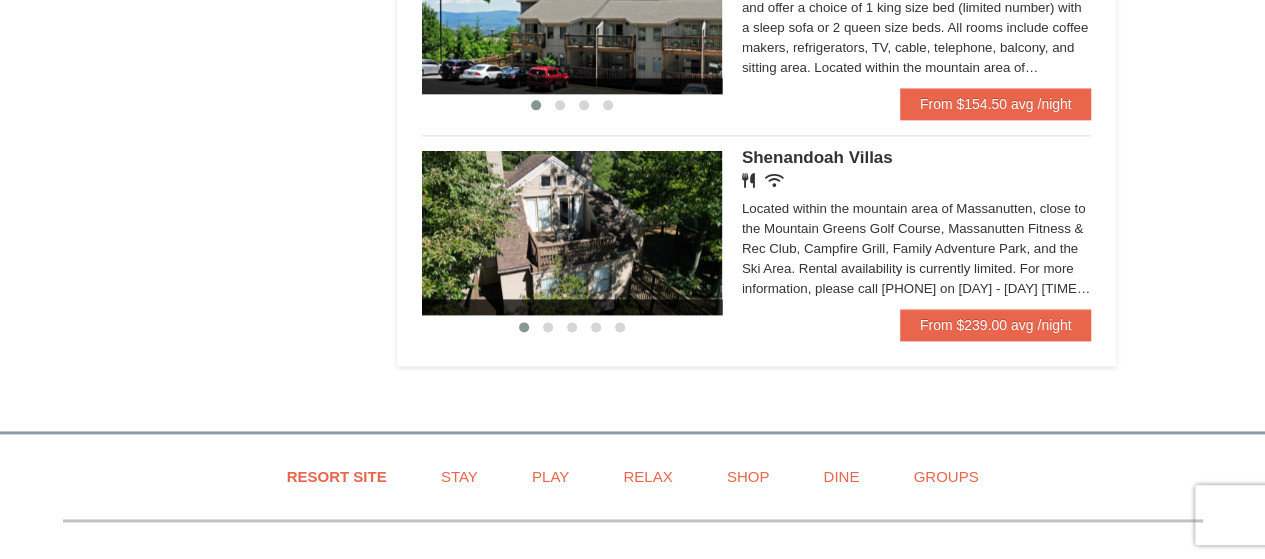 click at bounding box center [572, 233] 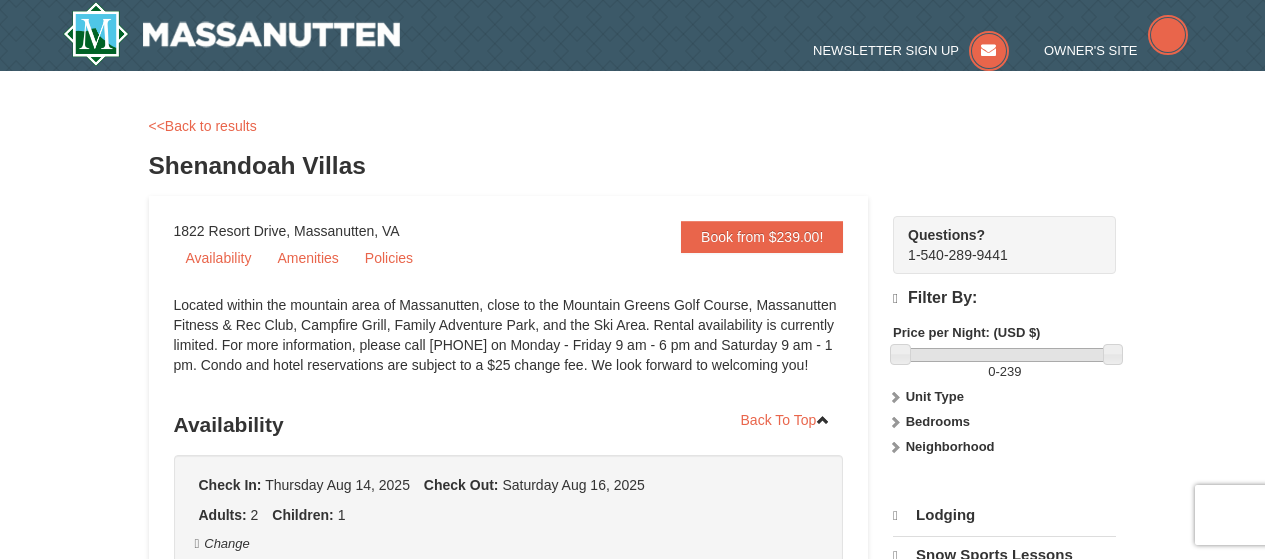 scroll, scrollTop: 0, scrollLeft: 0, axis: both 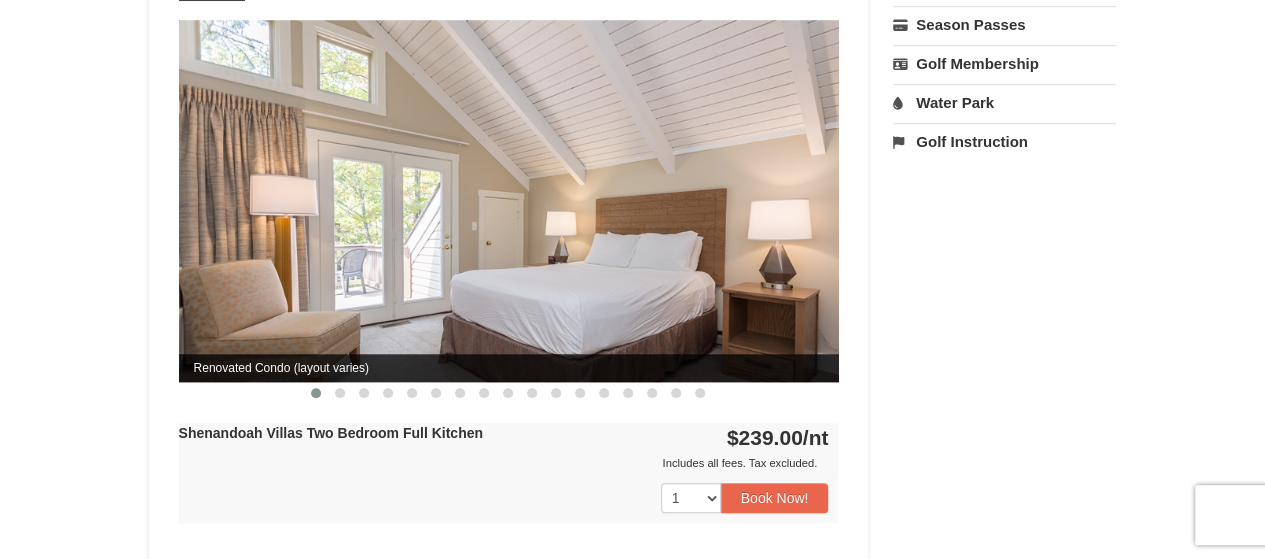 drag, startPoint x: 654, startPoint y: 255, endPoint x: 316, endPoint y: 269, distance: 338.28983 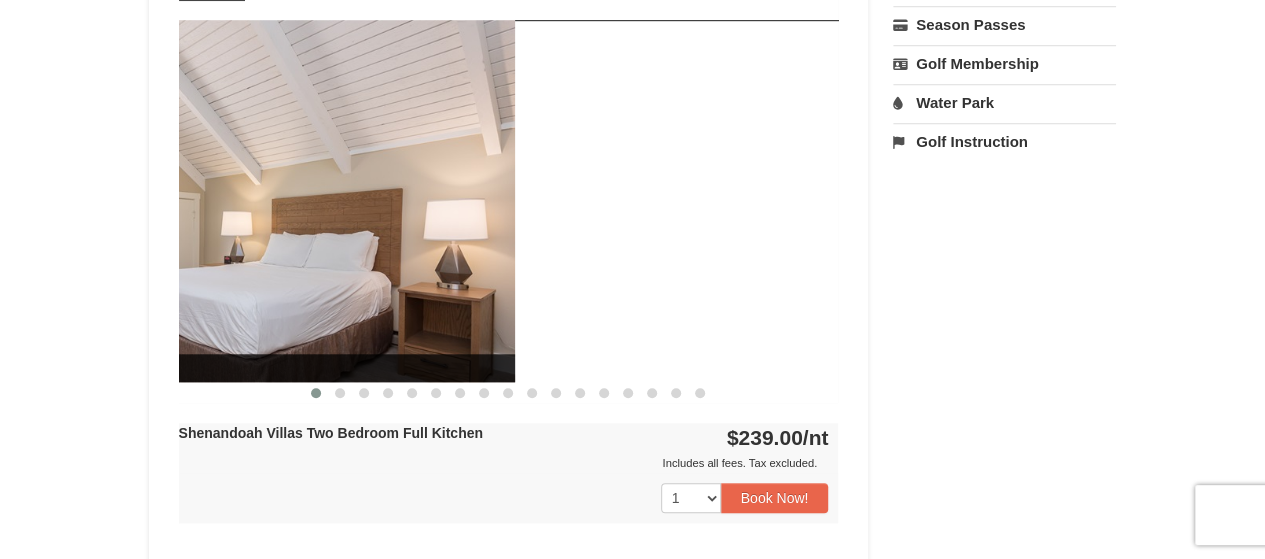 drag, startPoint x: 812, startPoint y: 190, endPoint x: 314, endPoint y: 217, distance: 498.73138 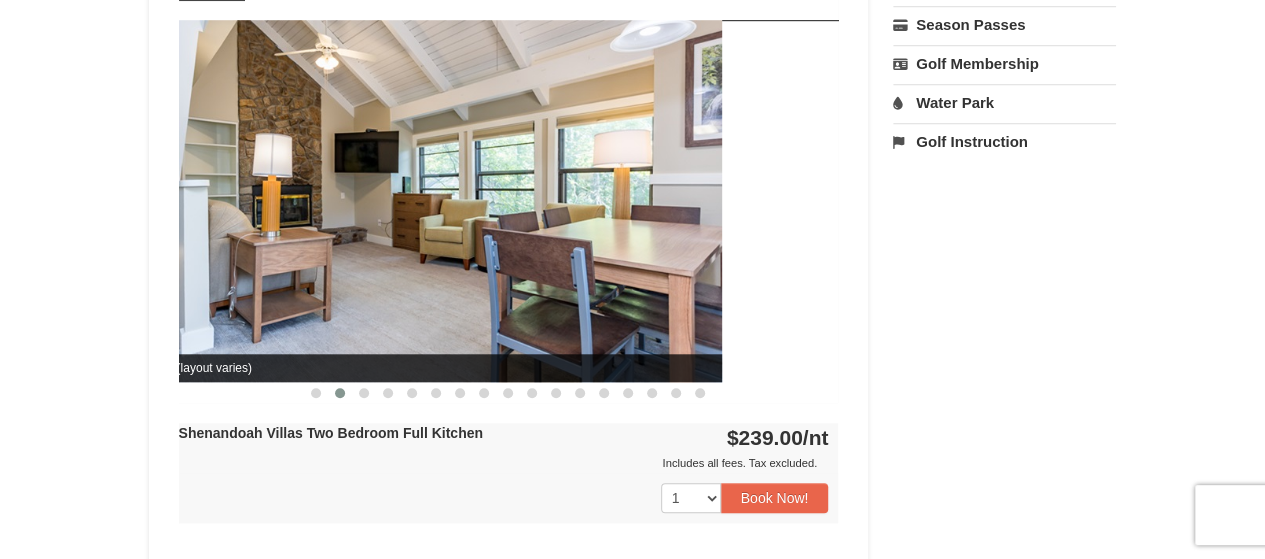 drag, startPoint x: 792, startPoint y: 169, endPoint x: 364, endPoint y: 209, distance: 429.86508 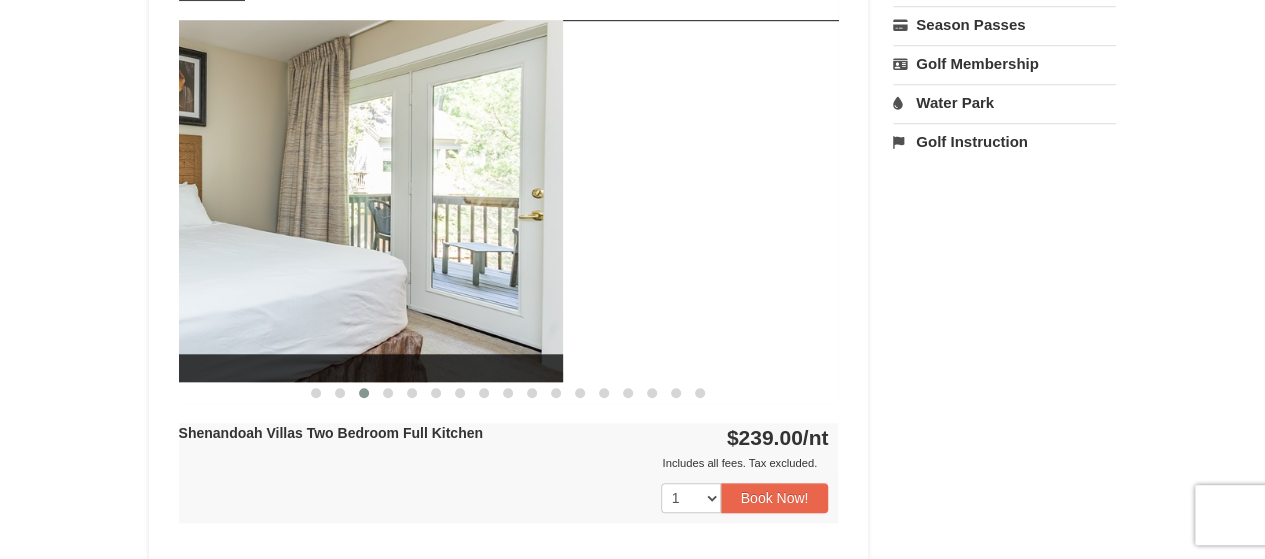 drag, startPoint x: 766, startPoint y: 205, endPoint x: 324, endPoint y: 240, distance: 443.38358 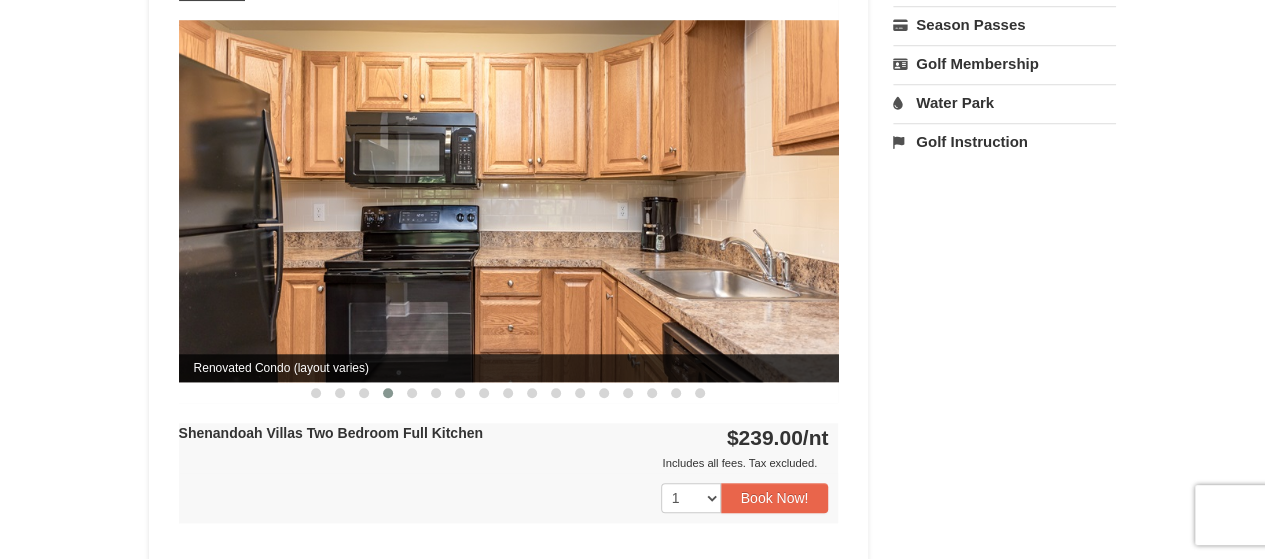 drag, startPoint x: 710, startPoint y: 225, endPoint x: 280, endPoint y: 245, distance: 430.46487 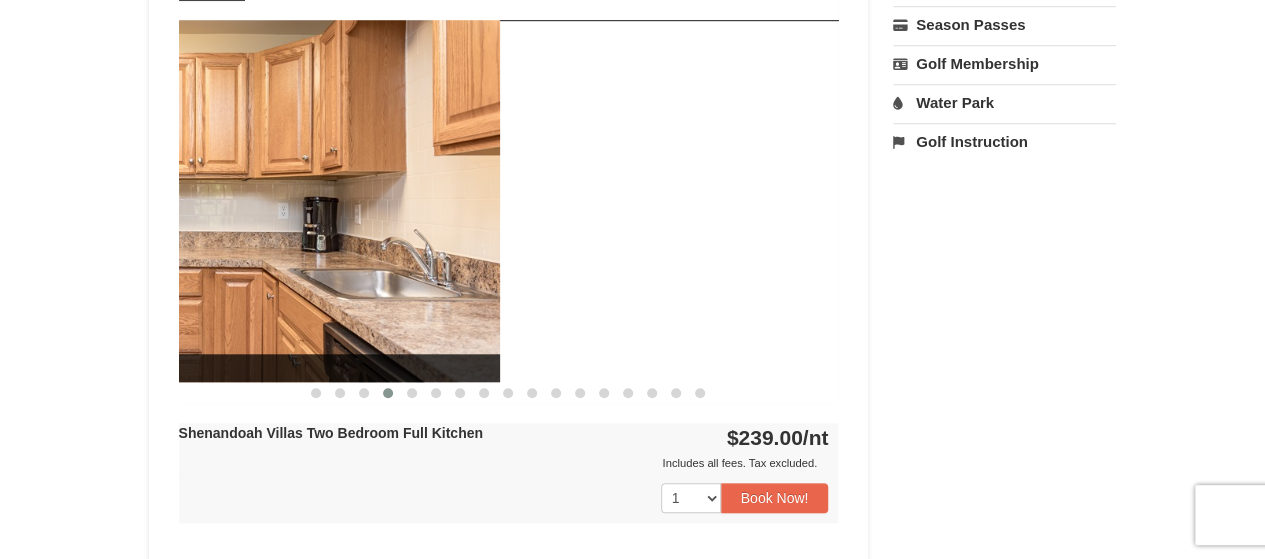 drag, startPoint x: 721, startPoint y: 215, endPoint x: 399, endPoint y: 230, distance: 322.34918 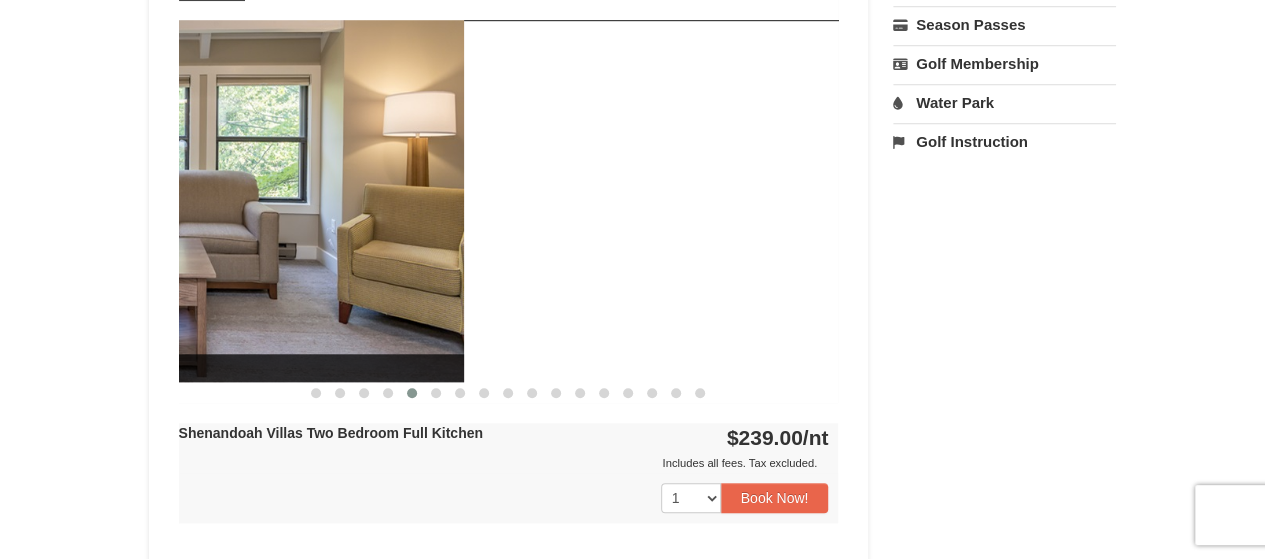 drag, startPoint x: 789, startPoint y: 171, endPoint x: 341, endPoint y: 239, distance: 453.13132 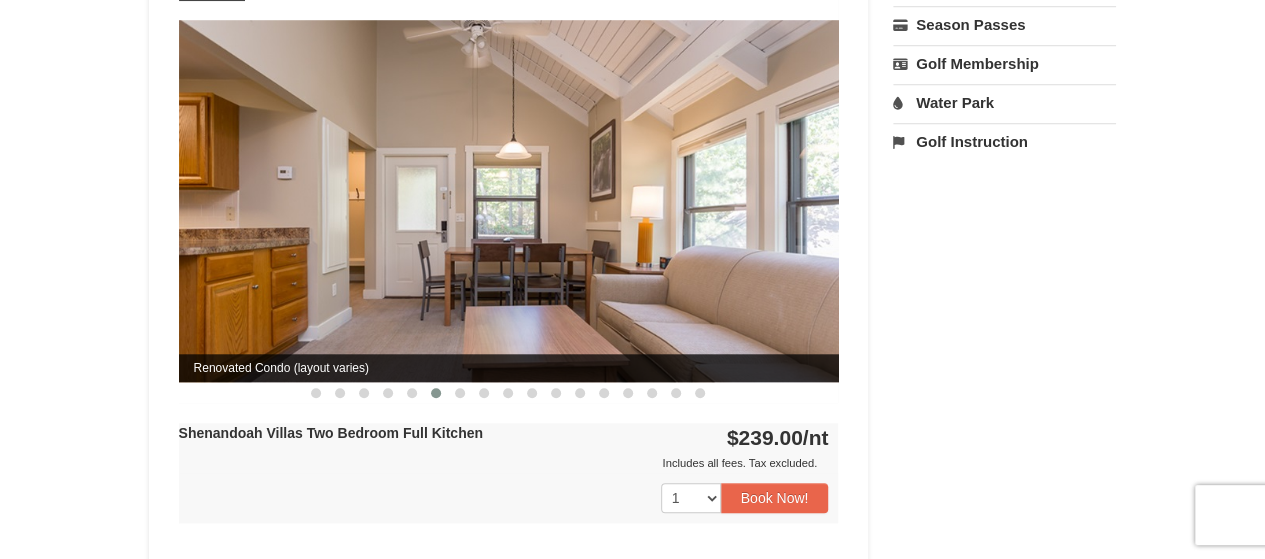 drag, startPoint x: 742, startPoint y: 213, endPoint x: 552, endPoint y: 240, distance: 191.90883 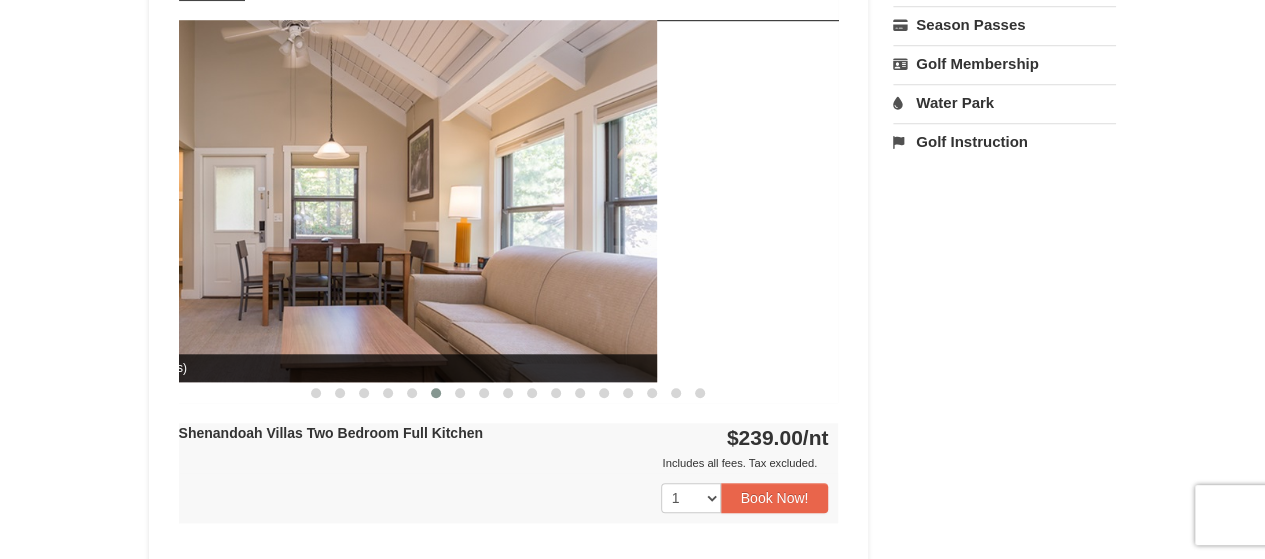 drag, startPoint x: 721, startPoint y: 207, endPoint x: 224, endPoint y: 222, distance: 497.22632 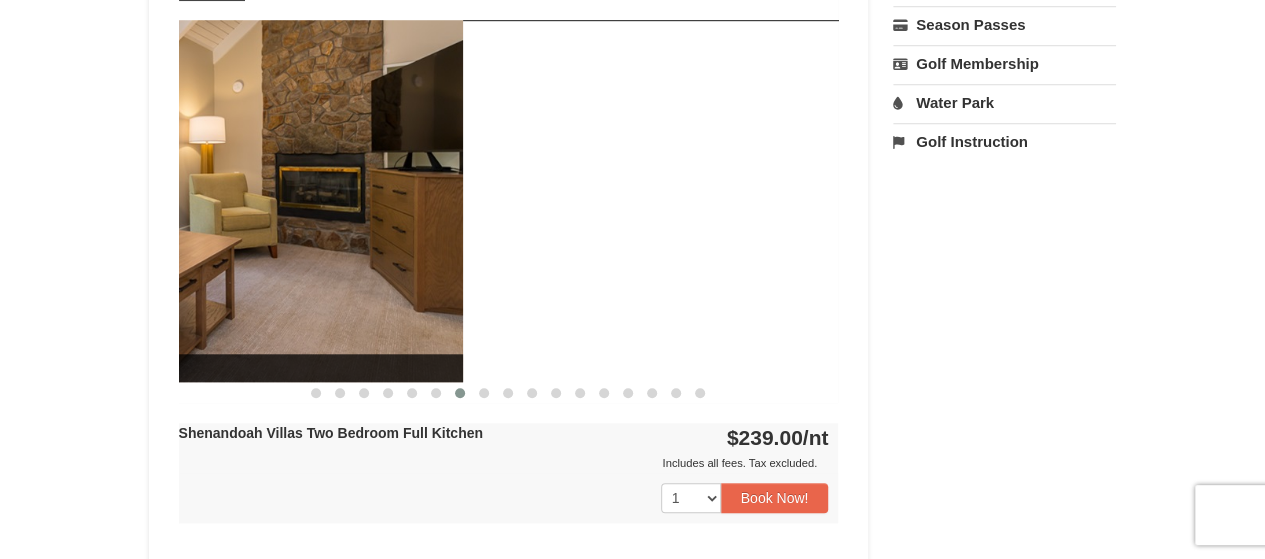 drag, startPoint x: 738, startPoint y: 199, endPoint x: 296, endPoint y: 241, distance: 443.991 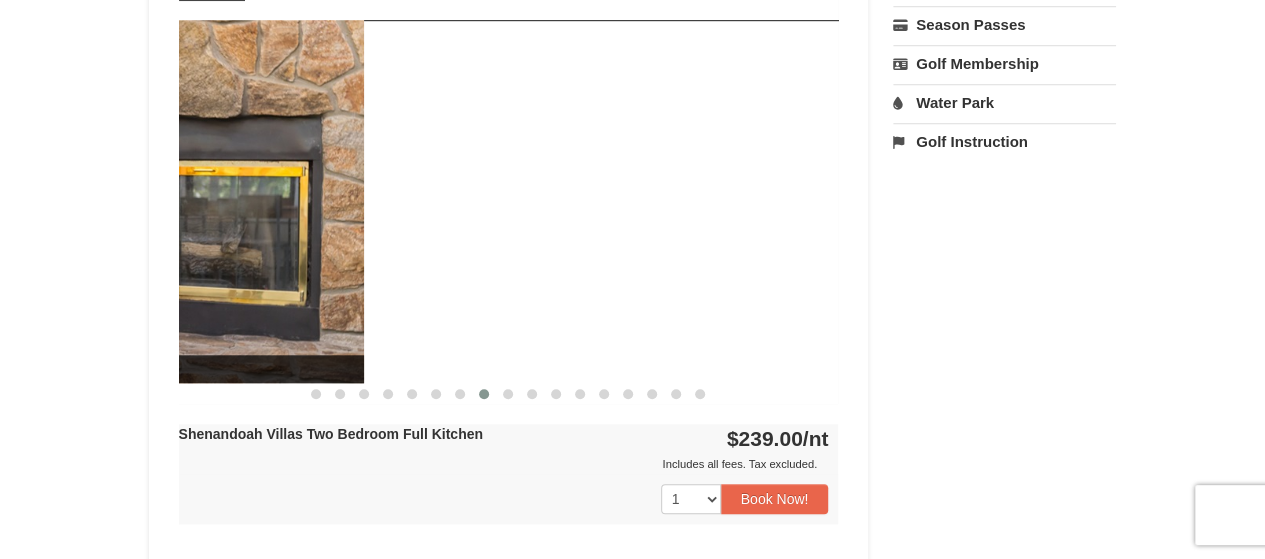 drag, startPoint x: 755, startPoint y: 213, endPoint x: 280, endPoint y: 263, distance: 477.62433 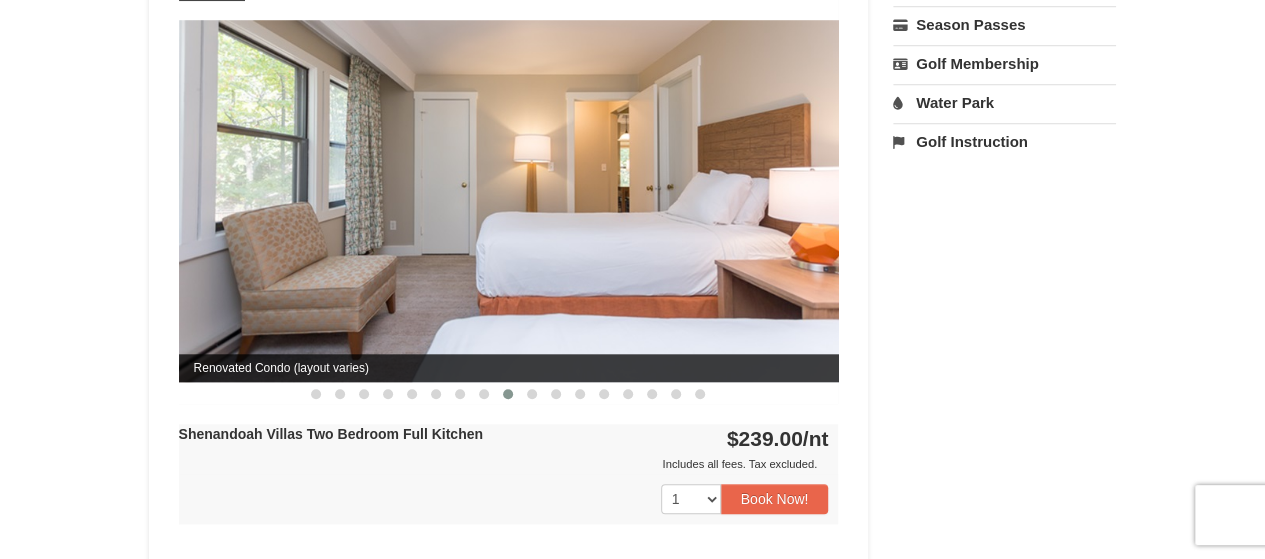 drag, startPoint x: 745, startPoint y: 230, endPoint x: 673, endPoint y: 239, distance: 72.56032 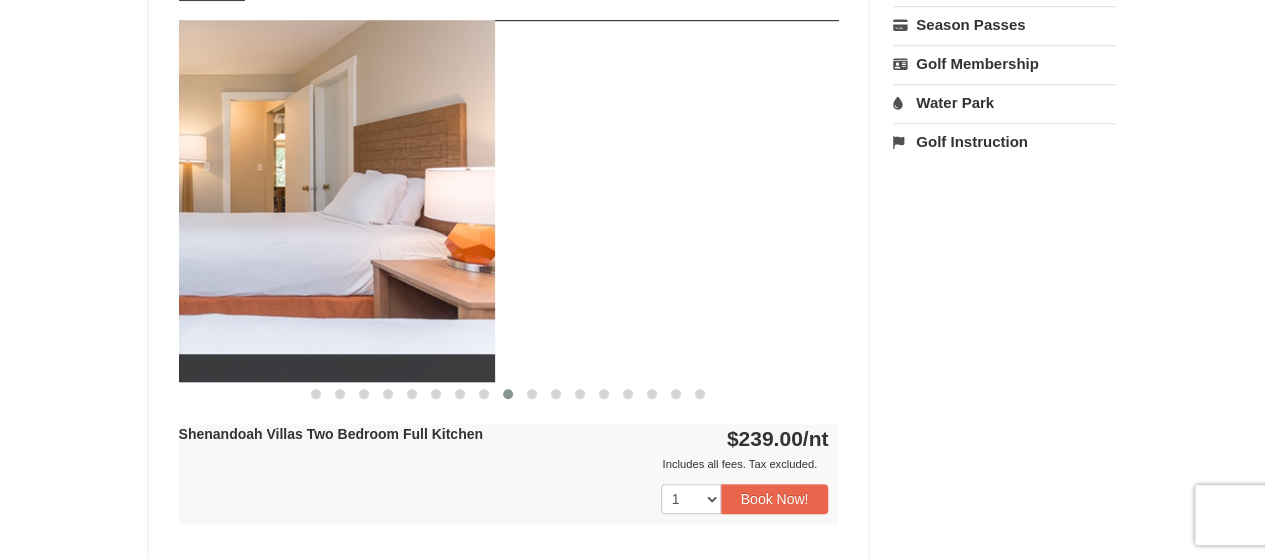 drag, startPoint x: 739, startPoint y: 220, endPoint x: 395, endPoint y: 257, distance: 345.9841 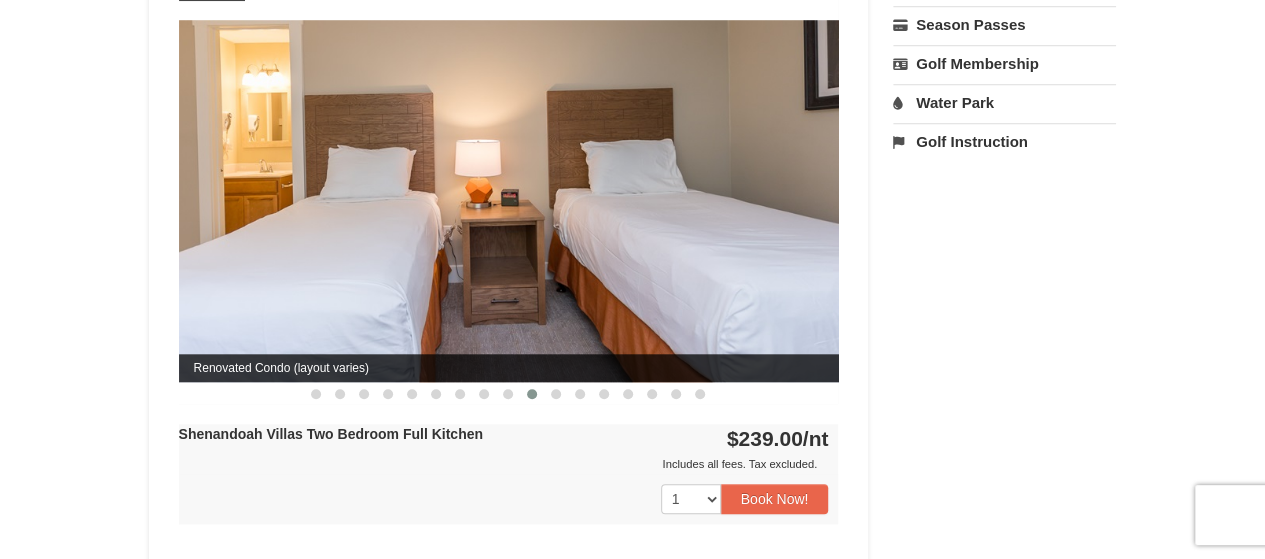 drag, startPoint x: 666, startPoint y: 243, endPoint x: 376, endPoint y: 275, distance: 291.76016 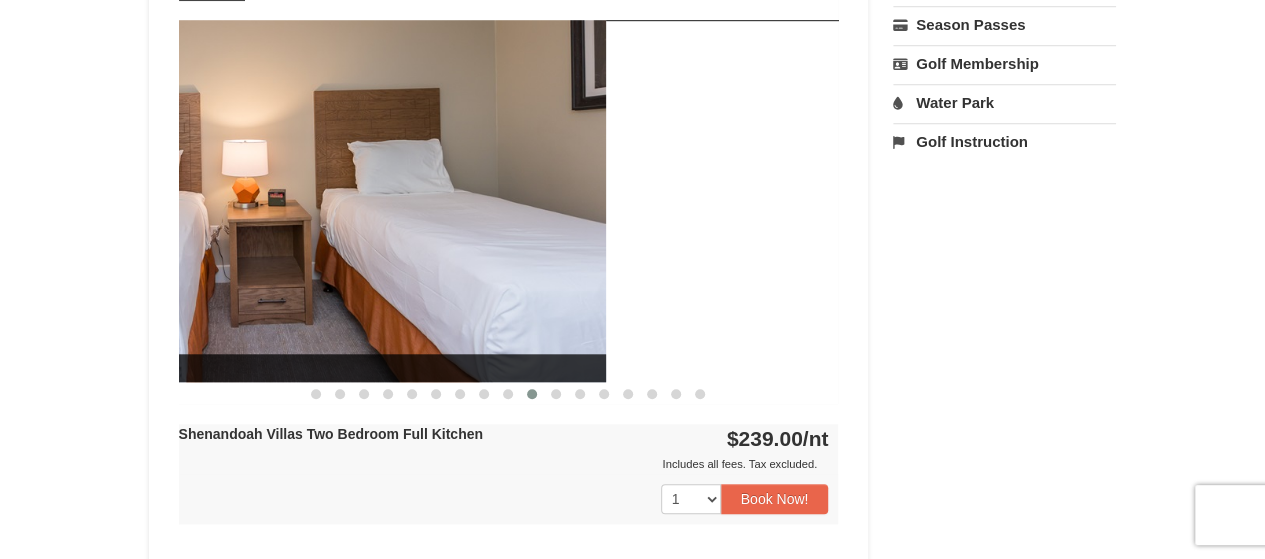 drag, startPoint x: 690, startPoint y: 248, endPoint x: 366, endPoint y: 283, distance: 325.88495 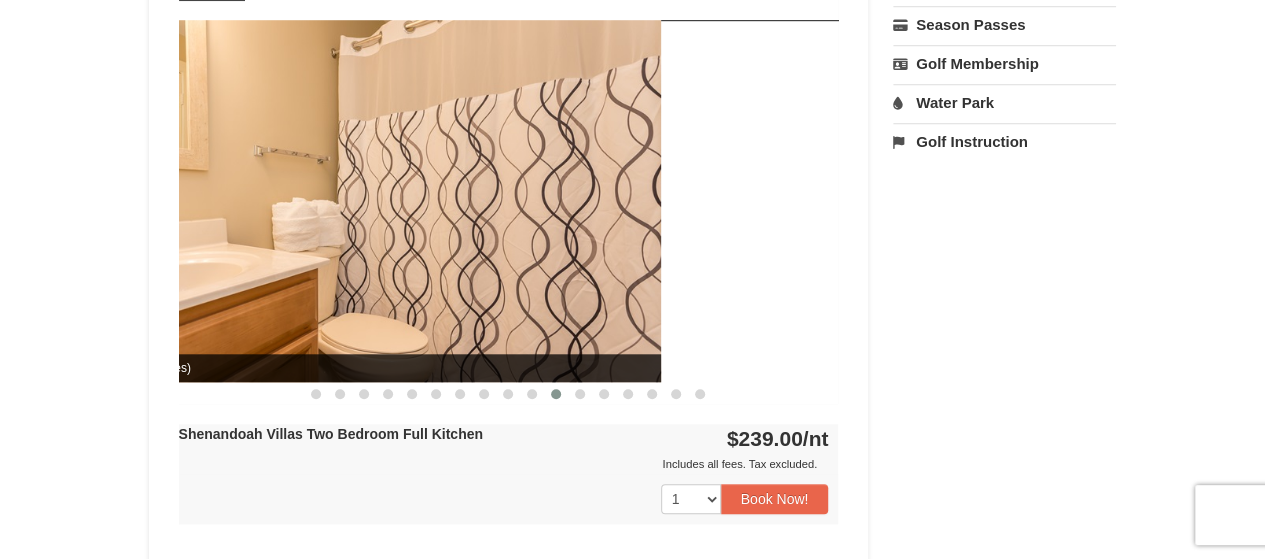drag, startPoint x: 768, startPoint y: 233, endPoint x: 328, endPoint y: 289, distance: 443.54932 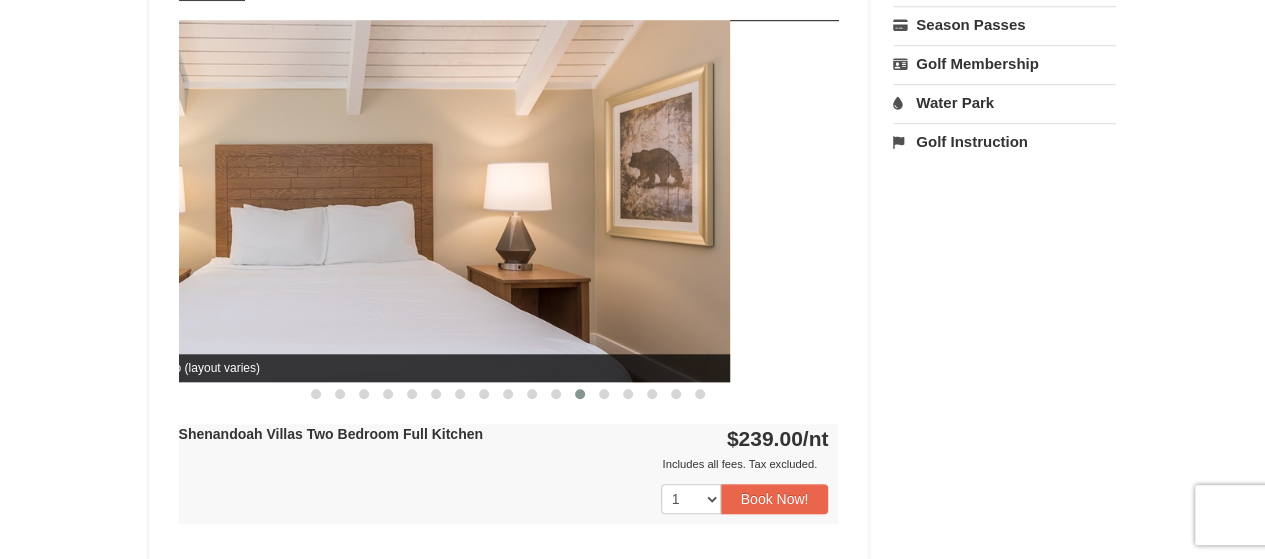 drag, startPoint x: 741, startPoint y: 237, endPoint x: 320, endPoint y: 299, distance: 425.54083 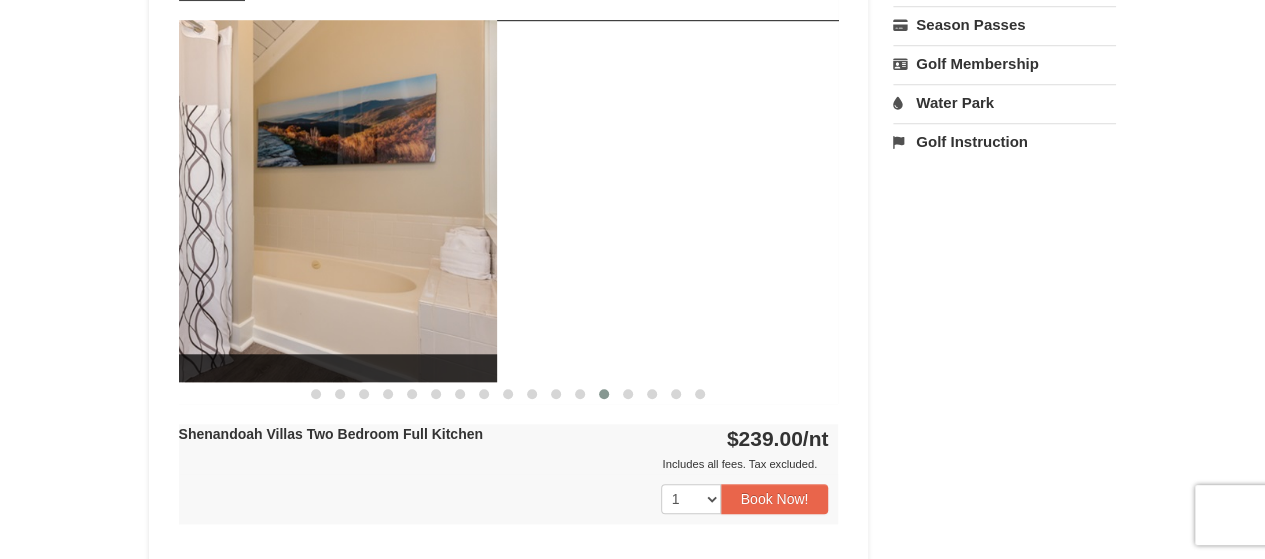 drag, startPoint x: 736, startPoint y: 246, endPoint x: 406, endPoint y: 289, distance: 332.78973 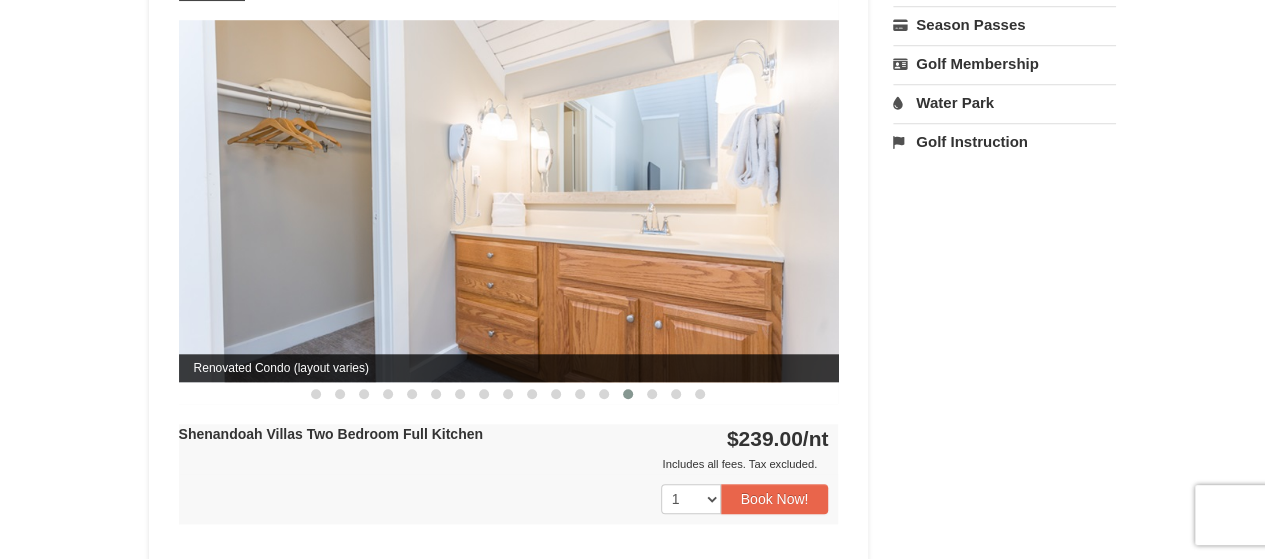 click at bounding box center [509, 200] 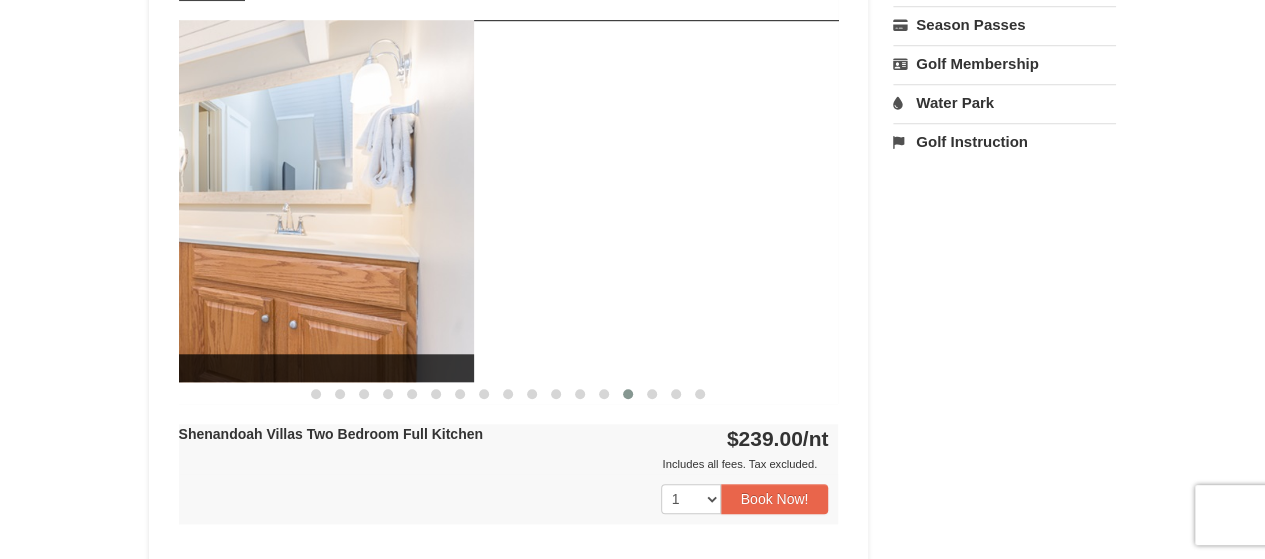 drag, startPoint x: 775, startPoint y: 185, endPoint x: 407, endPoint y: 216, distance: 369.3034 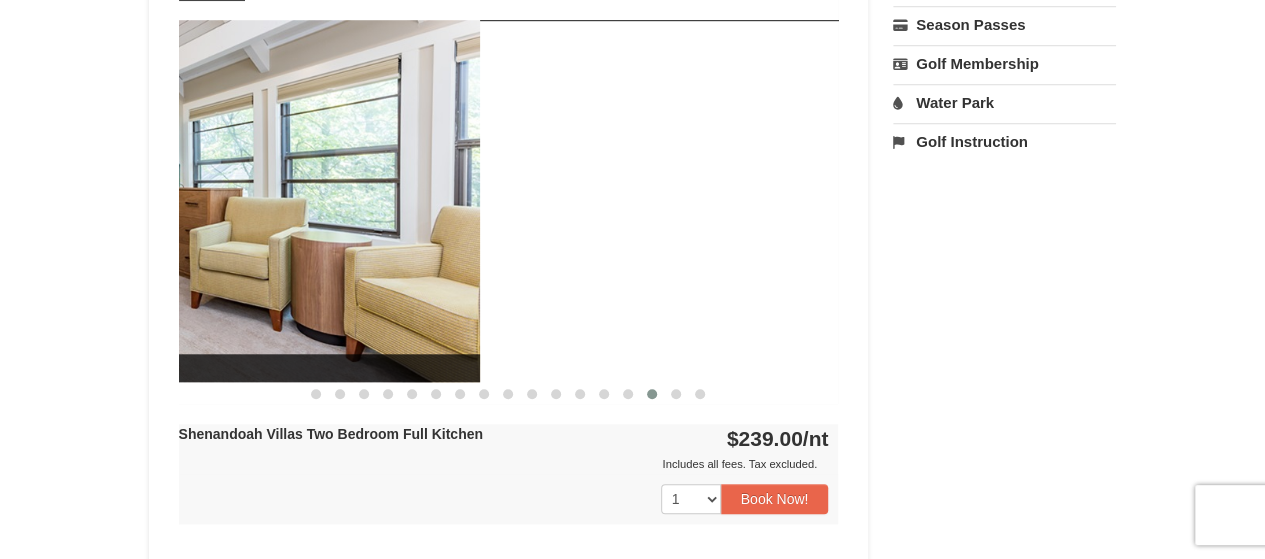 drag, startPoint x: 756, startPoint y: 212, endPoint x: 276, endPoint y: 214, distance: 480.00418 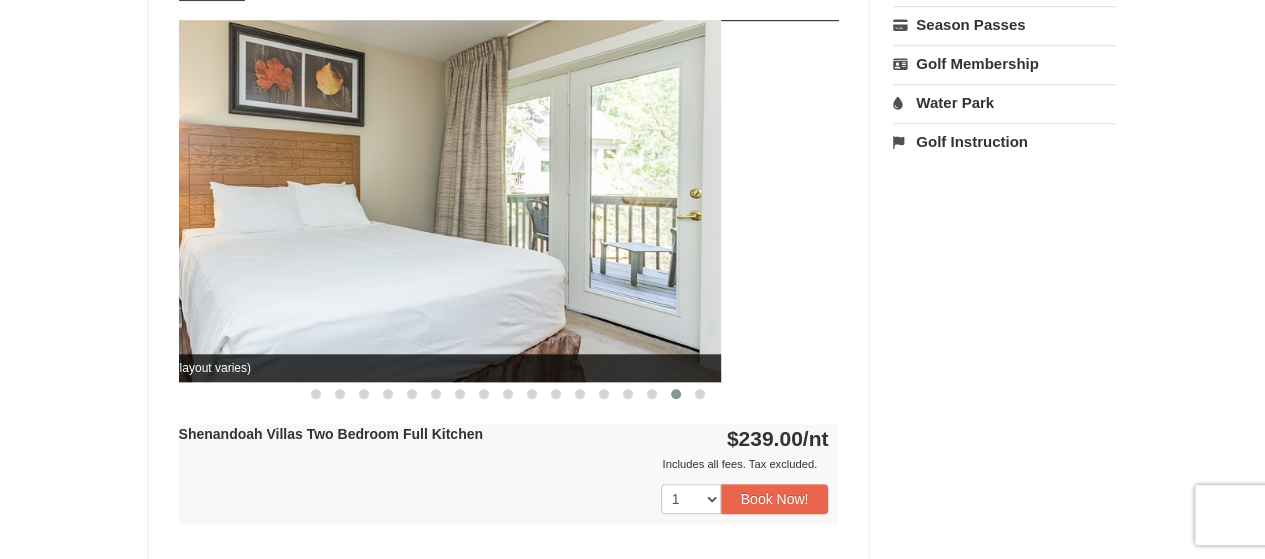 drag, startPoint x: 678, startPoint y: 219, endPoint x: 272, endPoint y: 224, distance: 406.0308 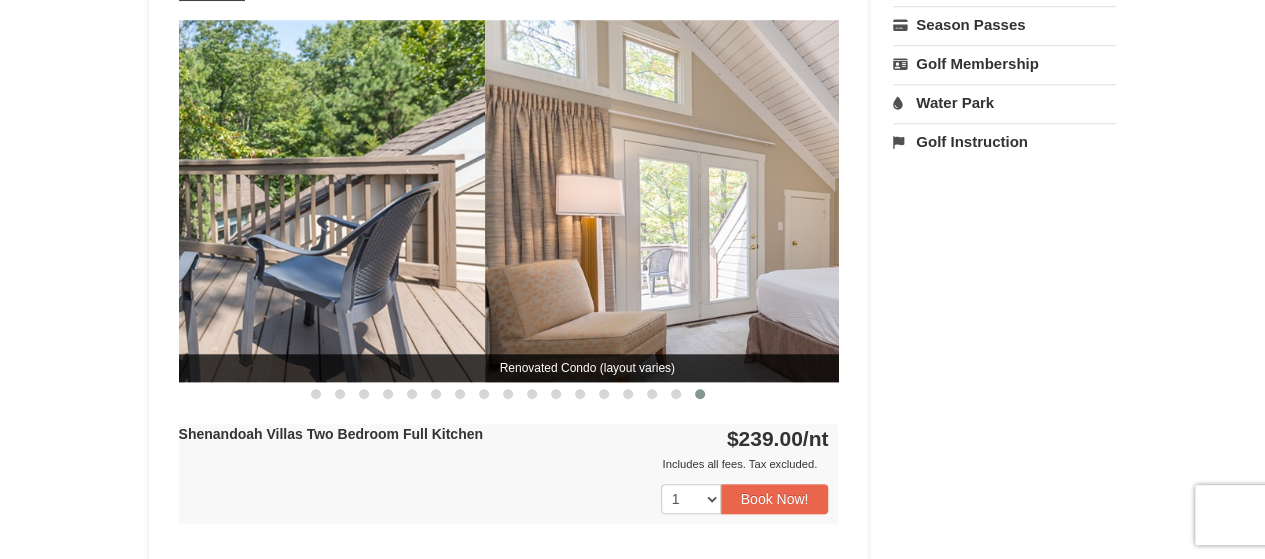 drag, startPoint x: 712, startPoint y: 236, endPoint x: 343, endPoint y: 241, distance: 369.03387 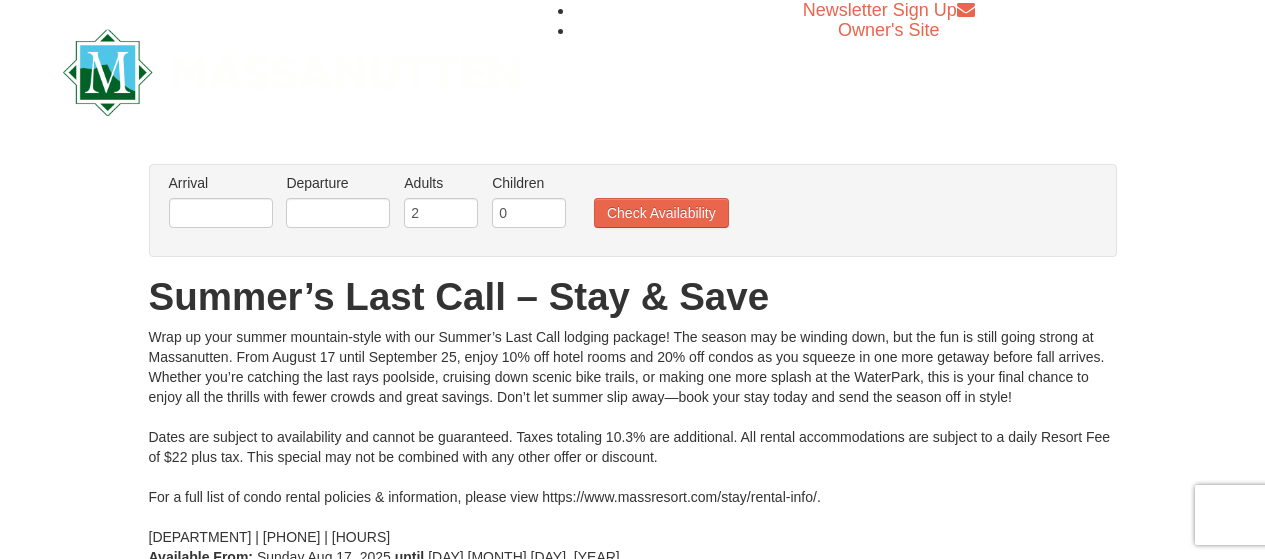 scroll, scrollTop: 0, scrollLeft: 0, axis: both 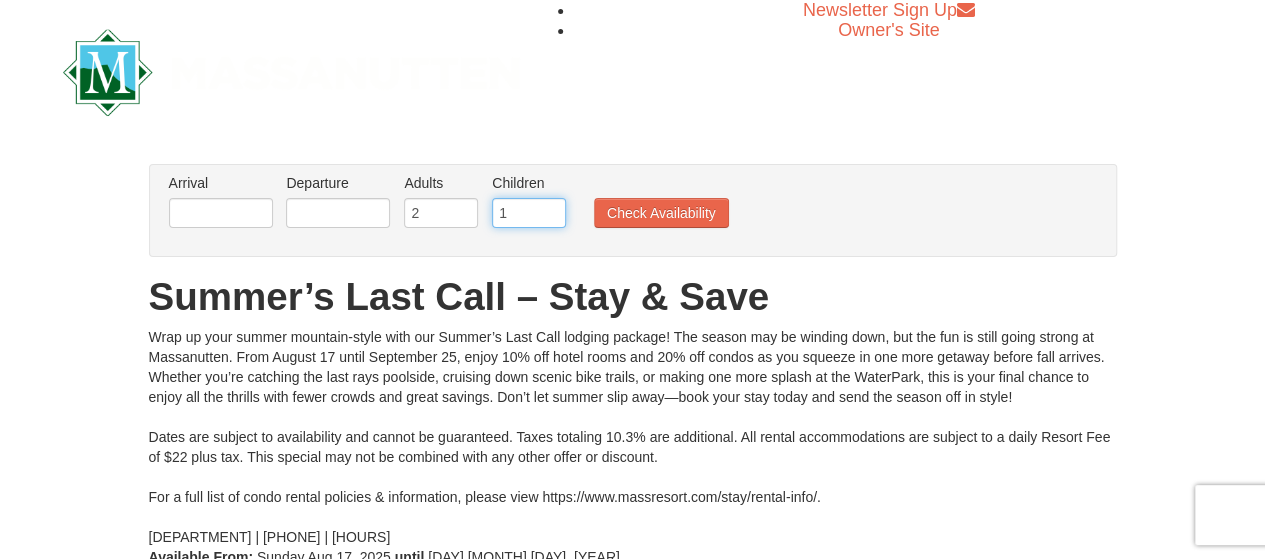type on "1" 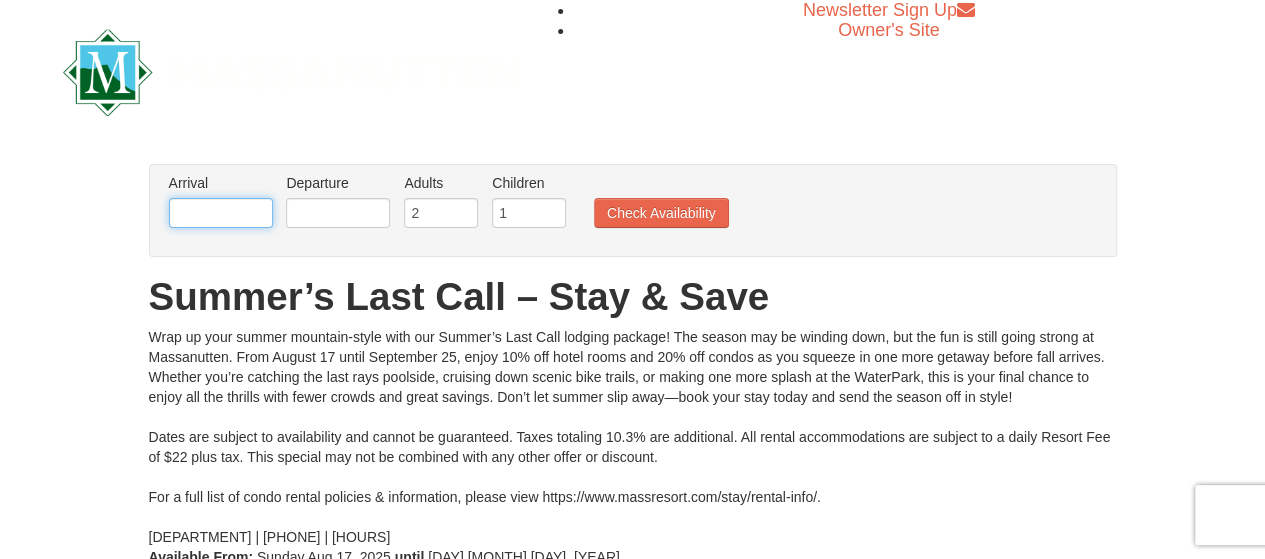 click at bounding box center (221, 213) 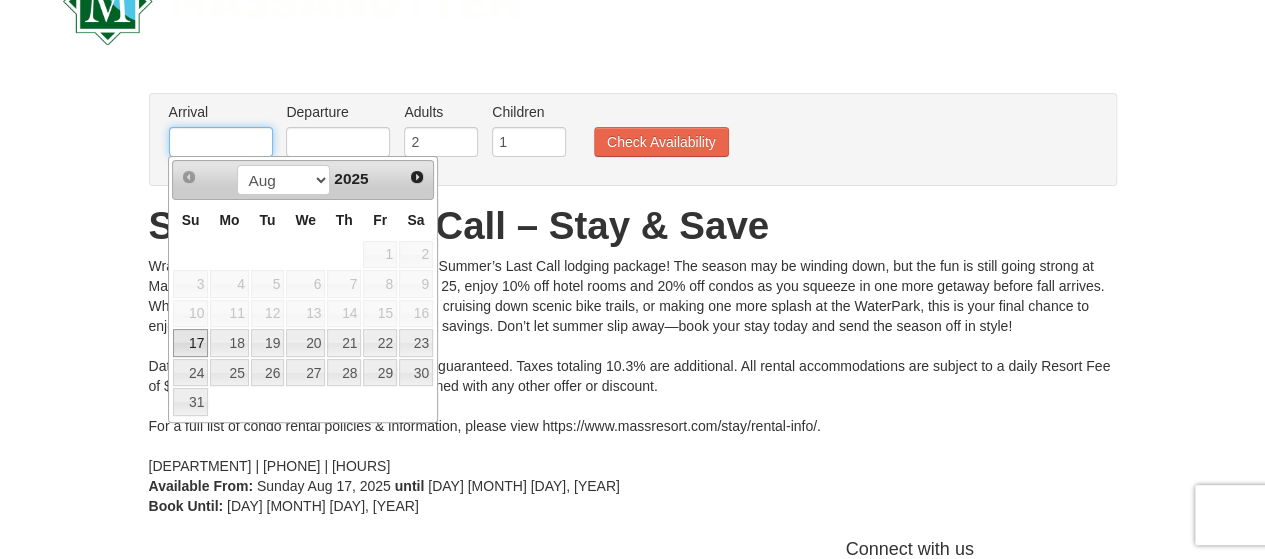 scroll, scrollTop: 100, scrollLeft: 0, axis: vertical 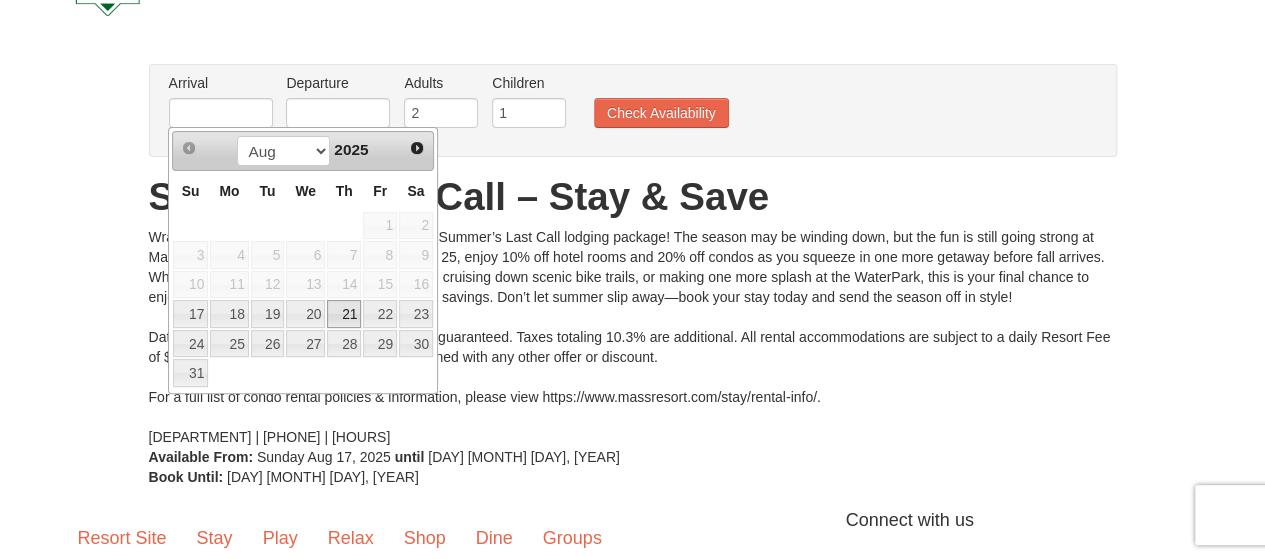 click on "21" at bounding box center (344, 314) 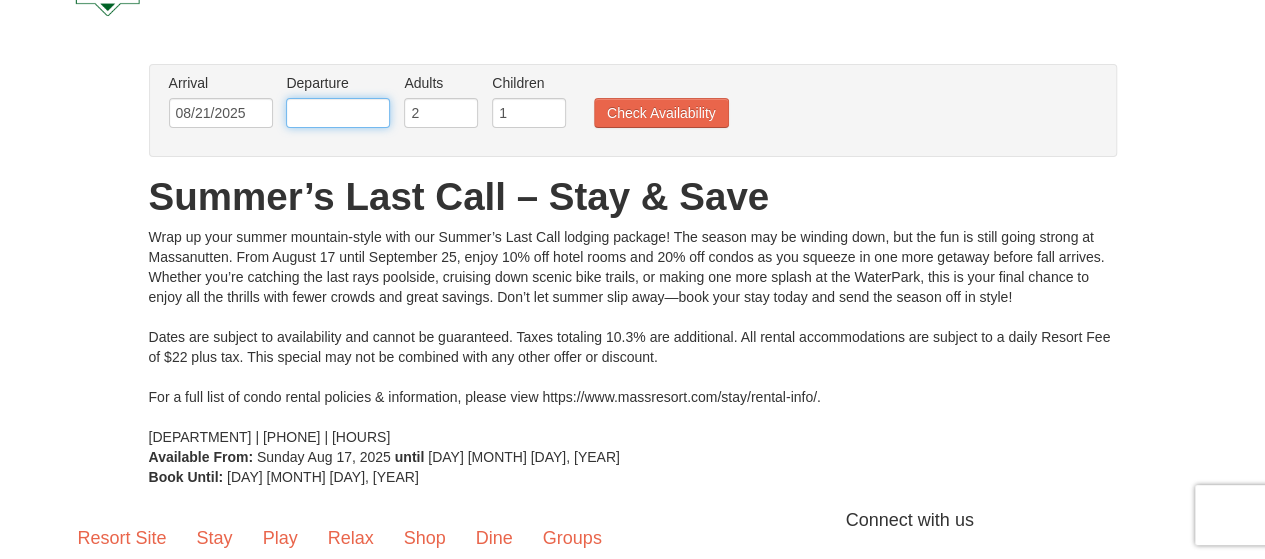 click at bounding box center (338, 113) 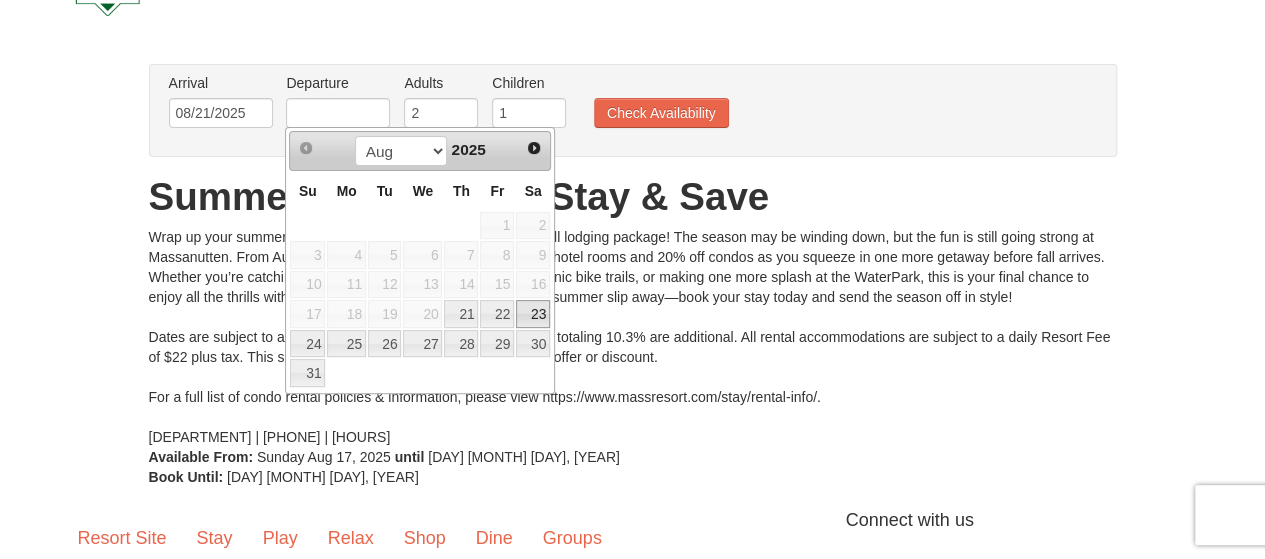 click on "23" at bounding box center (533, 314) 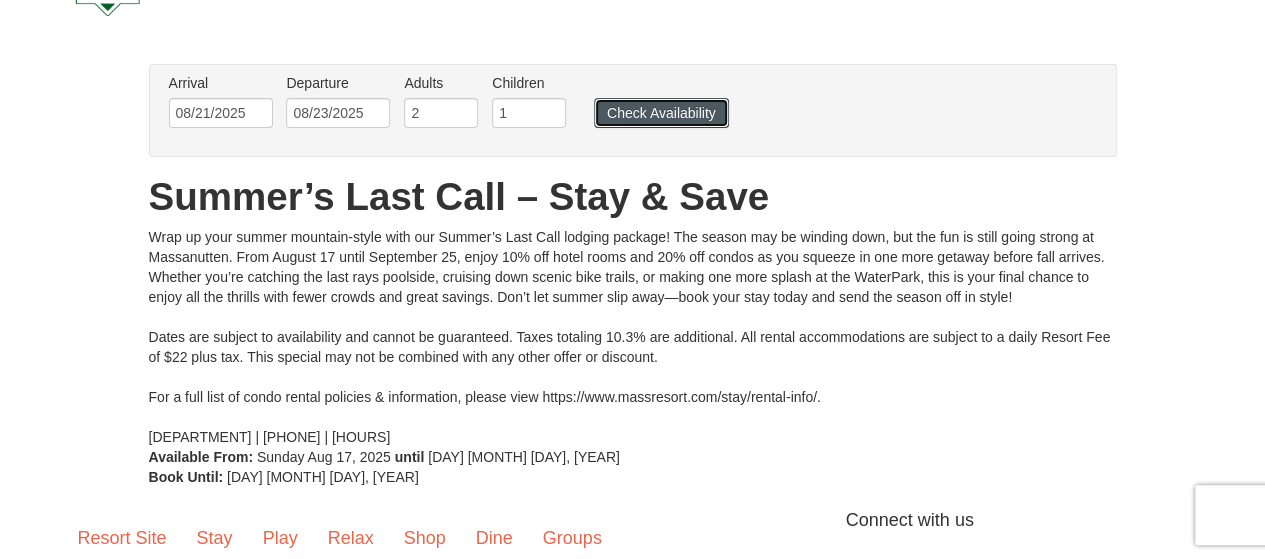 click on "Check Availability" at bounding box center [661, 113] 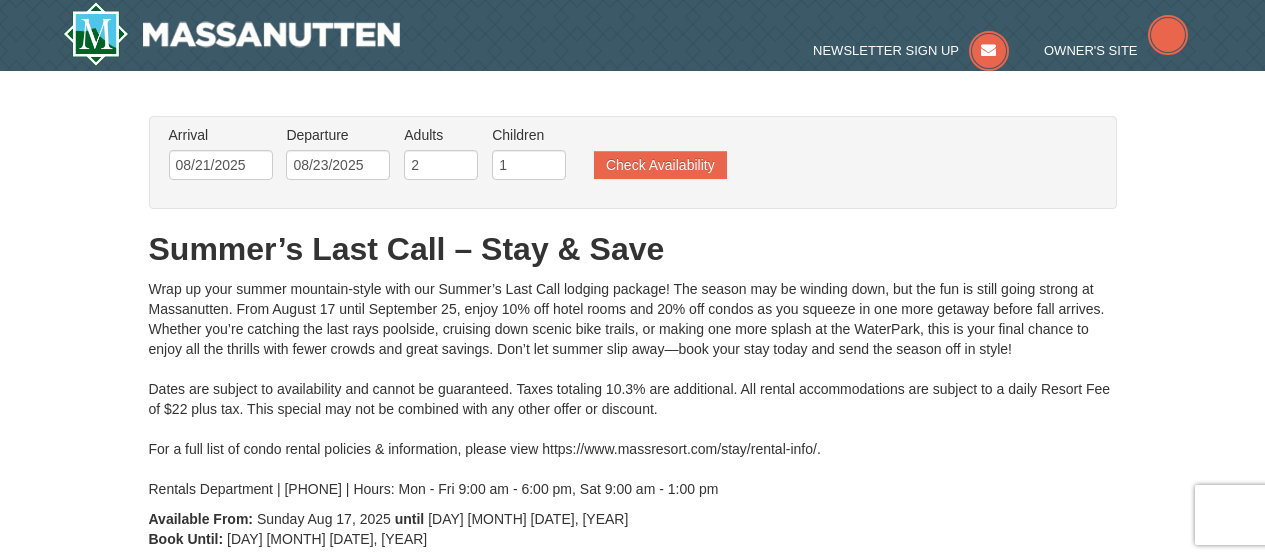 scroll, scrollTop: 0, scrollLeft: 0, axis: both 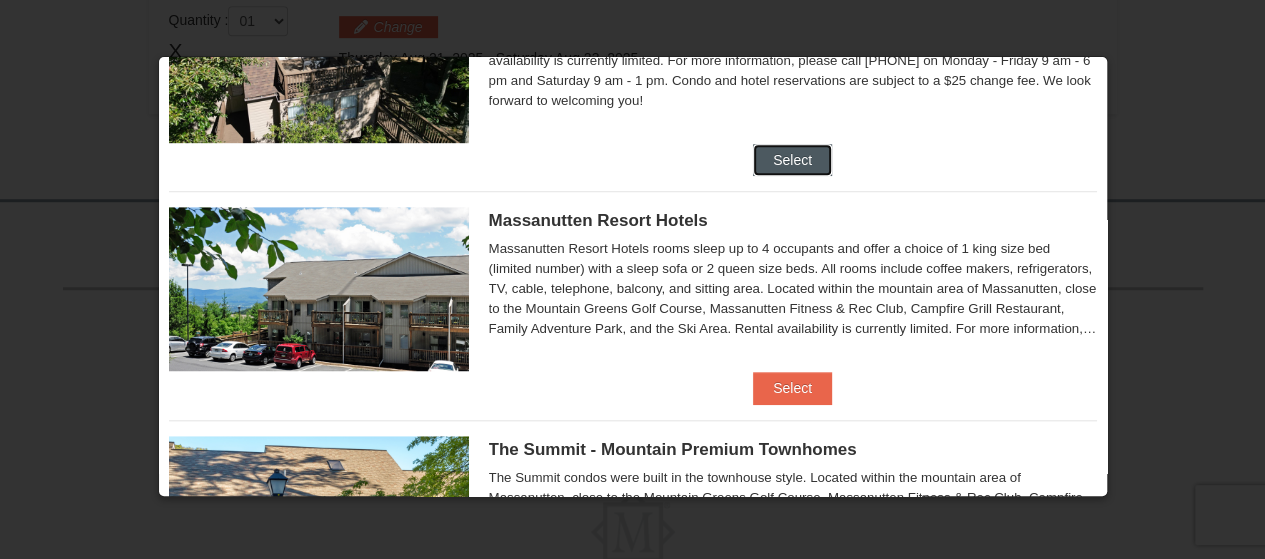 click on "Select" at bounding box center [792, 160] 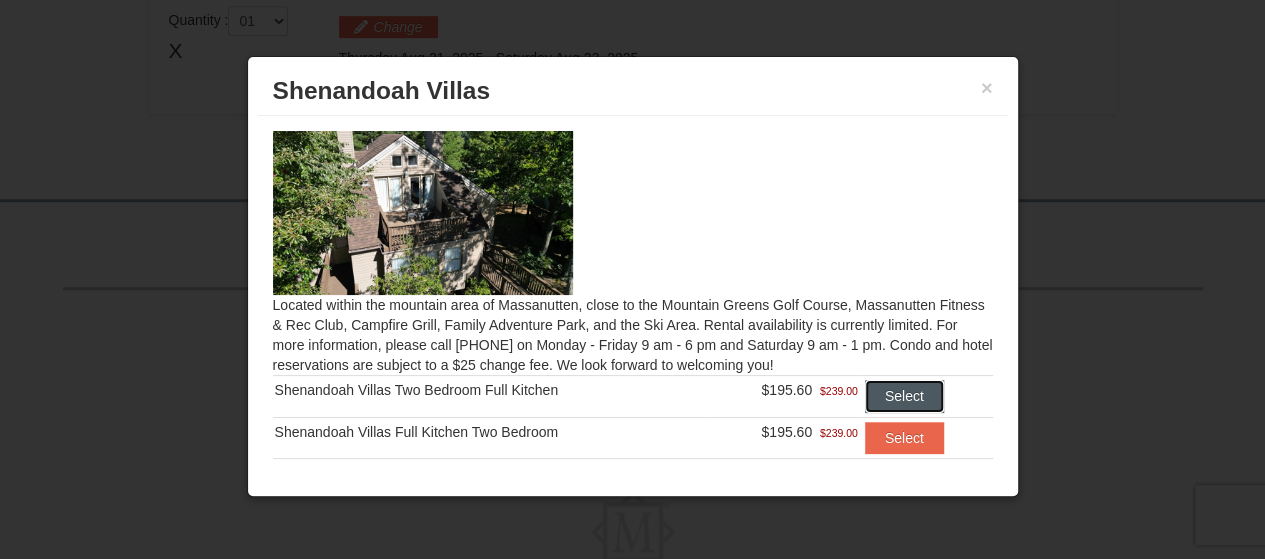 click on "Select" at bounding box center [904, 396] 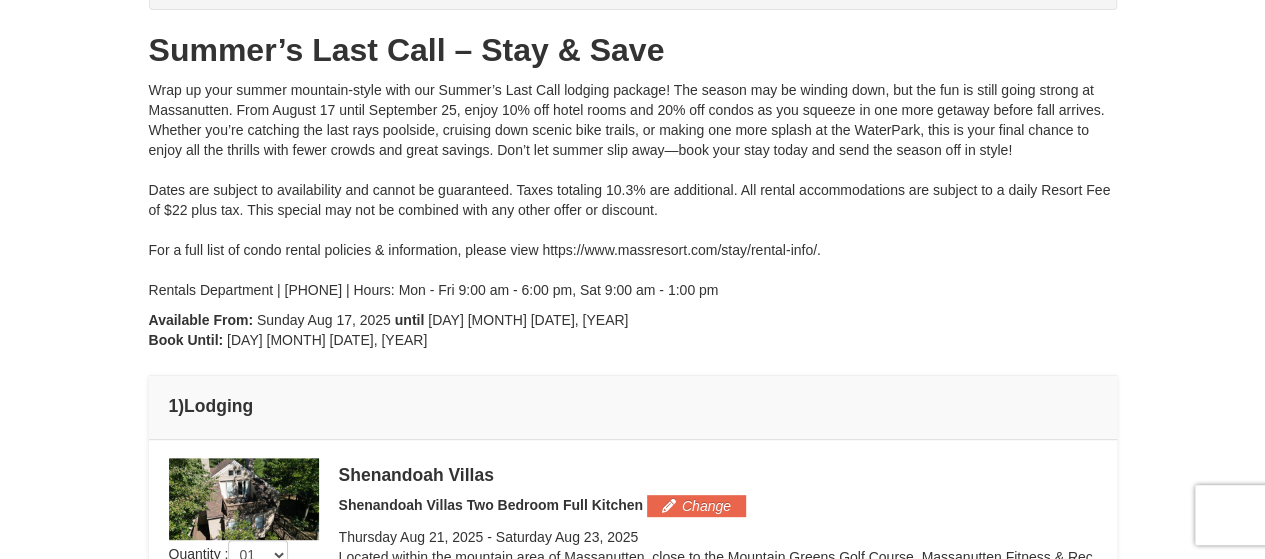 scroll, scrollTop: 0, scrollLeft: 0, axis: both 